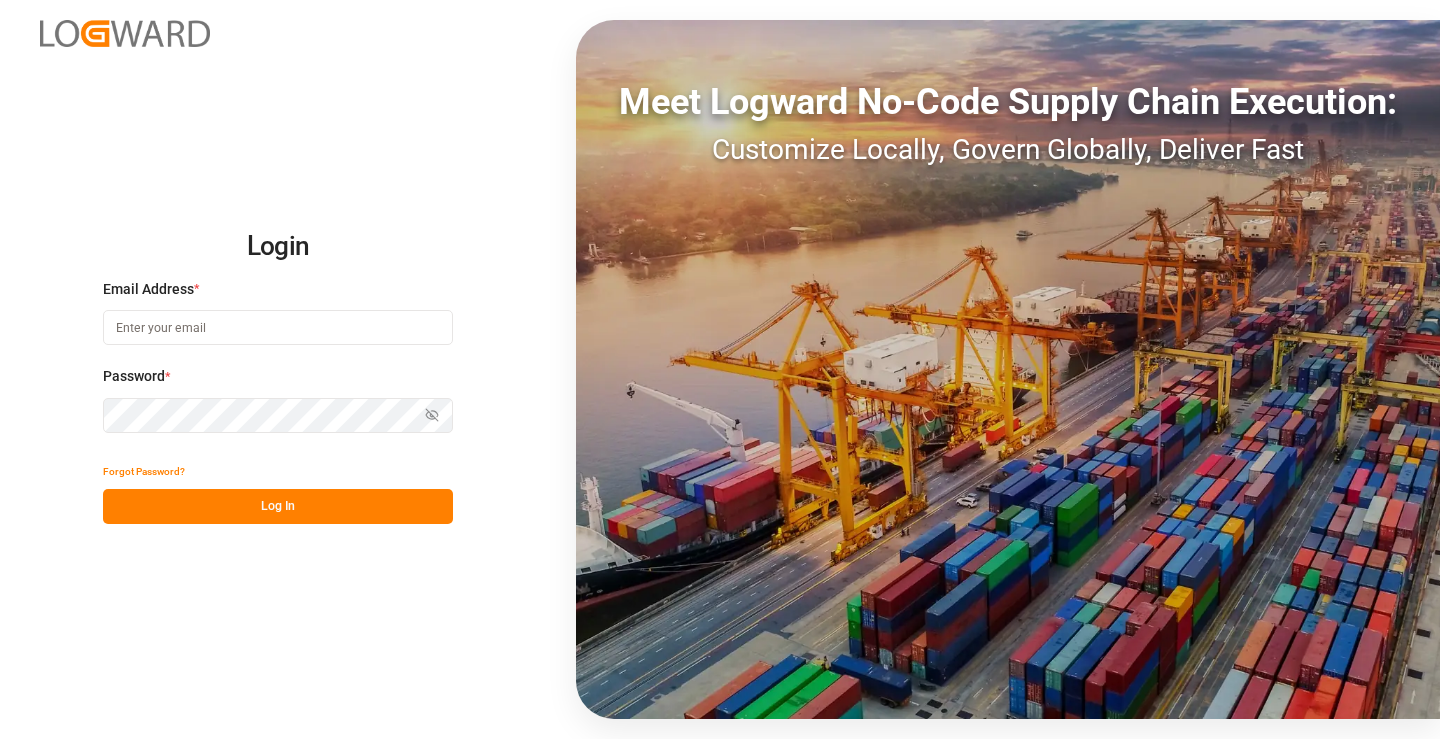 scroll, scrollTop: 0, scrollLeft: 0, axis: both 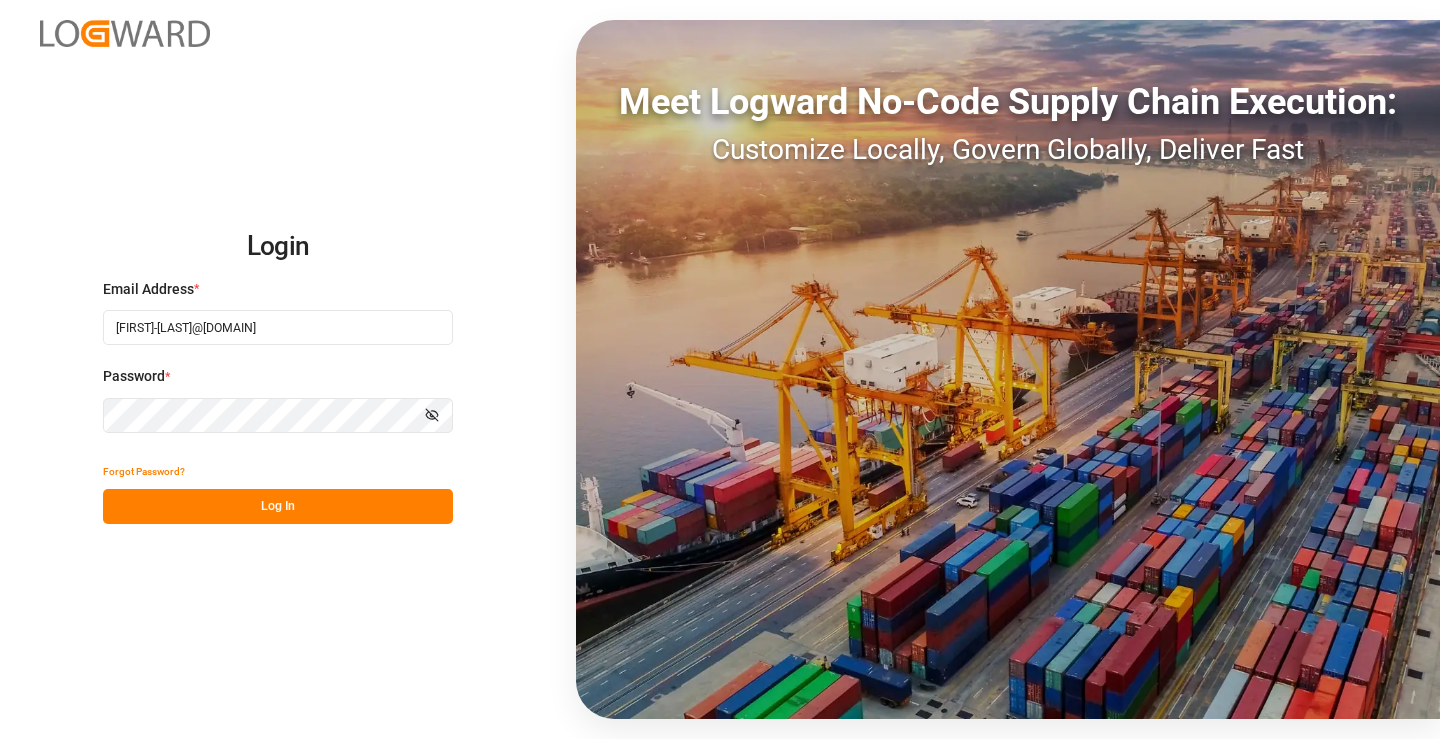 click on "Log In" at bounding box center [278, 506] 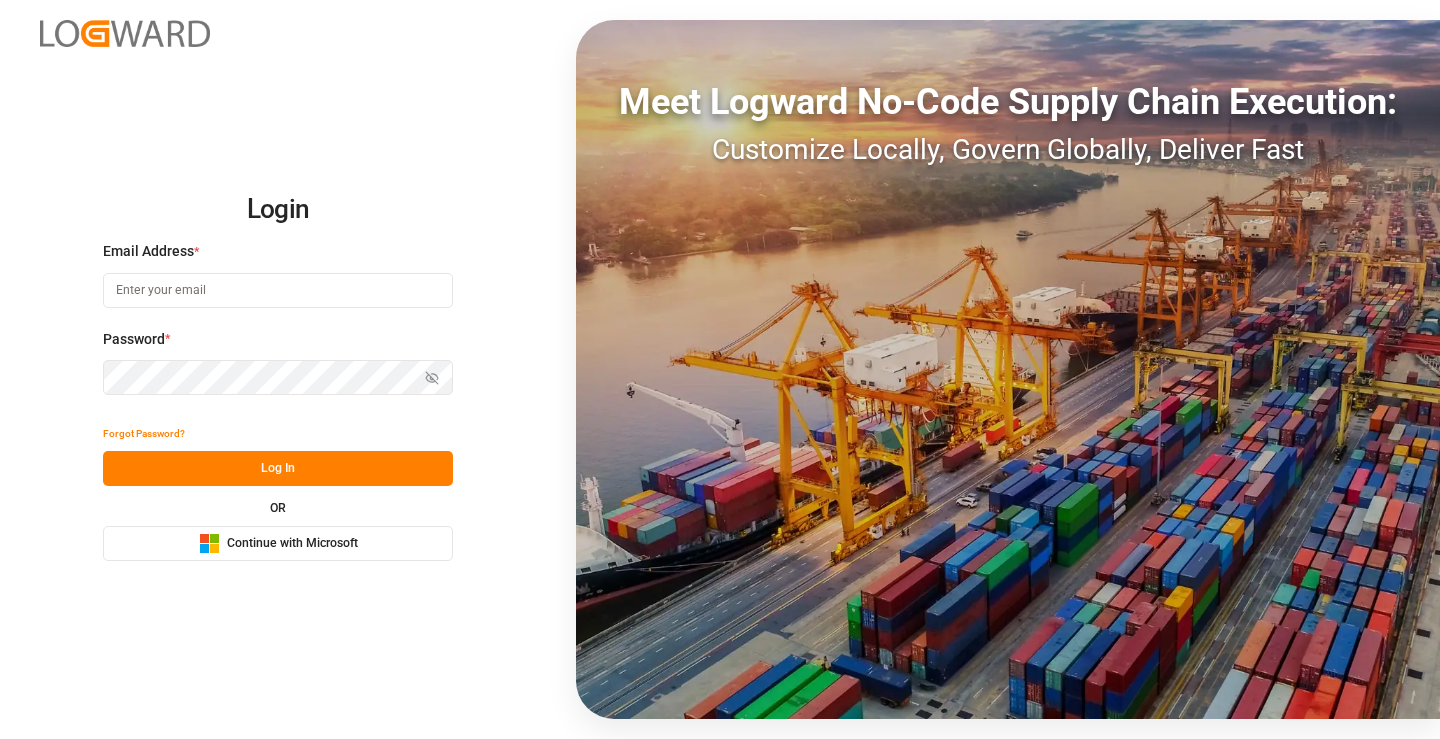 scroll, scrollTop: 0, scrollLeft: 0, axis: both 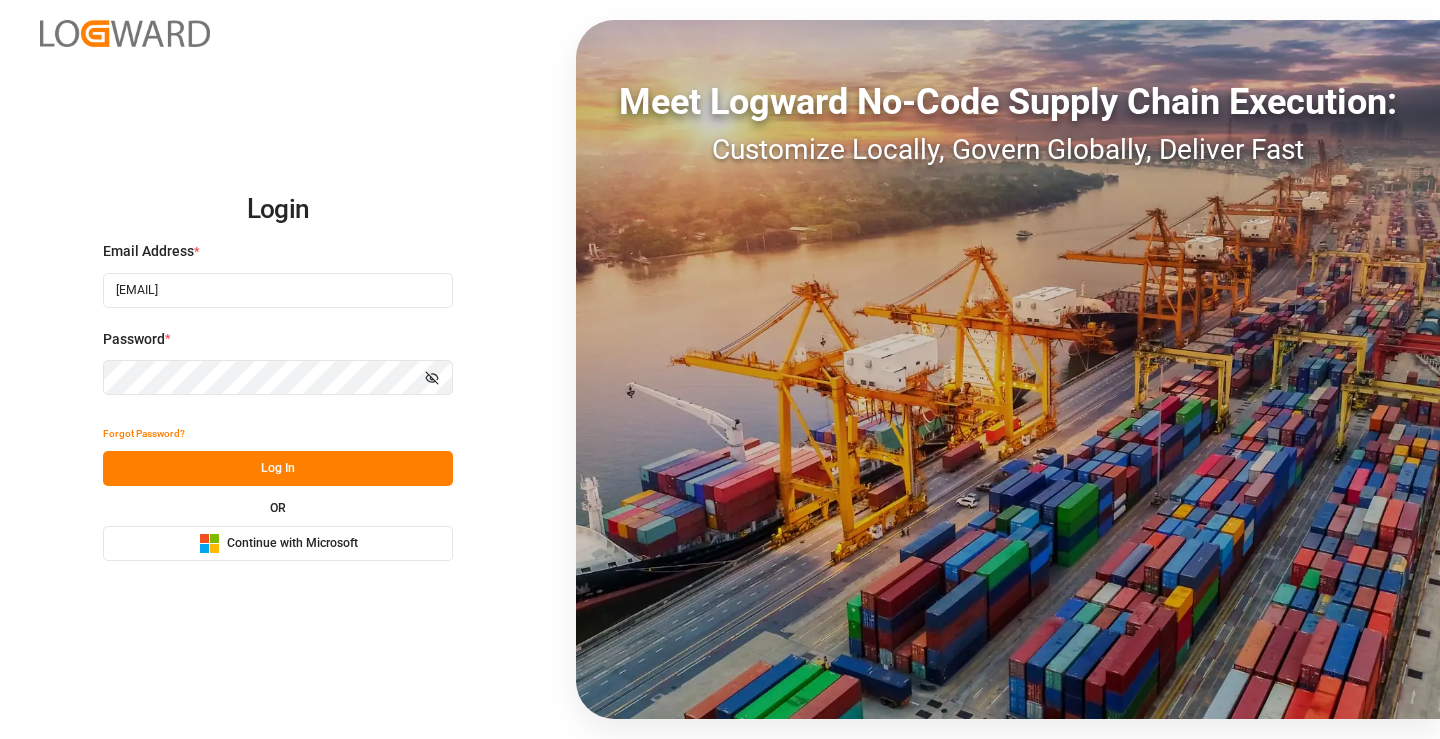 click on "Log In" at bounding box center (278, 468) 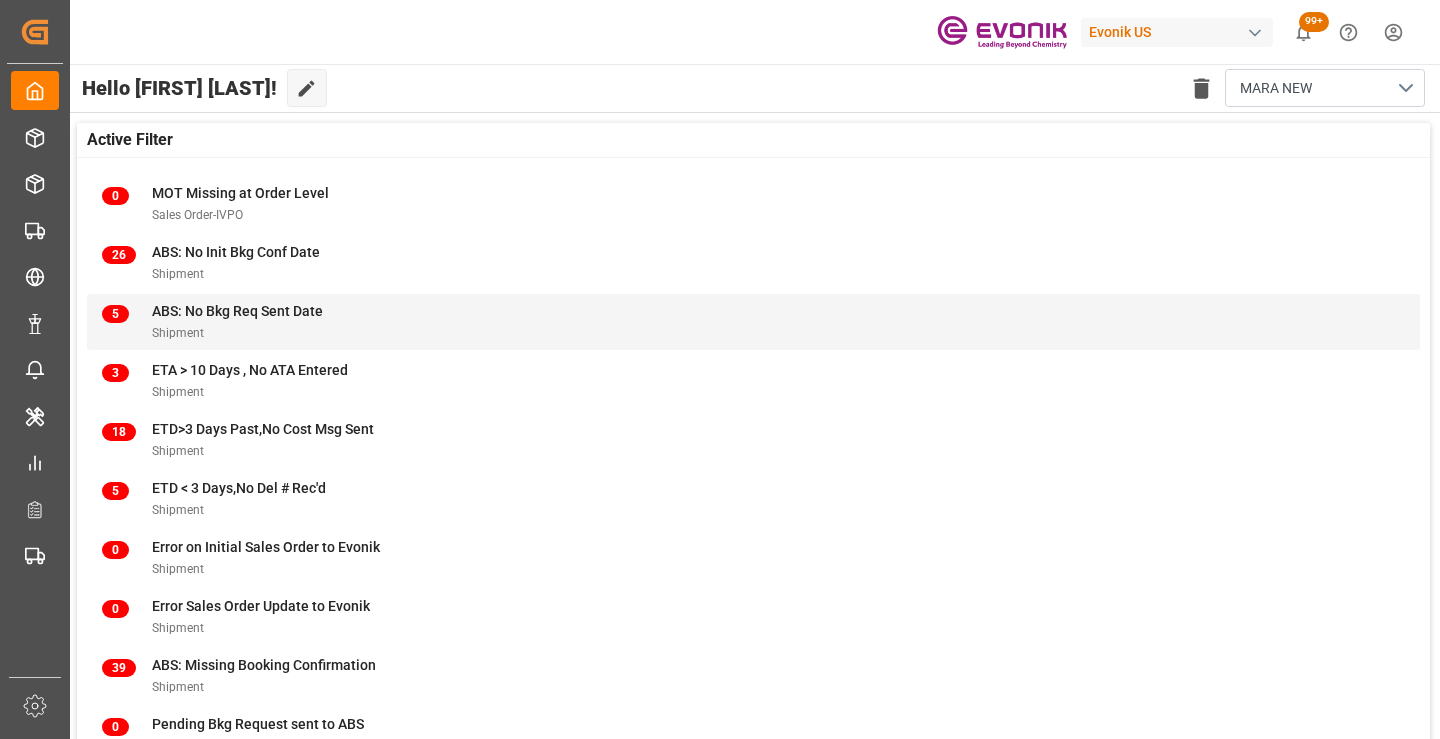 click on "ABS: No Bkg Req Sent Date" at bounding box center (237, 311) 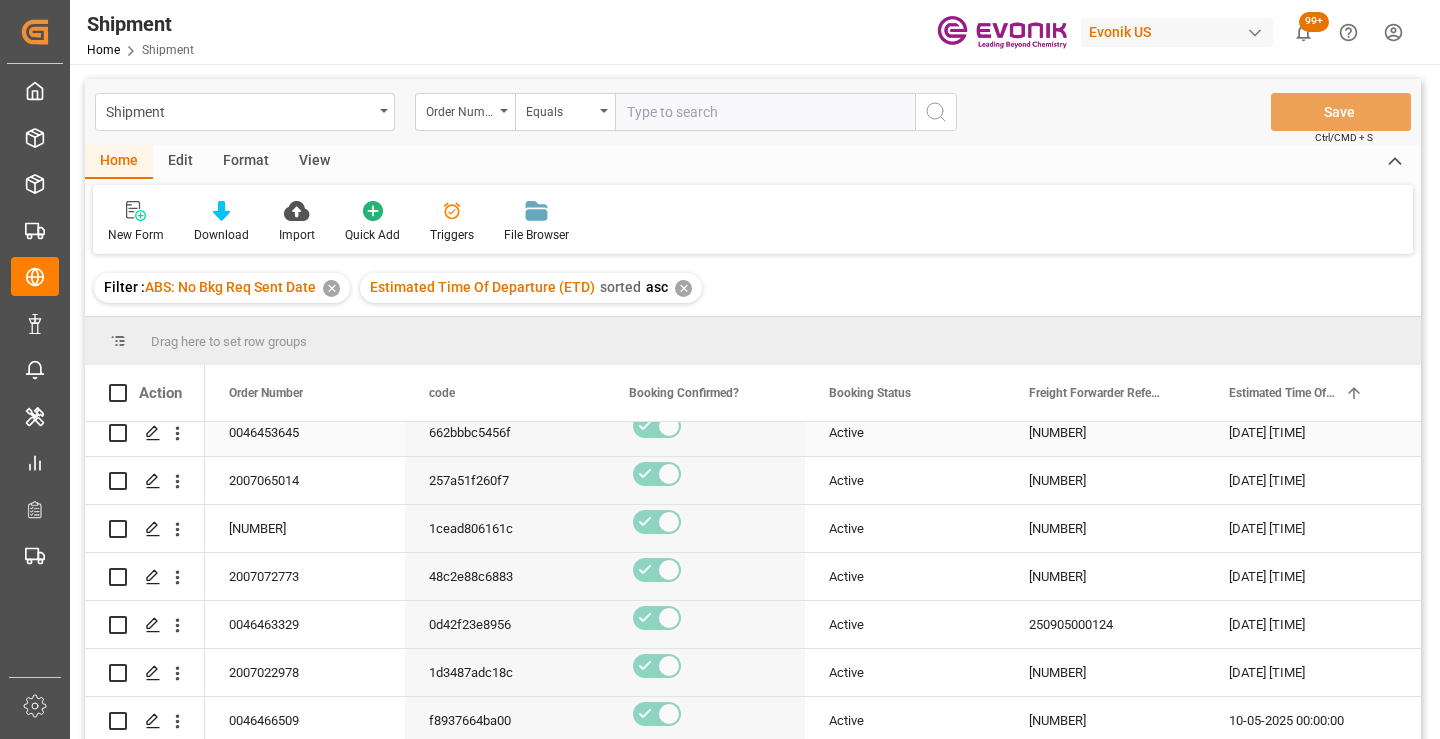 scroll, scrollTop: 0, scrollLeft: 0, axis: both 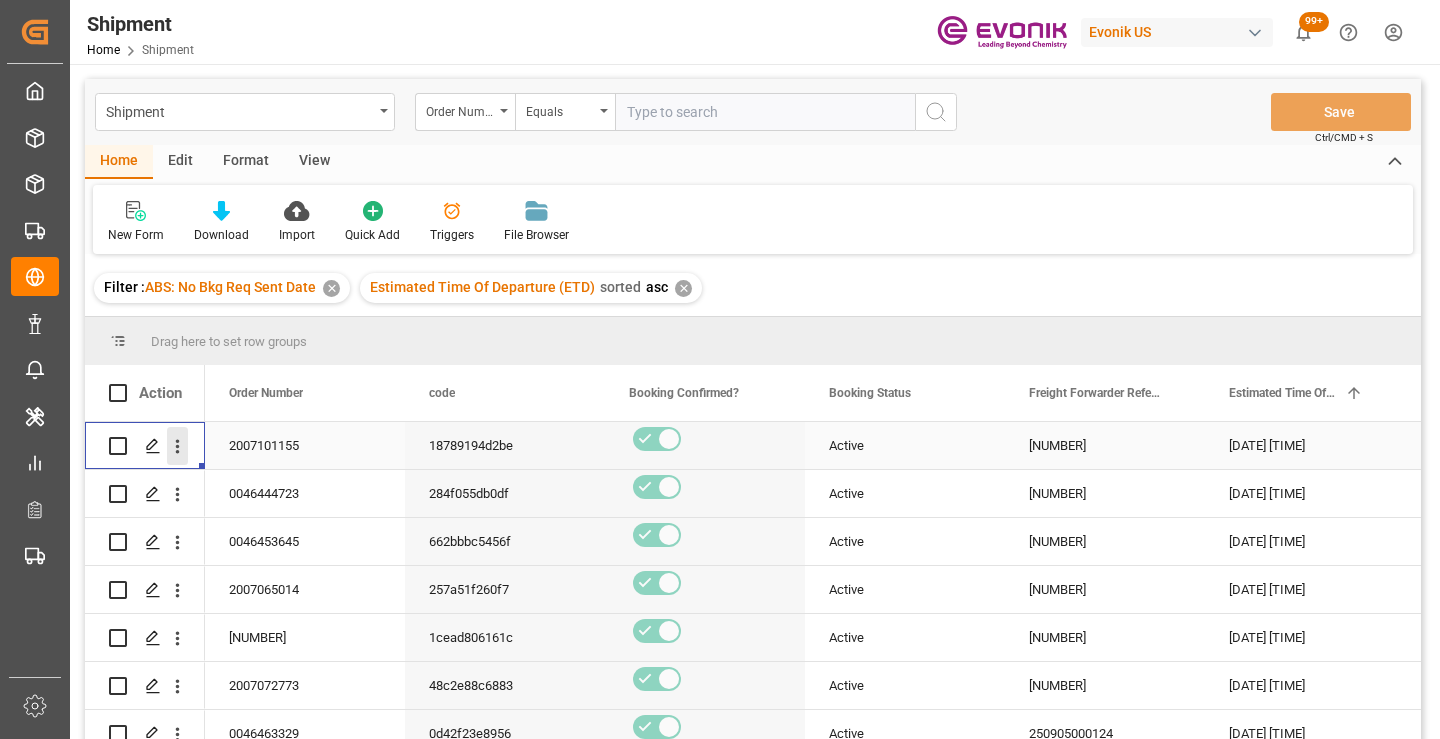 click 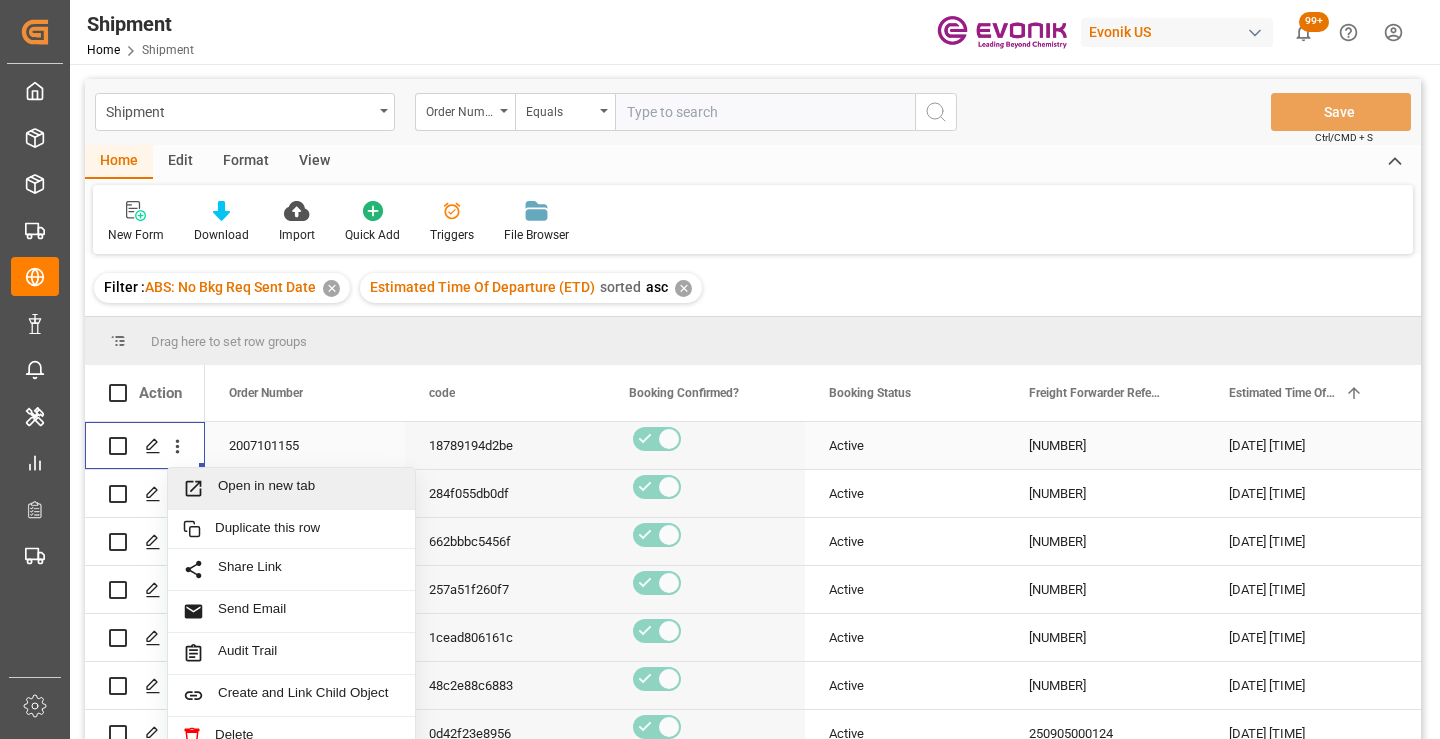 click on "Open in new tab" at bounding box center [309, 488] 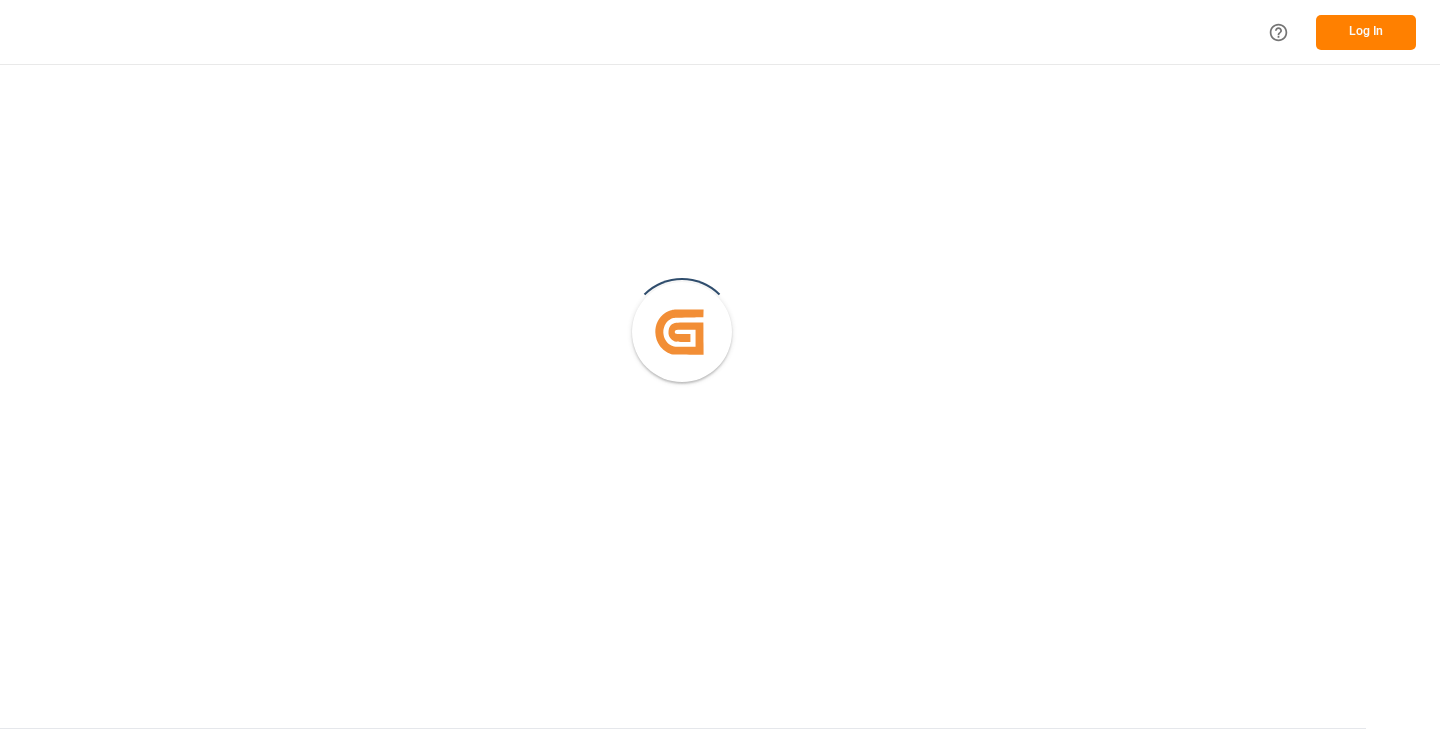 scroll, scrollTop: 0, scrollLeft: 0, axis: both 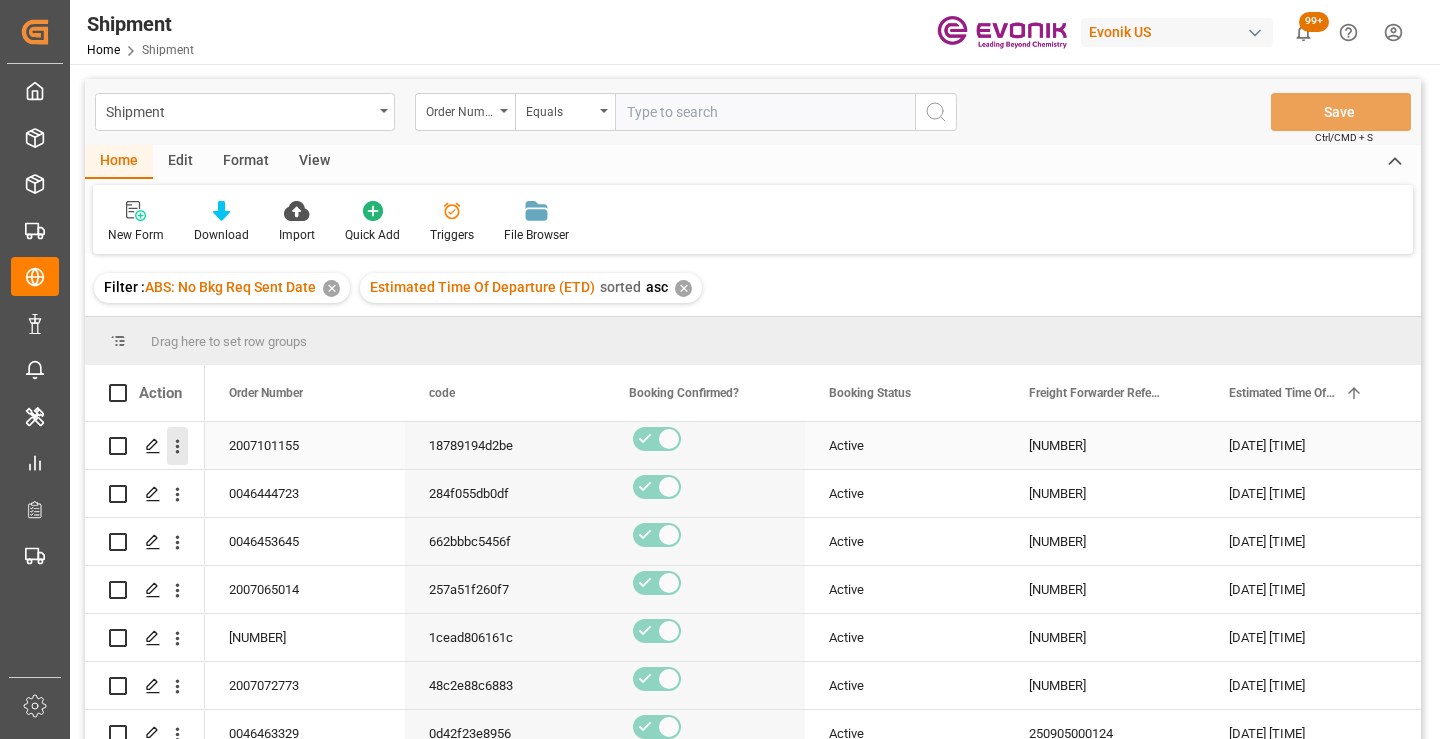 click 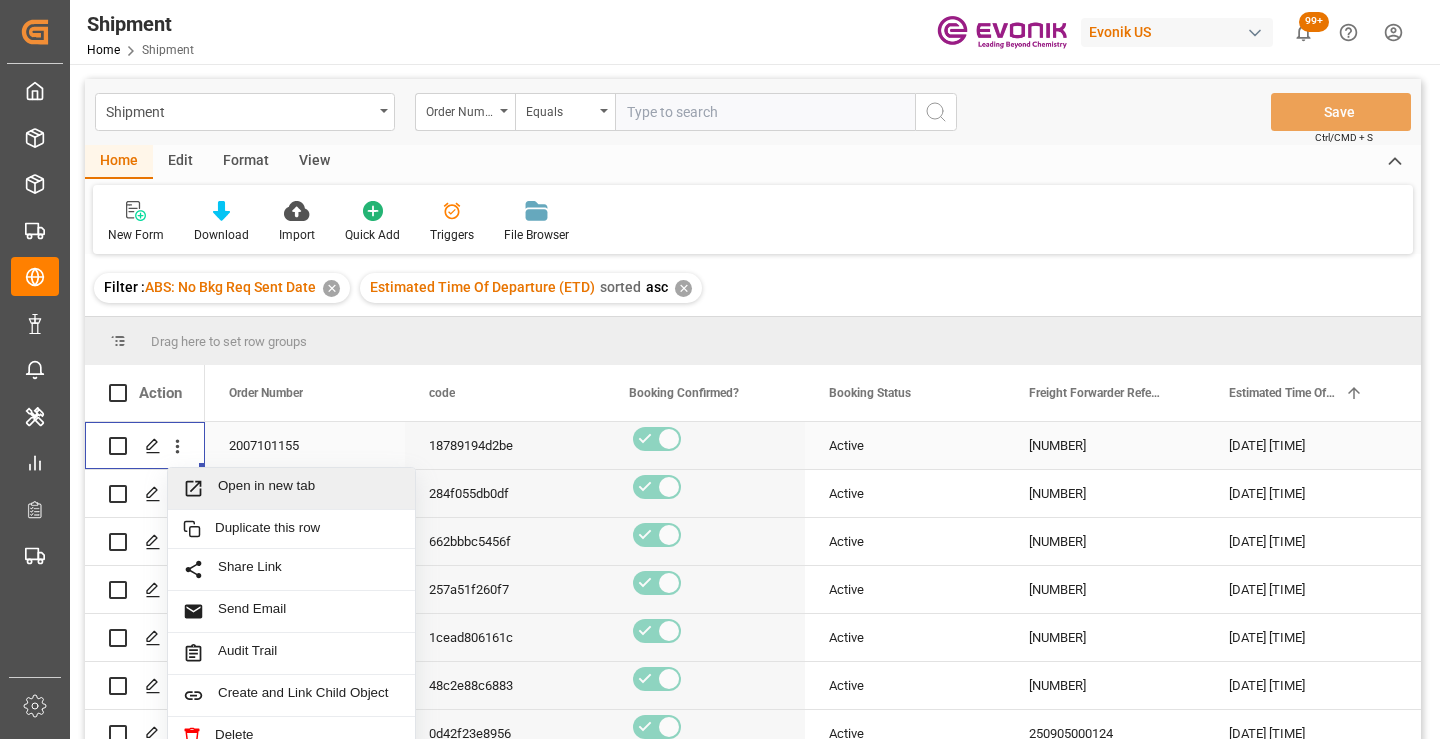 click on "Open in new tab" at bounding box center (309, 488) 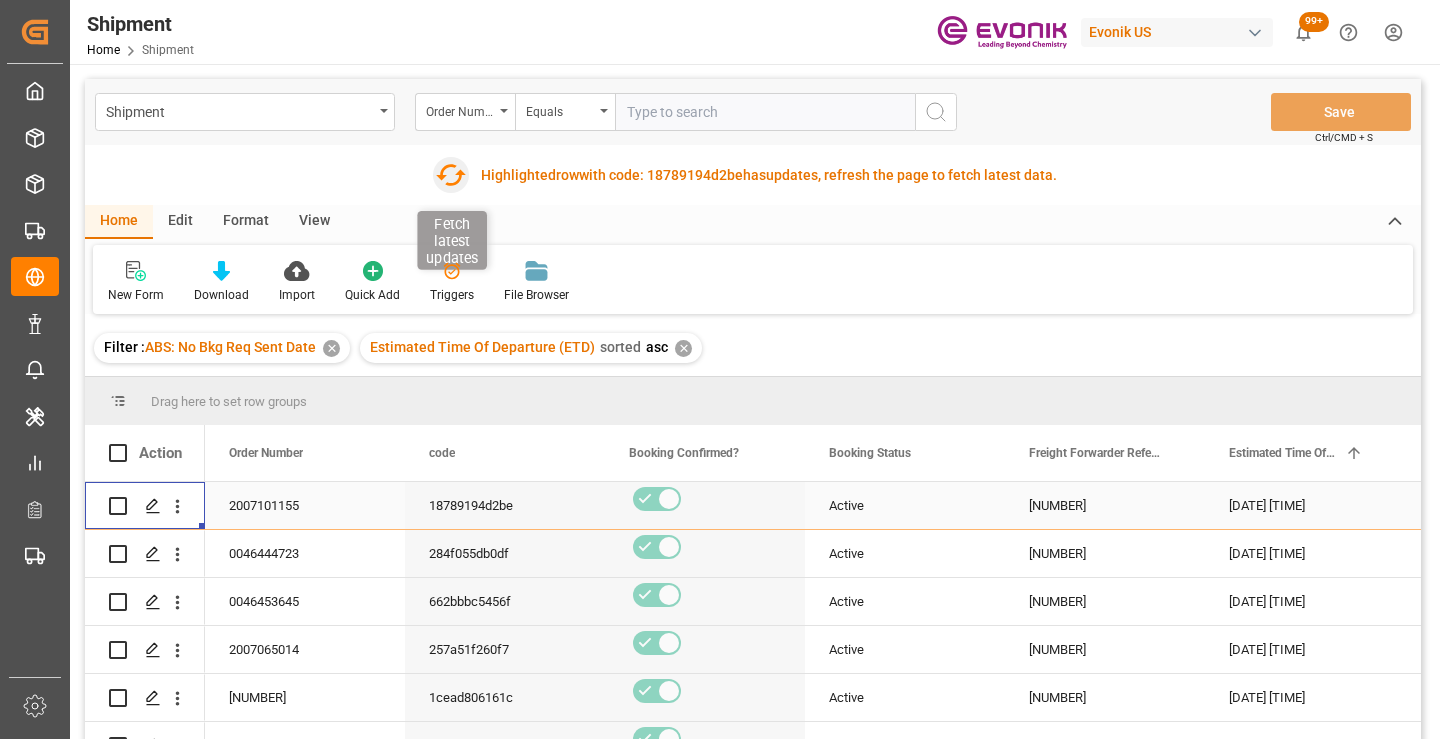 click 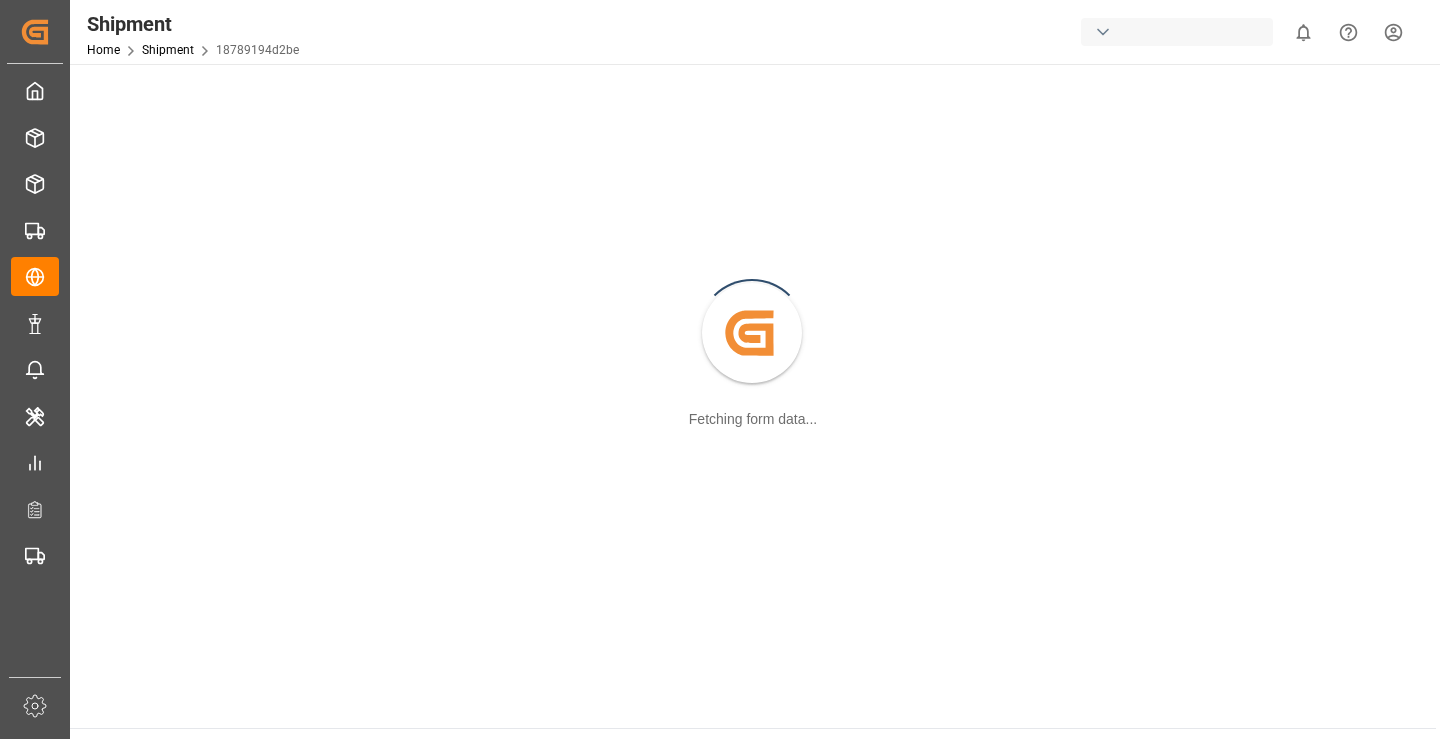 scroll, scrollTop: 0, scrollLeft: 0, axis: both 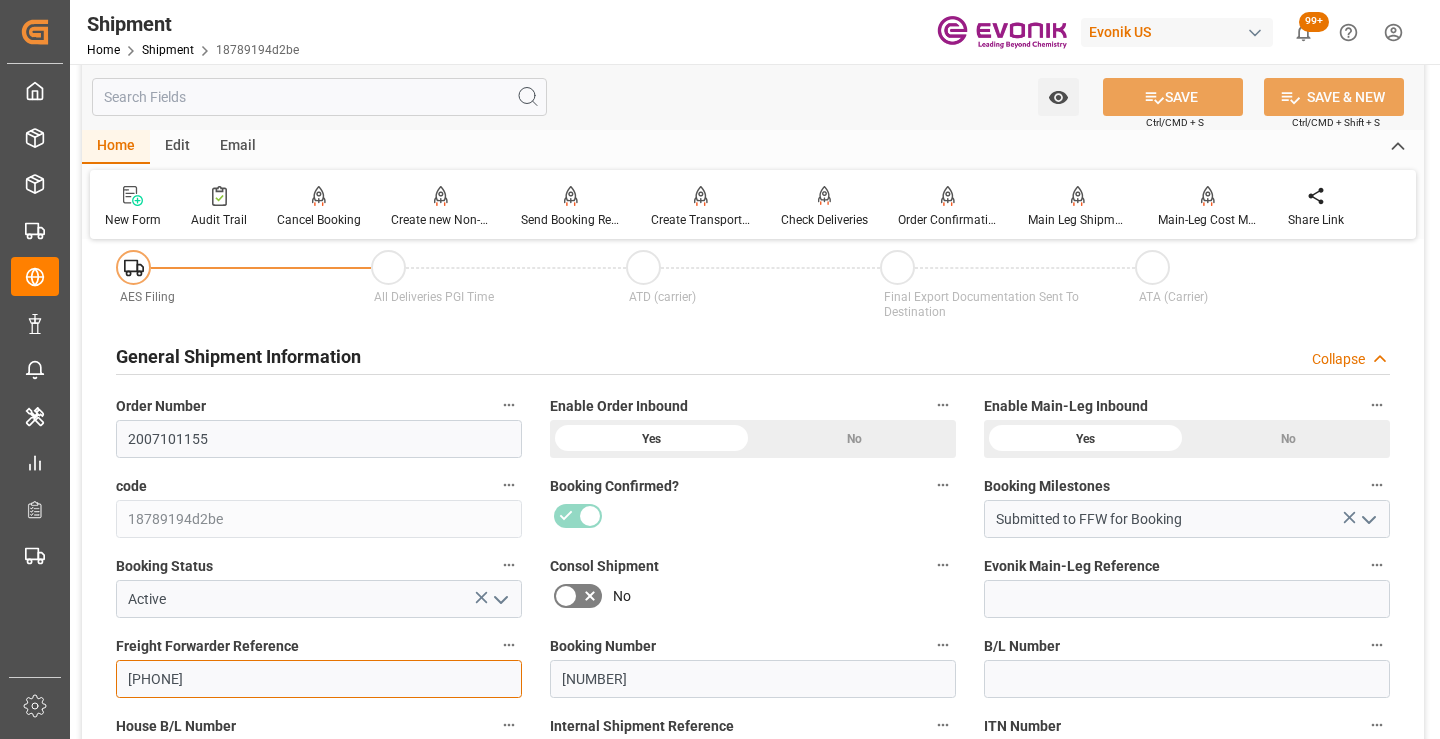 click on "250805000304" at bounding box center [319, 679] 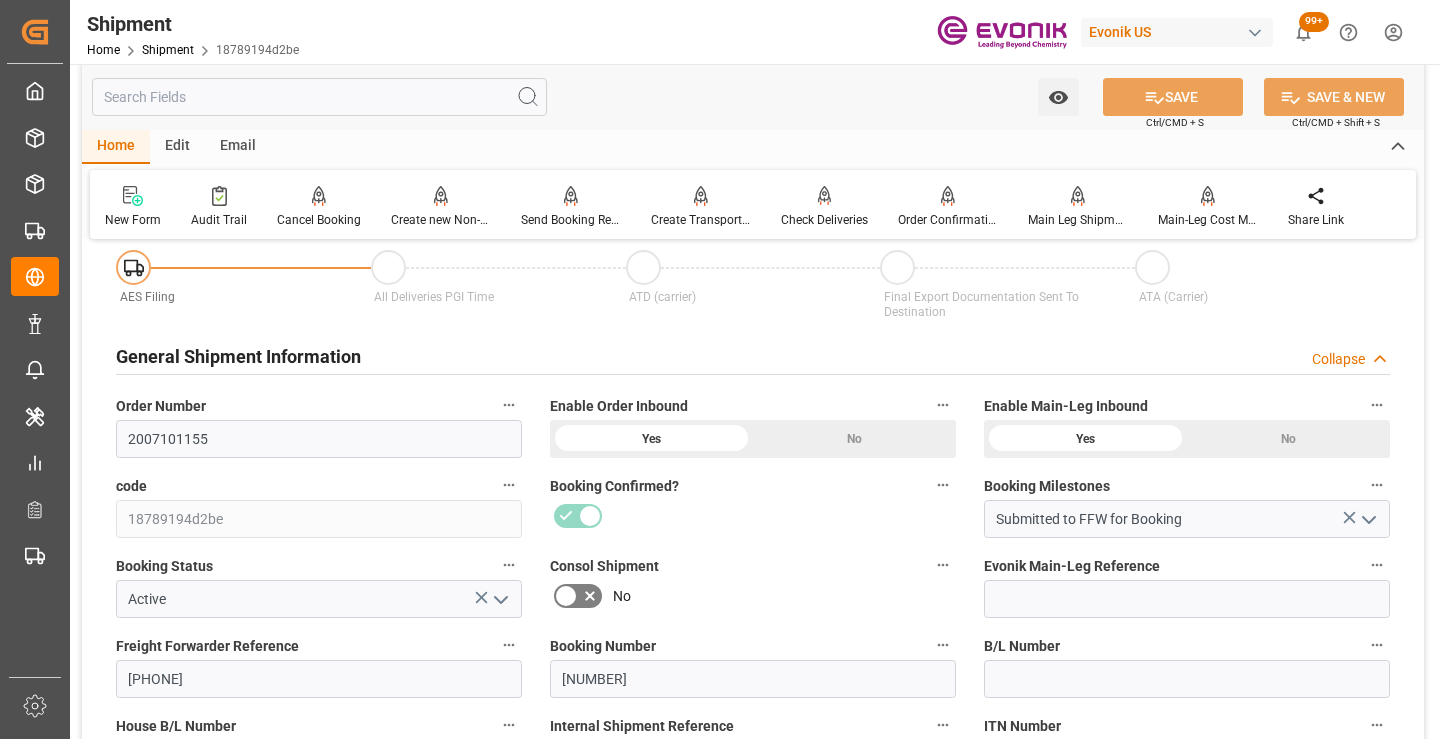click at bounding box center (319, 97) 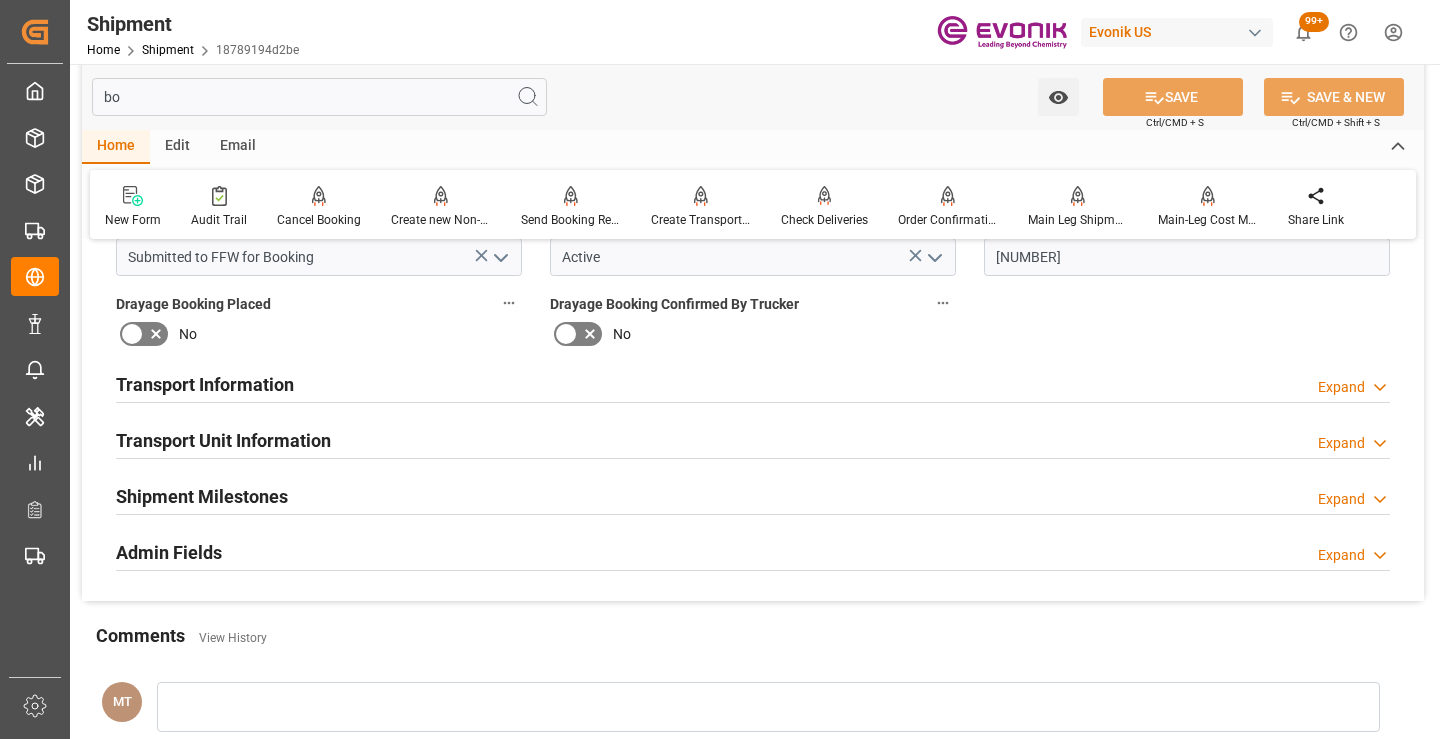 scroll, scrollTop: 0, scrollLeft: 0, axis: both 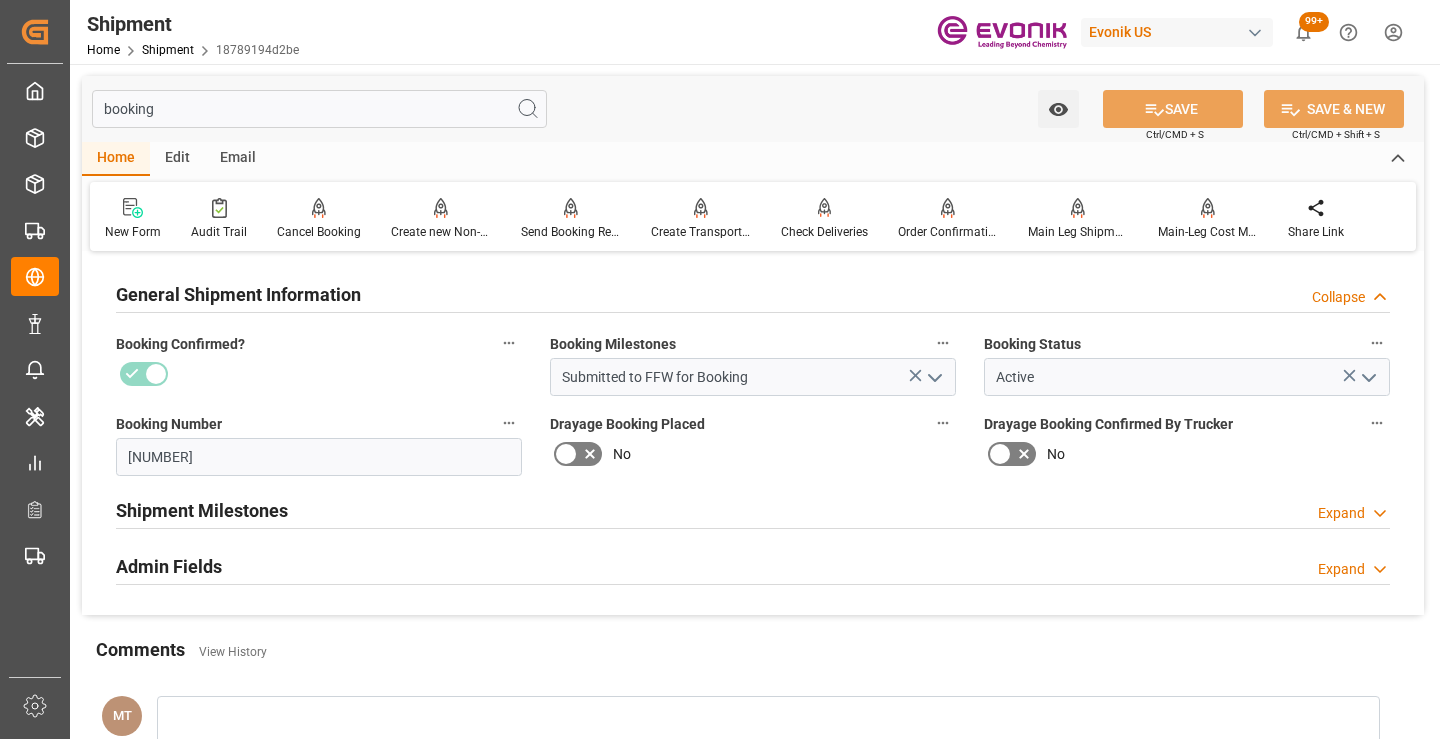 type on "booking" 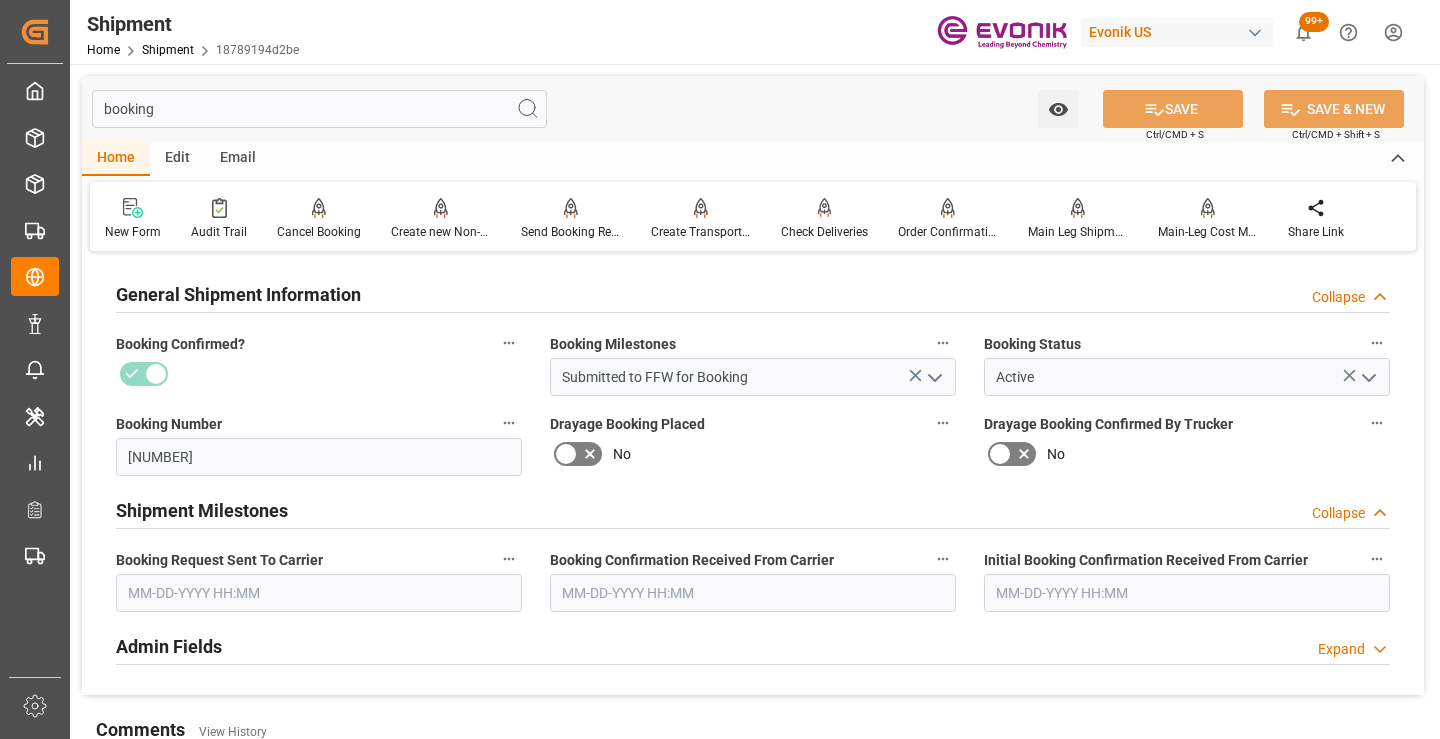 click at bounding box center [319, 593] 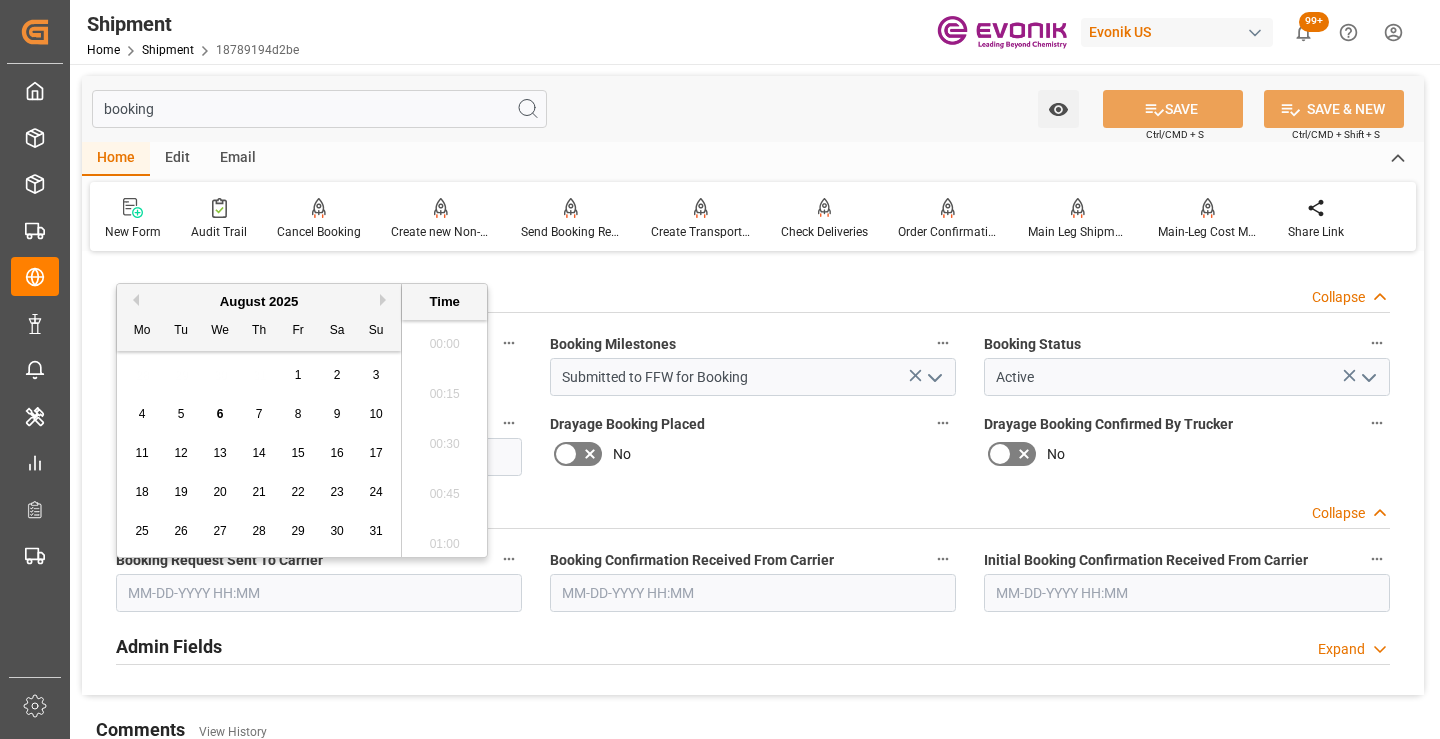 scroll, scrollTop: 1607, scrollLeft: 0, axis: vertical 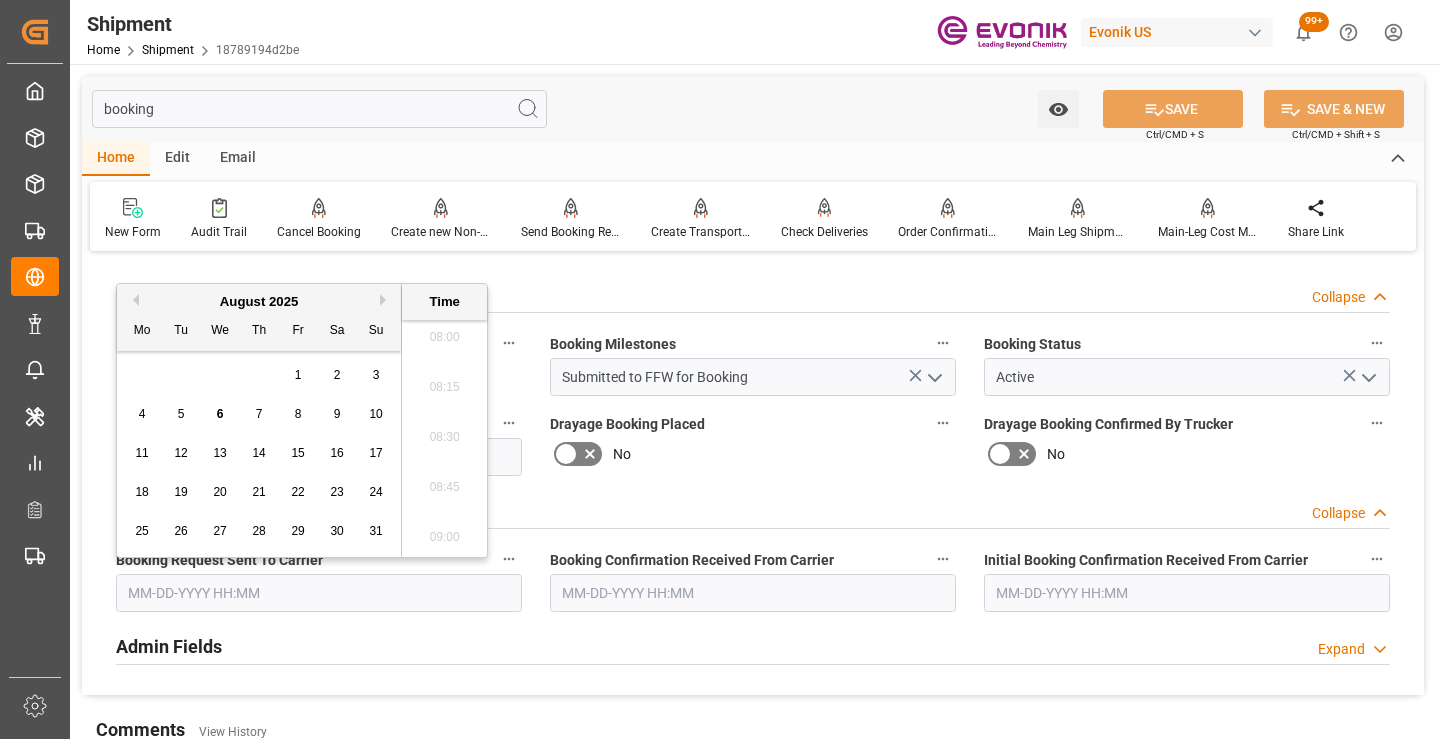 click on "6" at bounding box center (220, 414) 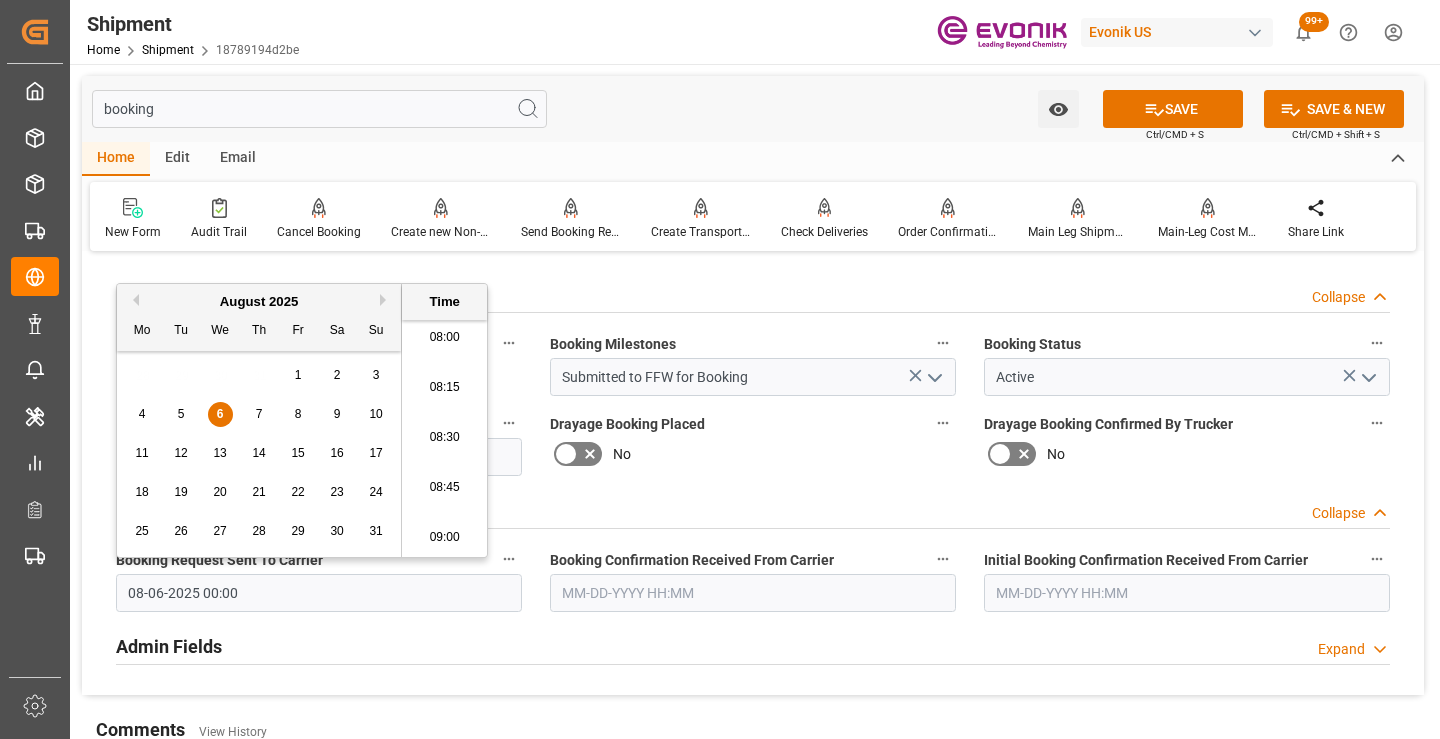 click at bounding box center (753, 593) 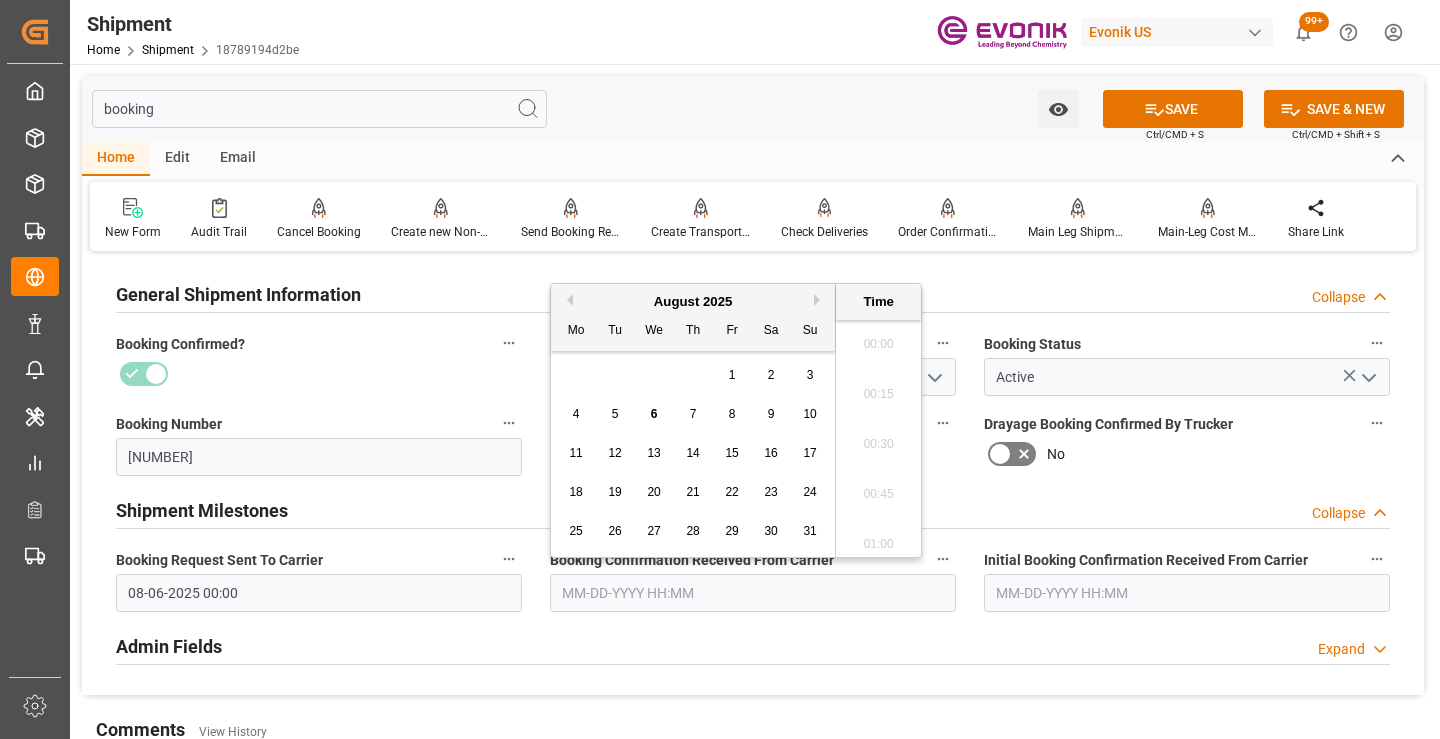 scroll, scrollTop: 1607, scrollLeft: 0, axis: vertical 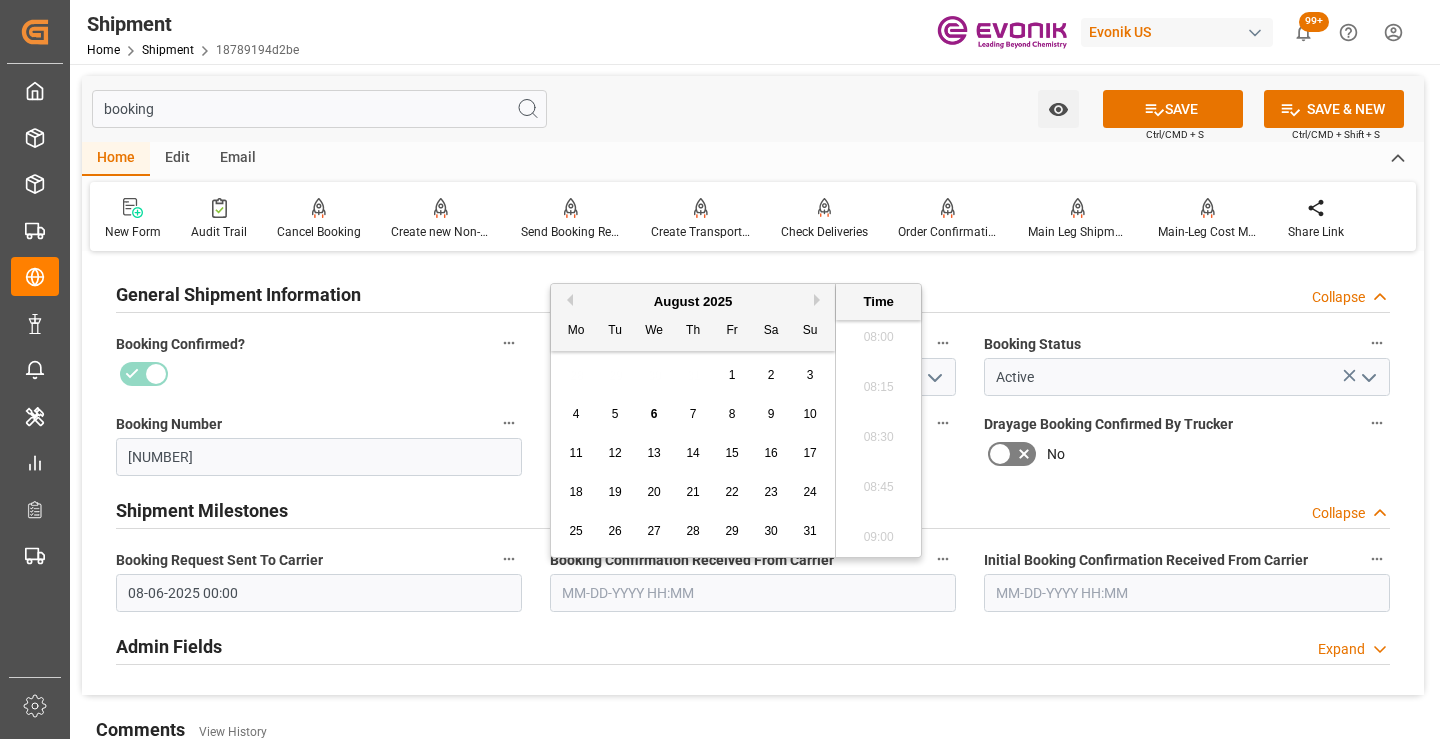 click on "6" at bounding box center [654, 414] 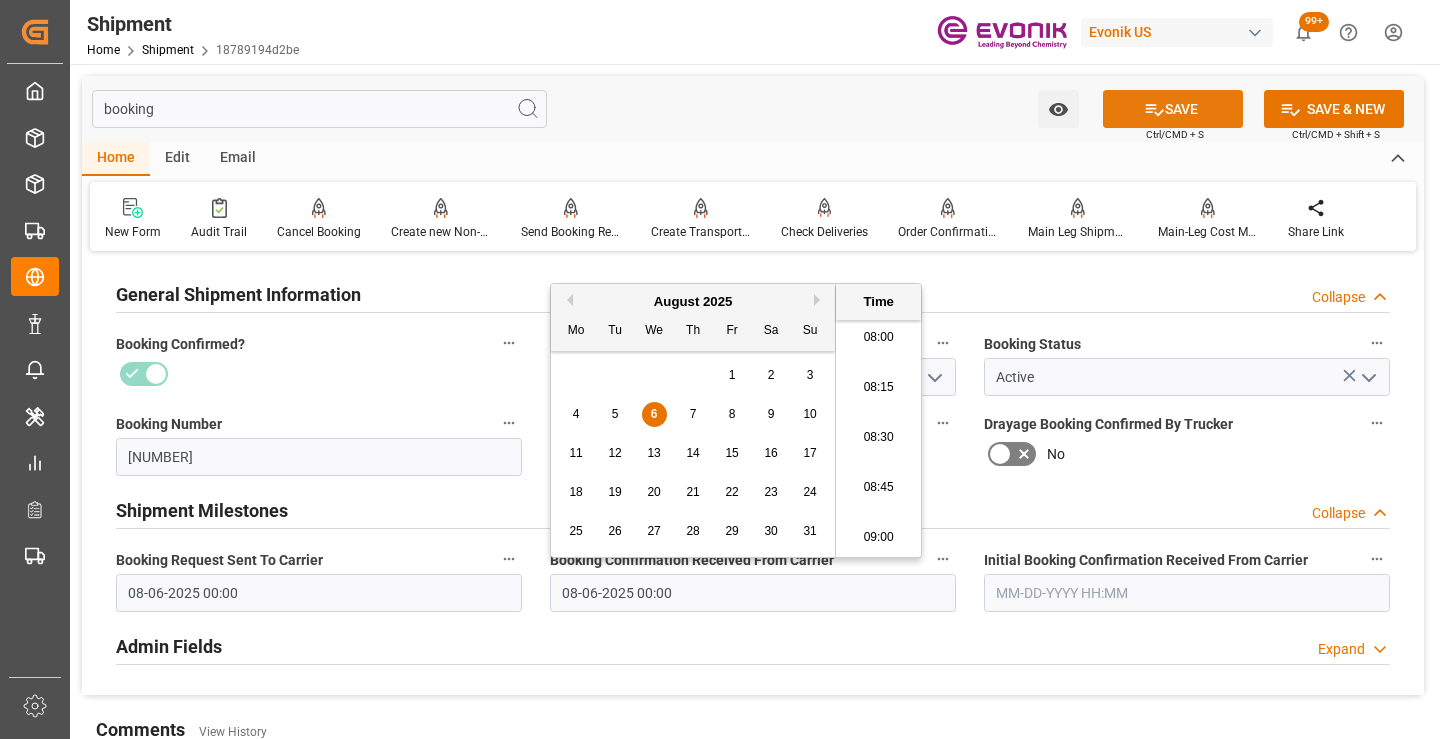 click on "SAVE" at bounding box center (1173, 109) 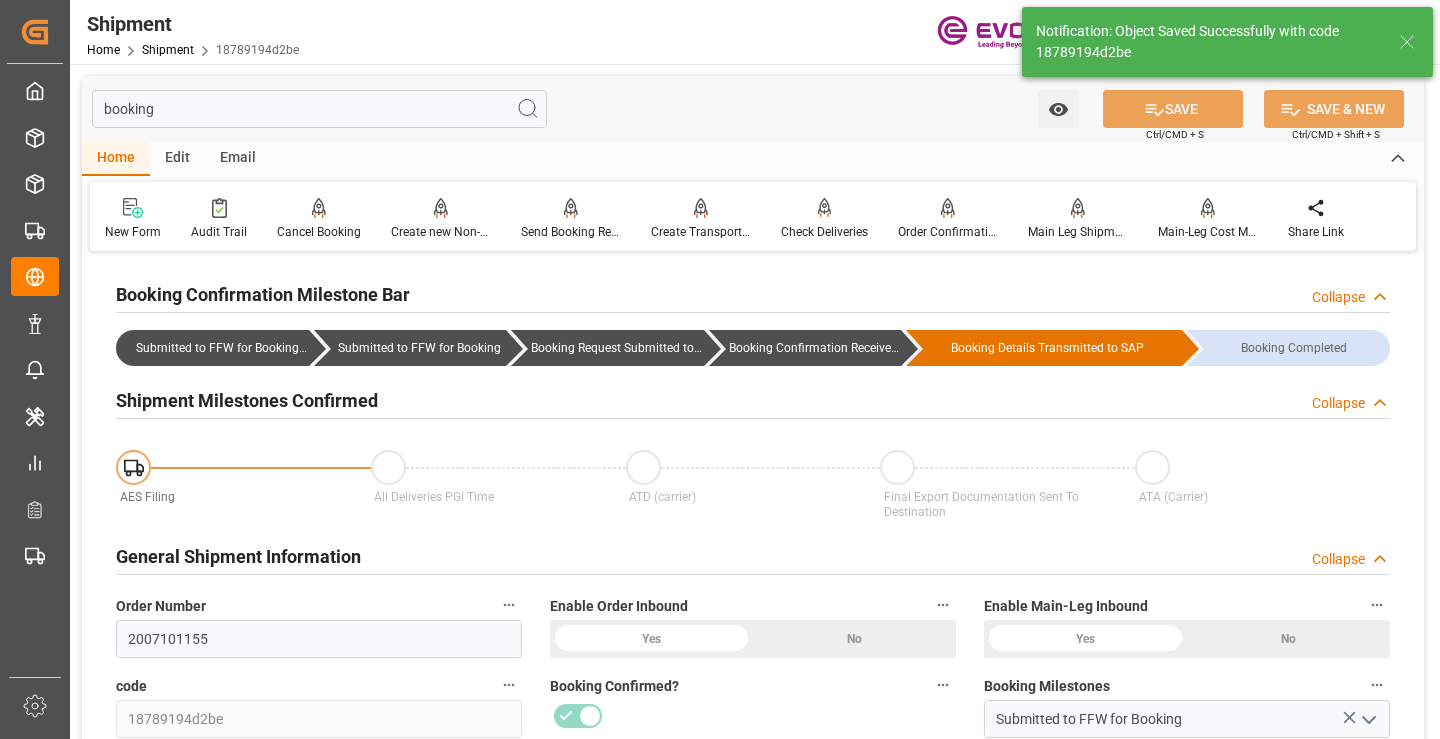 type on "Booking Confirmation Received from Ocean Carrier" 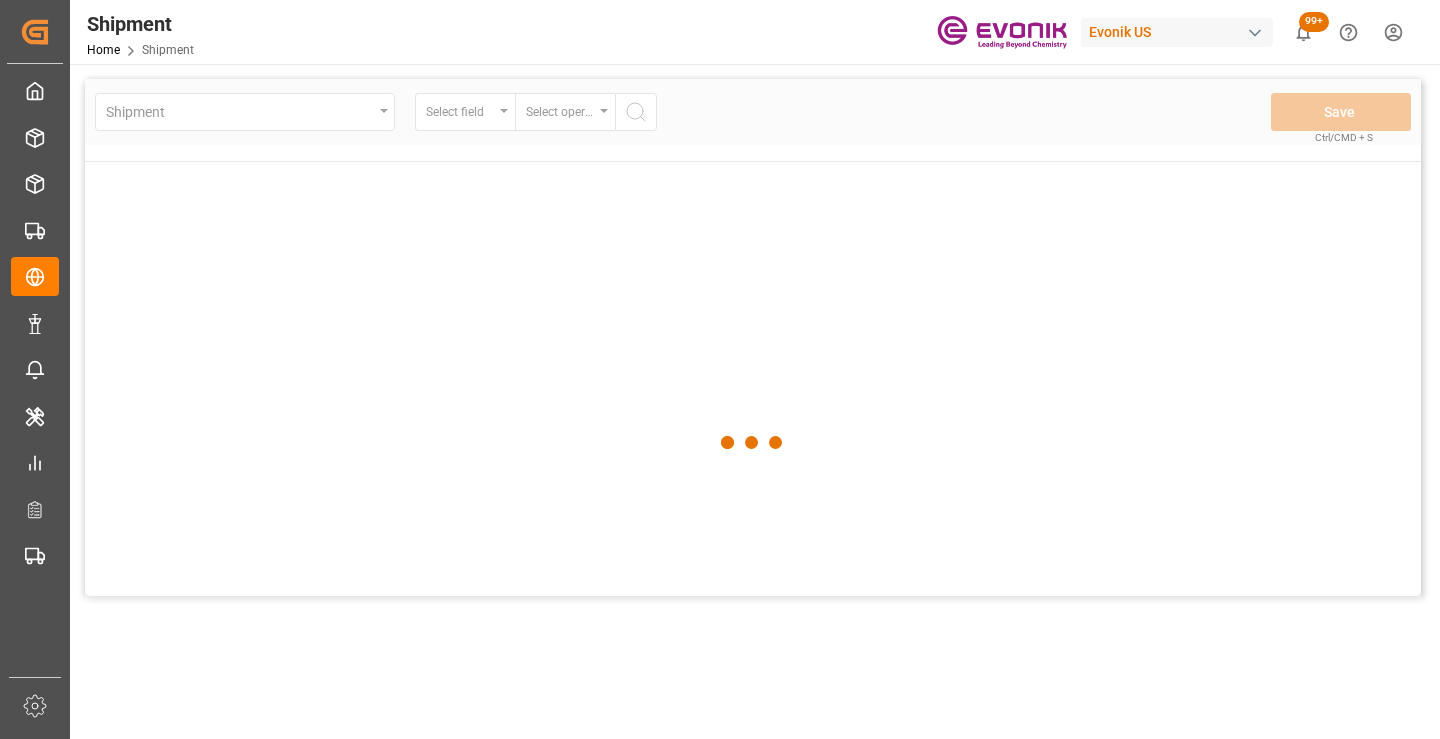 scroll, scrollTop: 0, scrollLeft: 0, axis: both 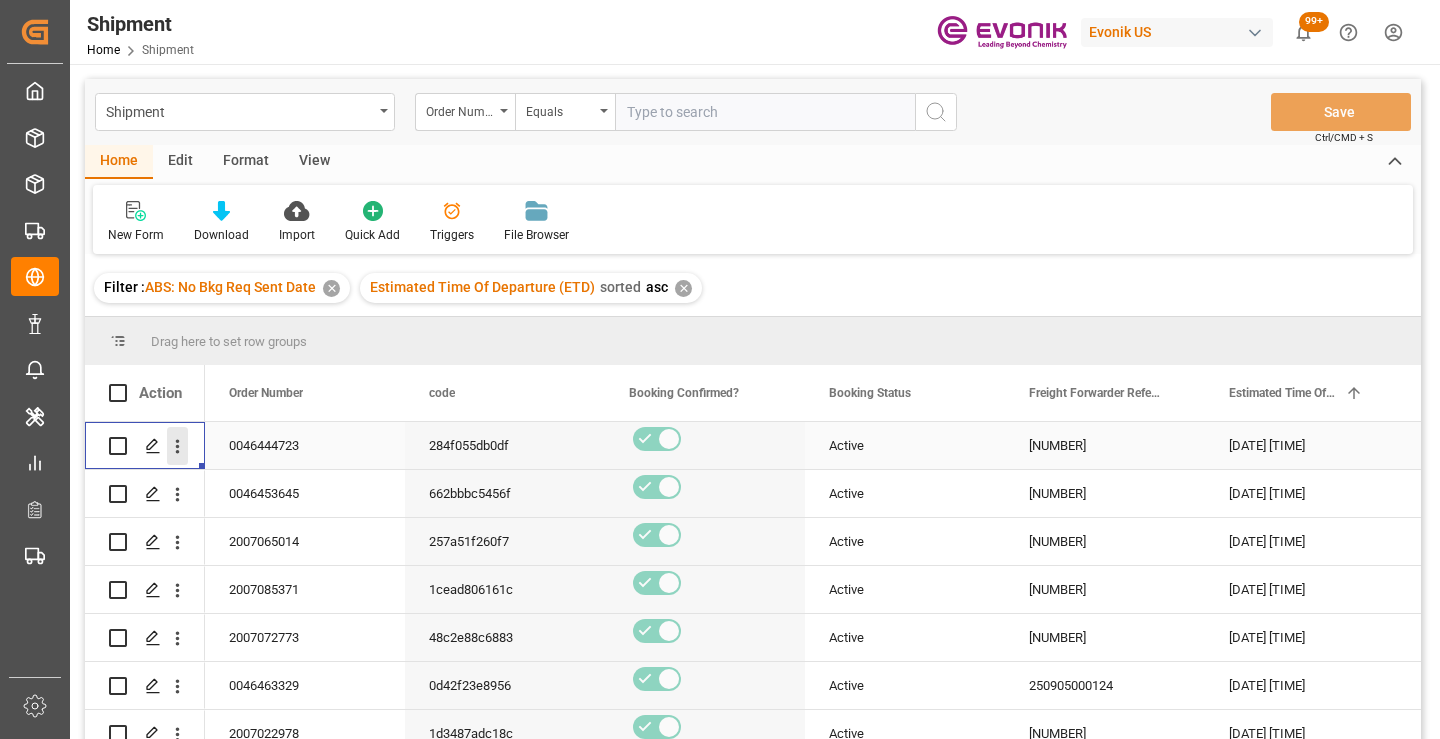 click 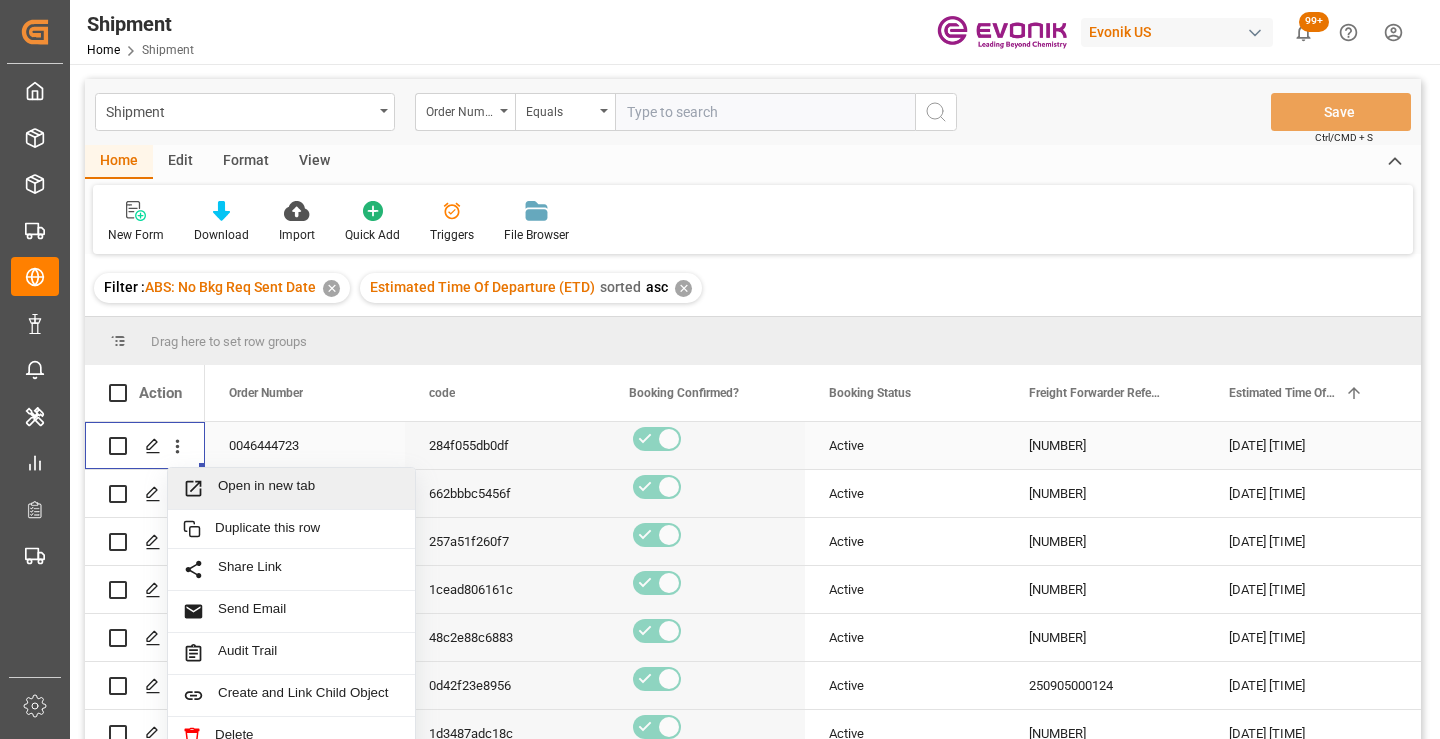 click on "Open in new tab" at bounding box center [309, 488] 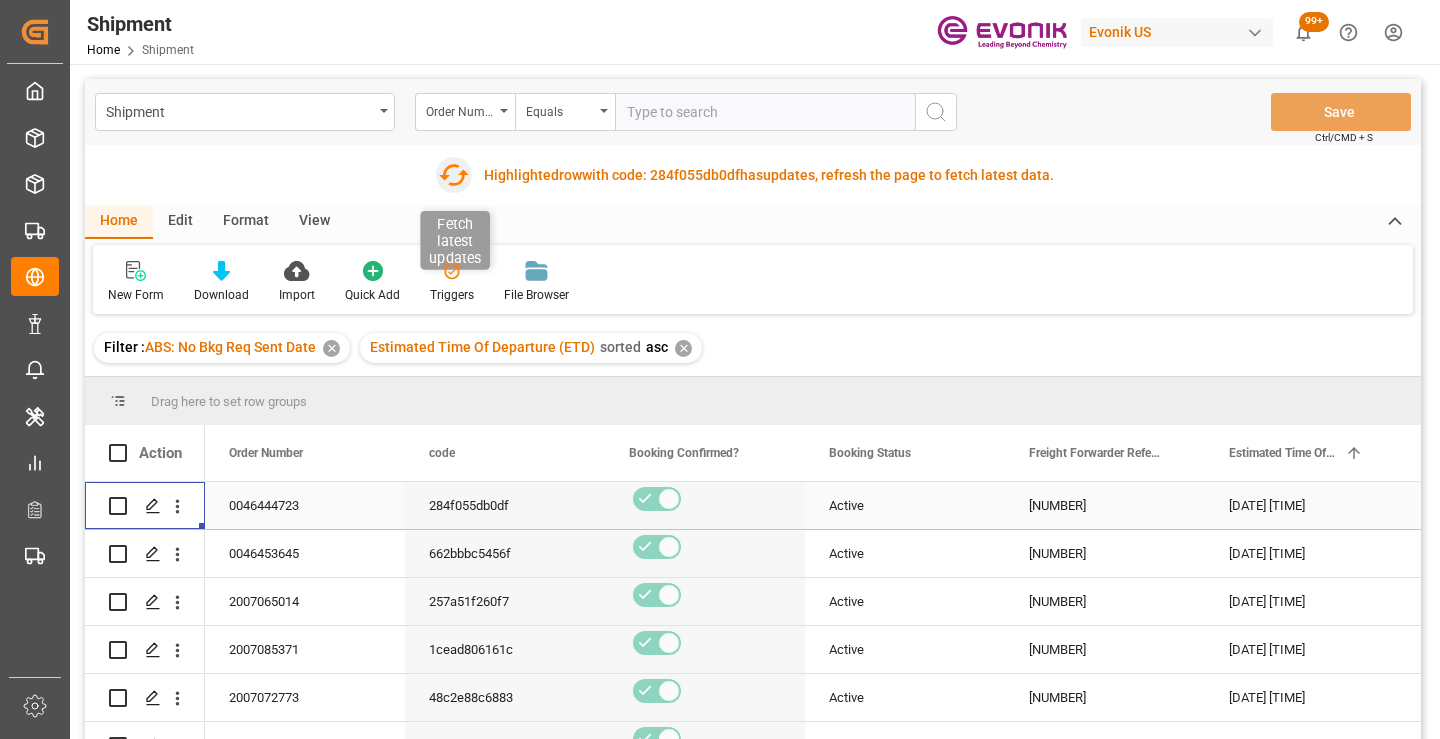 click 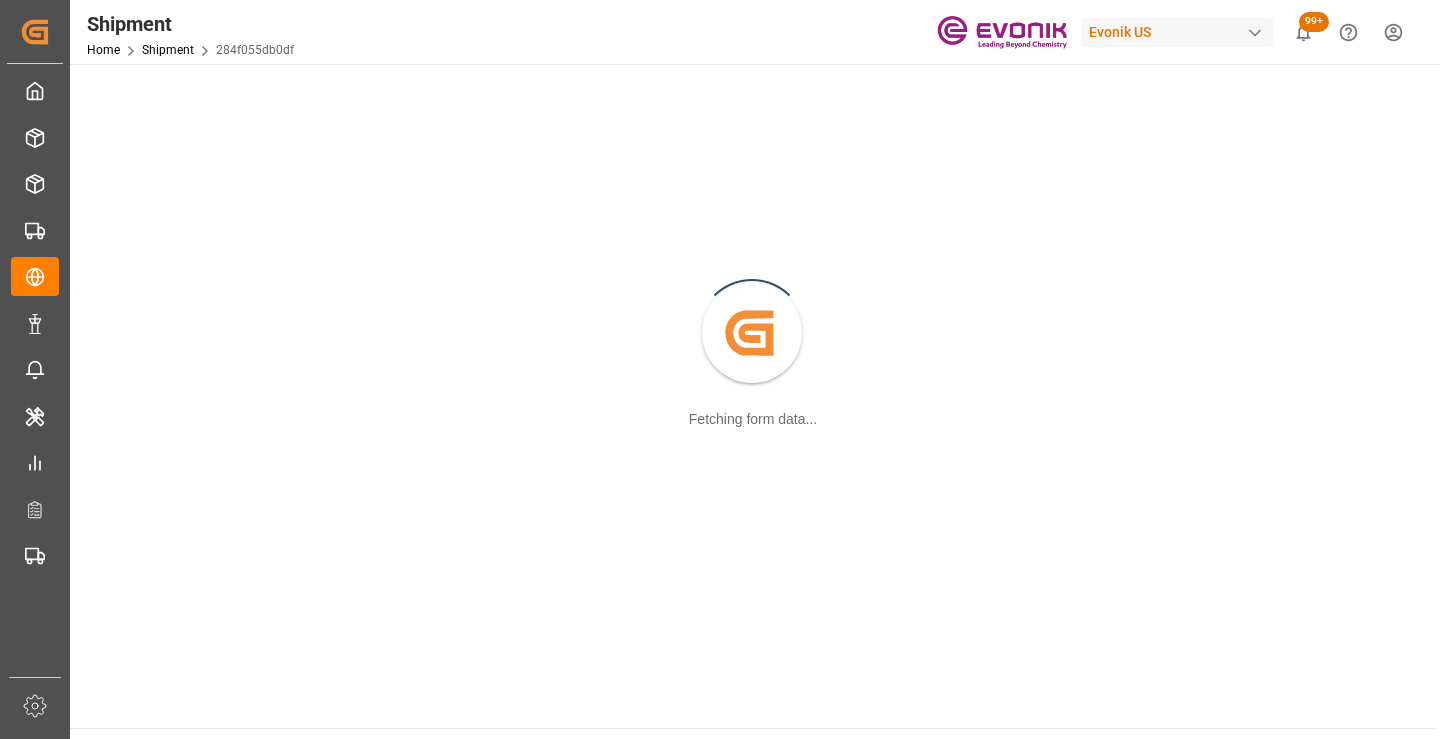 scroll, scrollTop: 0, scrollLeft: 0, axis: both 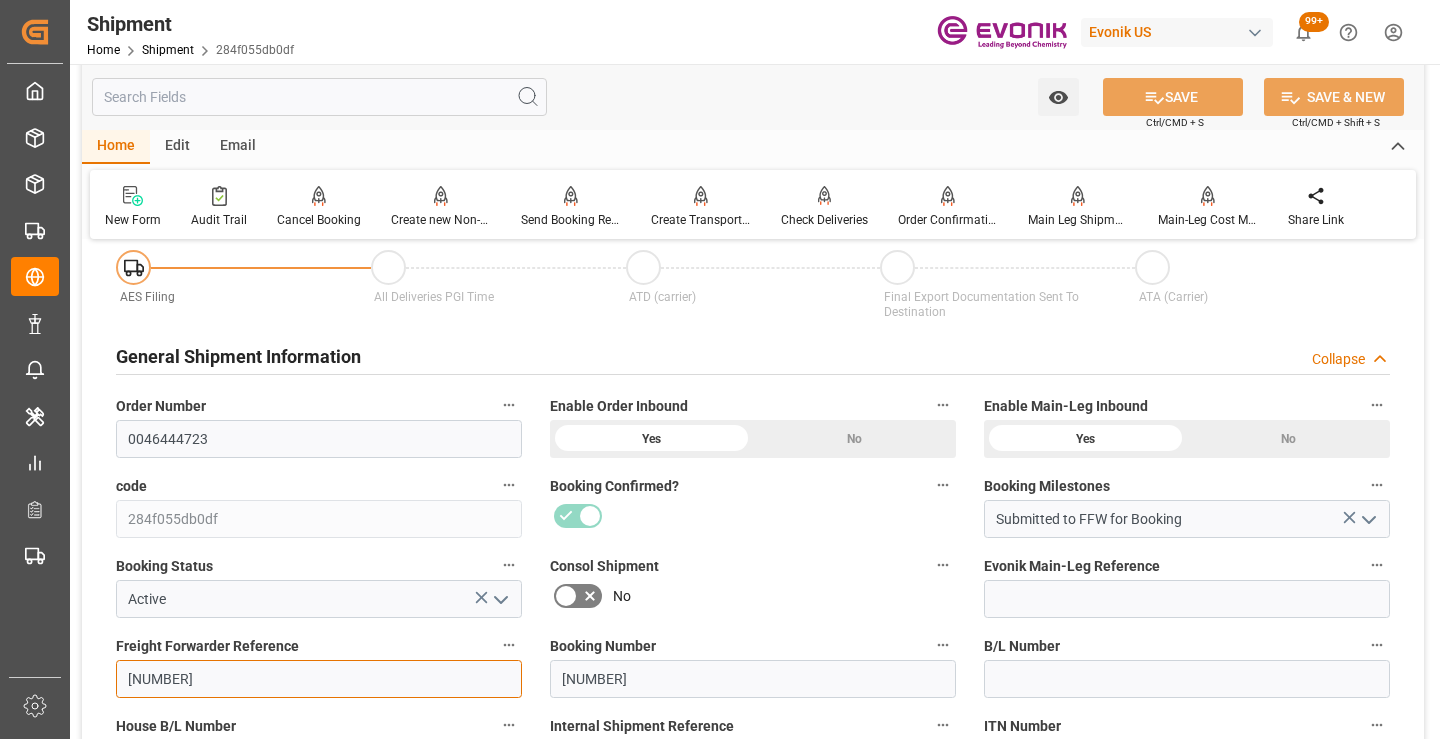 click on "250805000311" at bounding box center (319, 679) 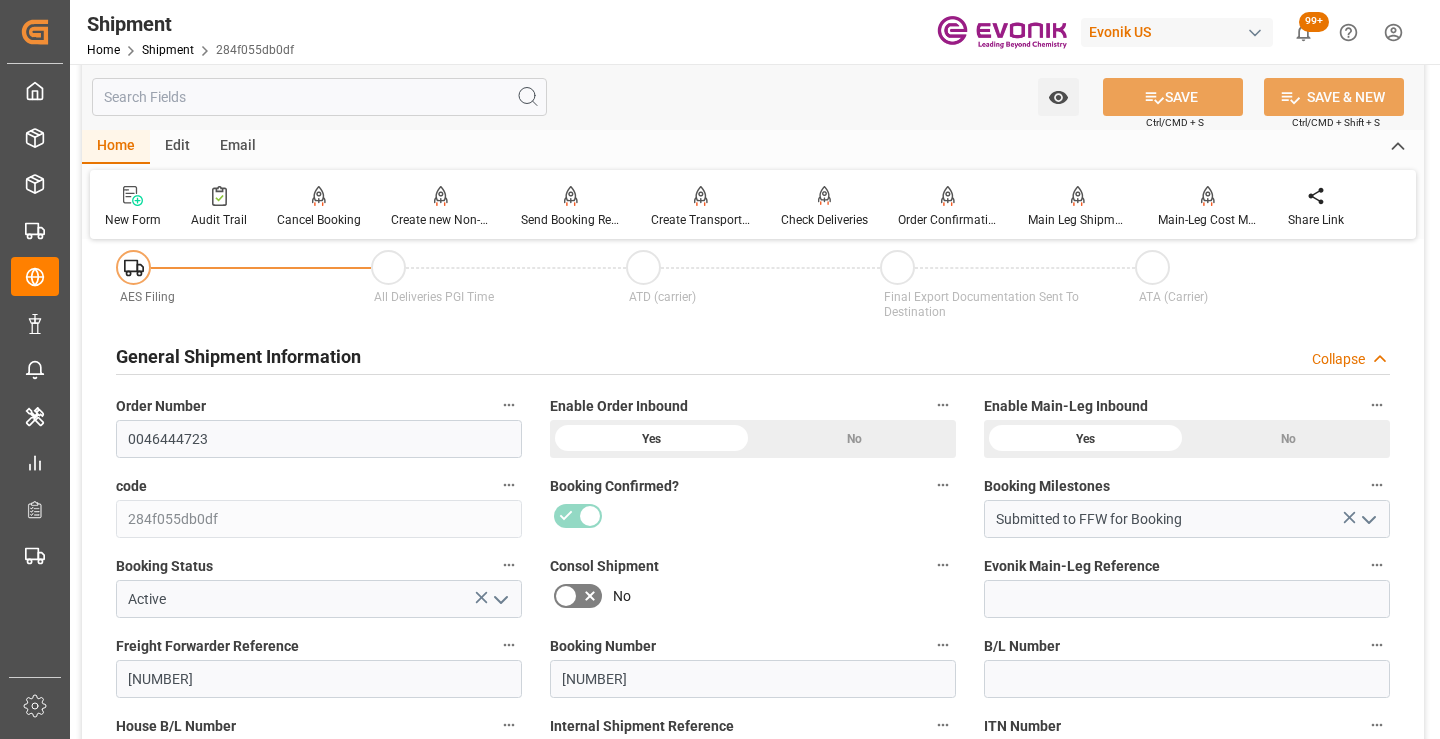 click at bounding box center (319, 97) 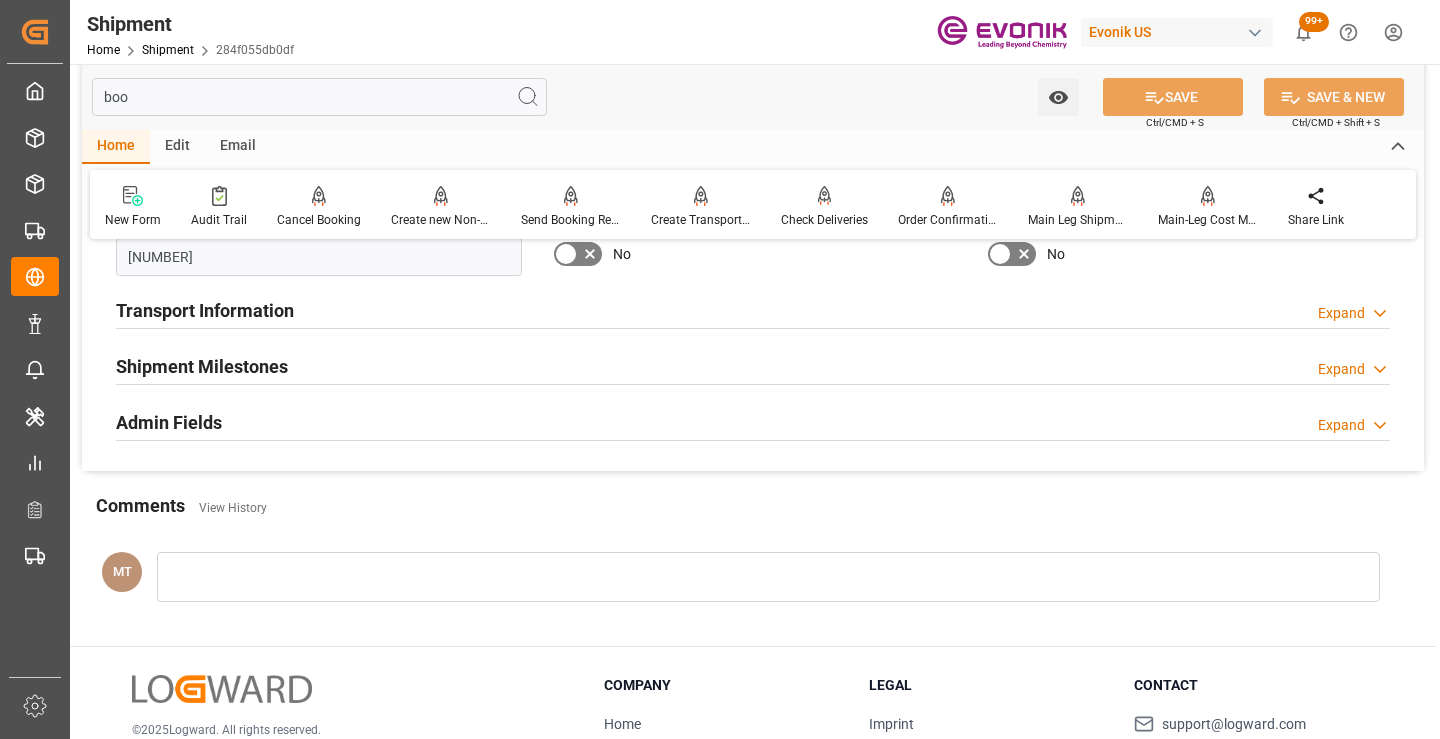 scroll, scrollTop: 0, scrollLeft: 0, axis: both 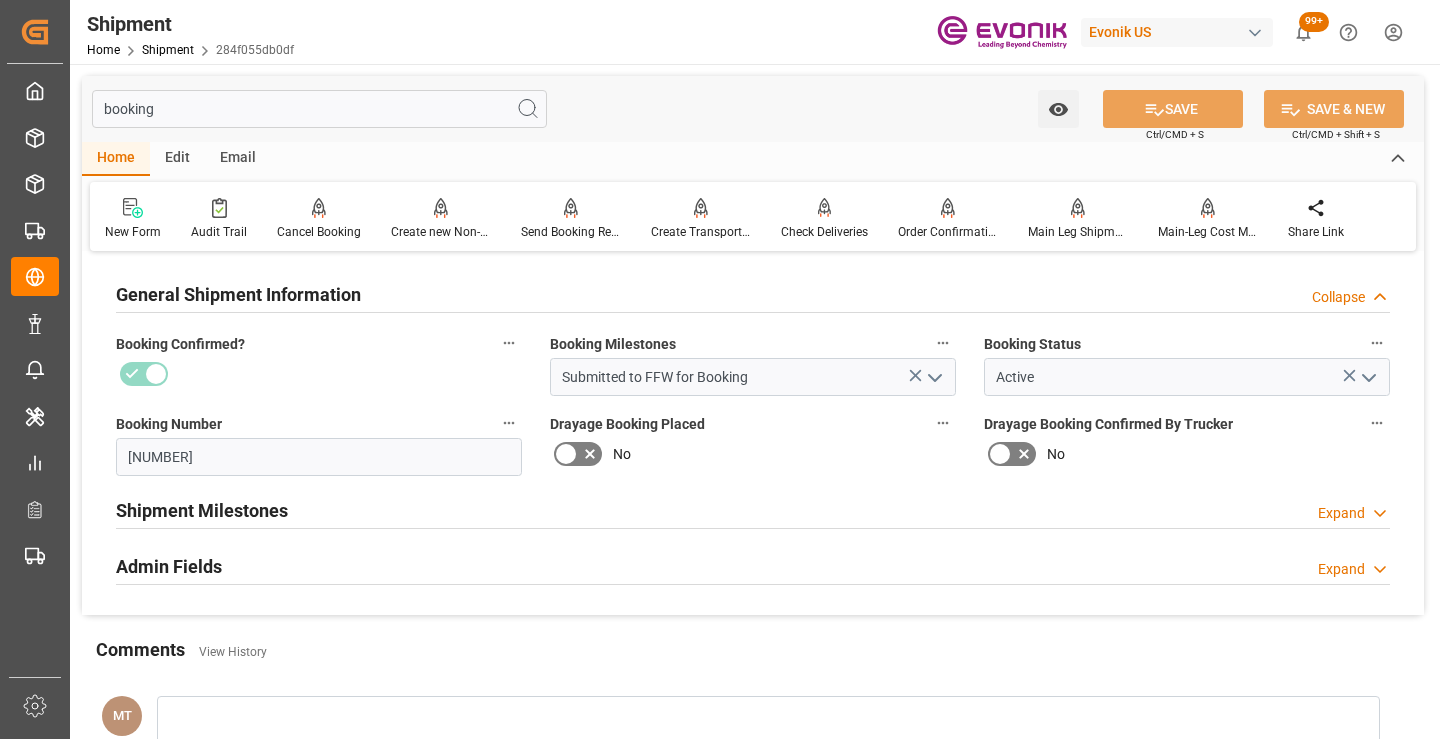 type on "booking" 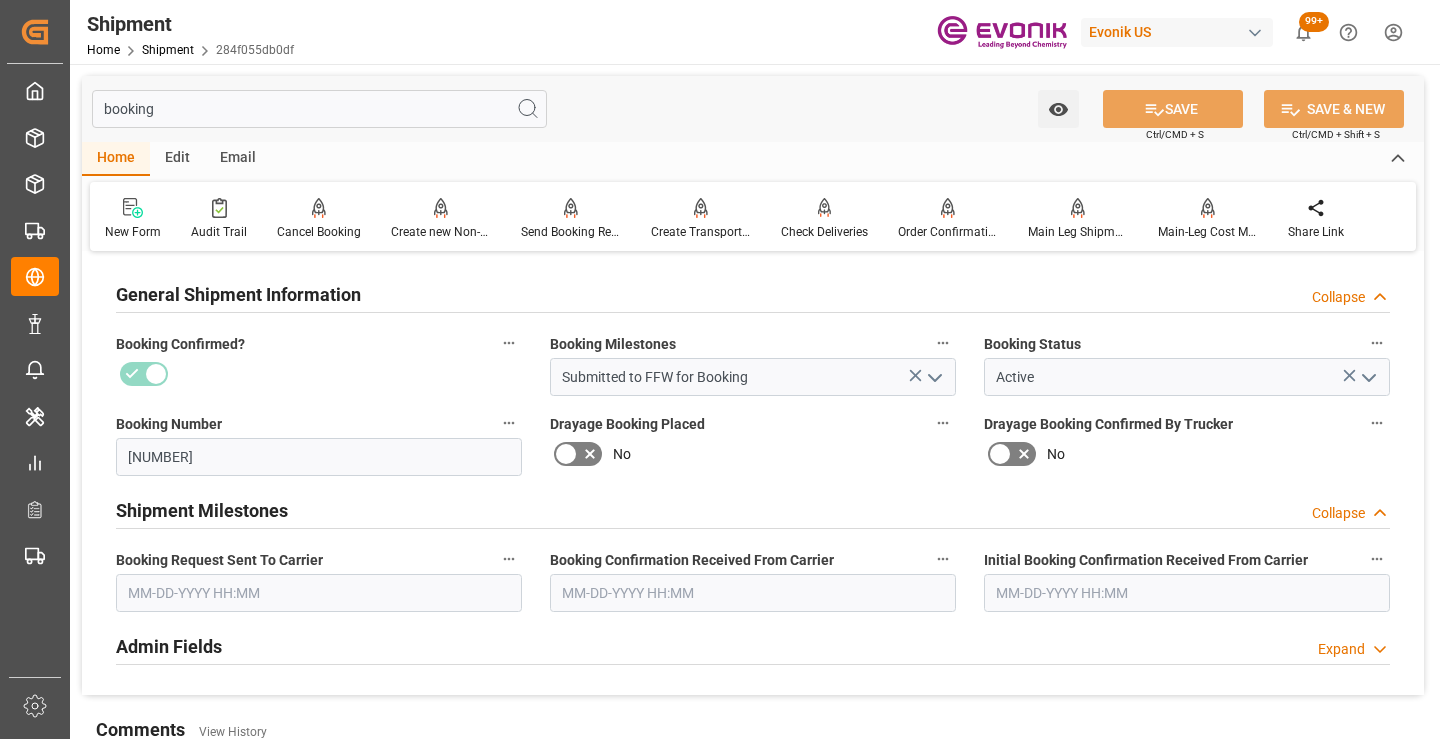 click at bounding box center [319, 593] 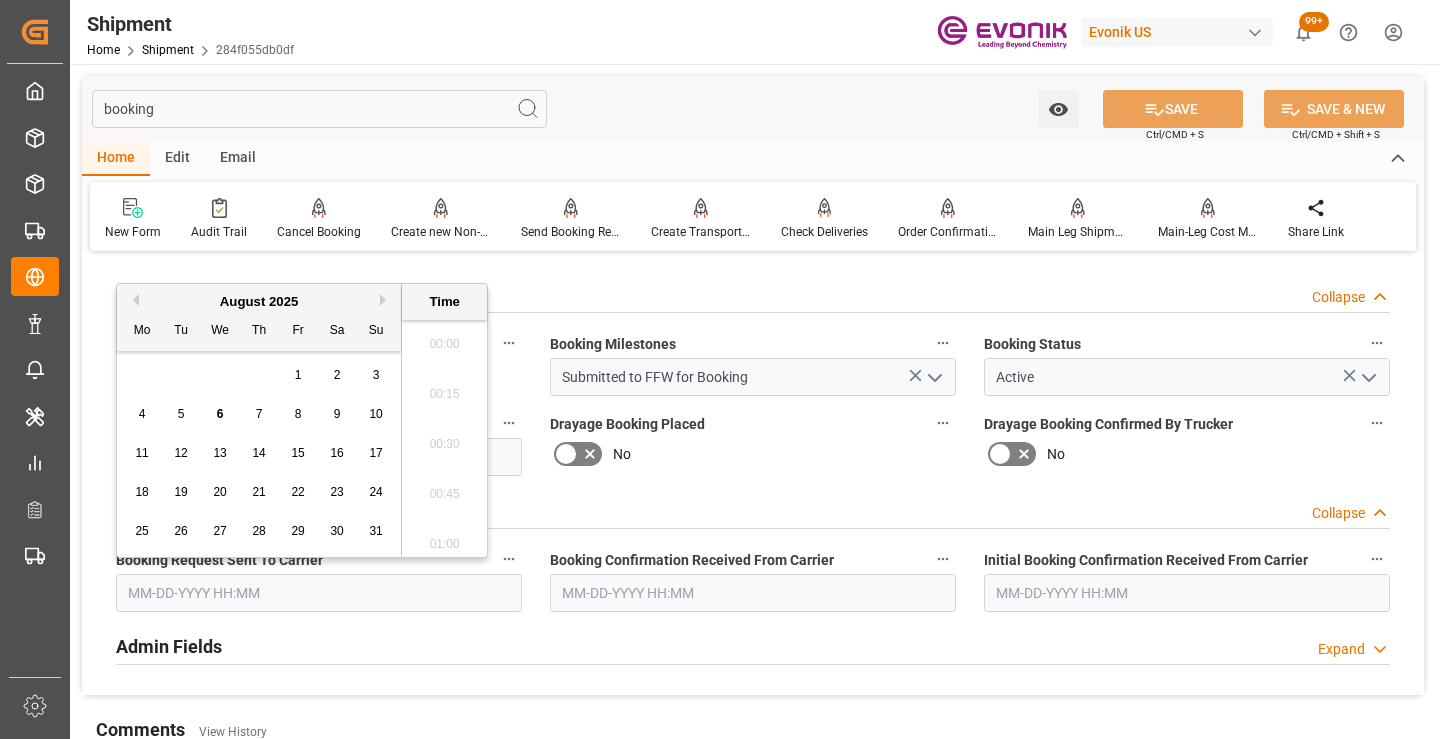 scroll, scrollTop: 1607, scrollLeft: 0, axis: vertical 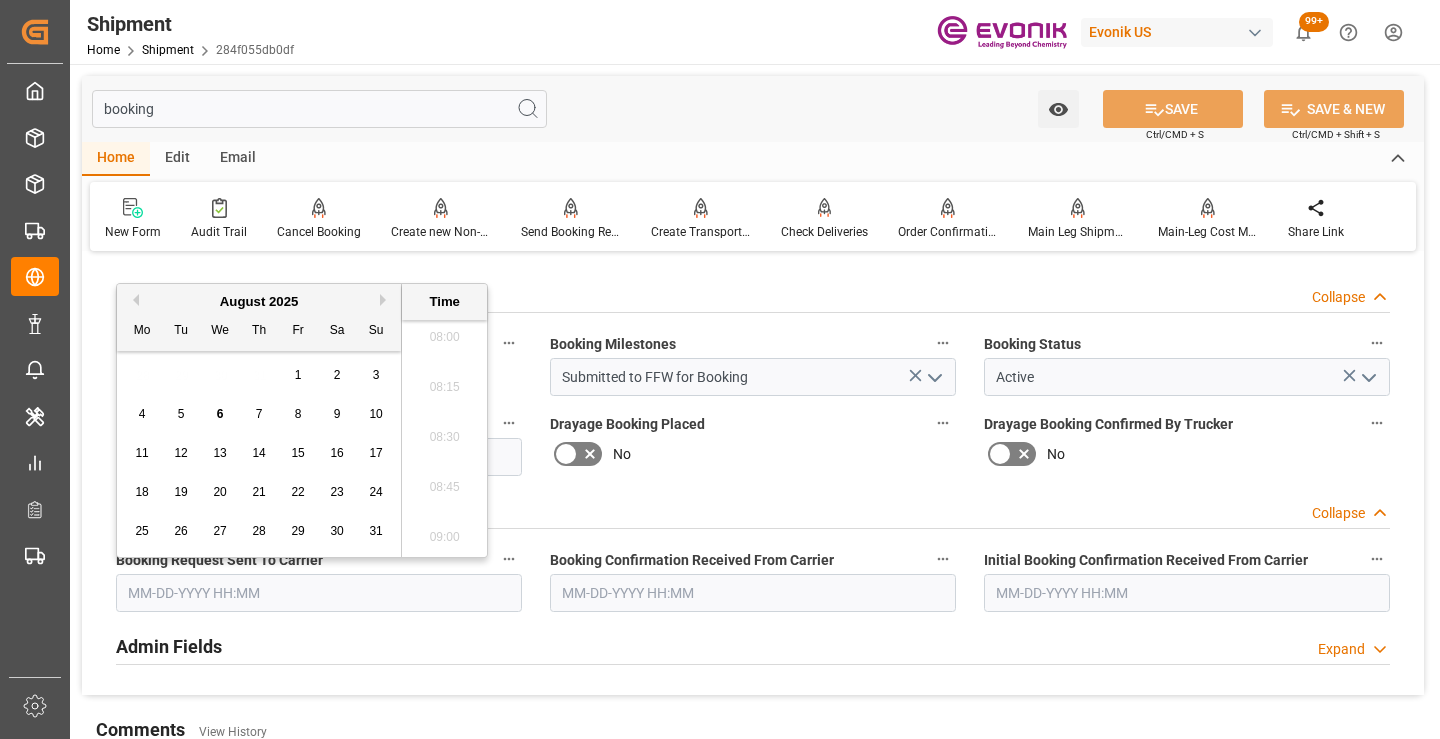 click on "6" at bounding box center (220, 414) 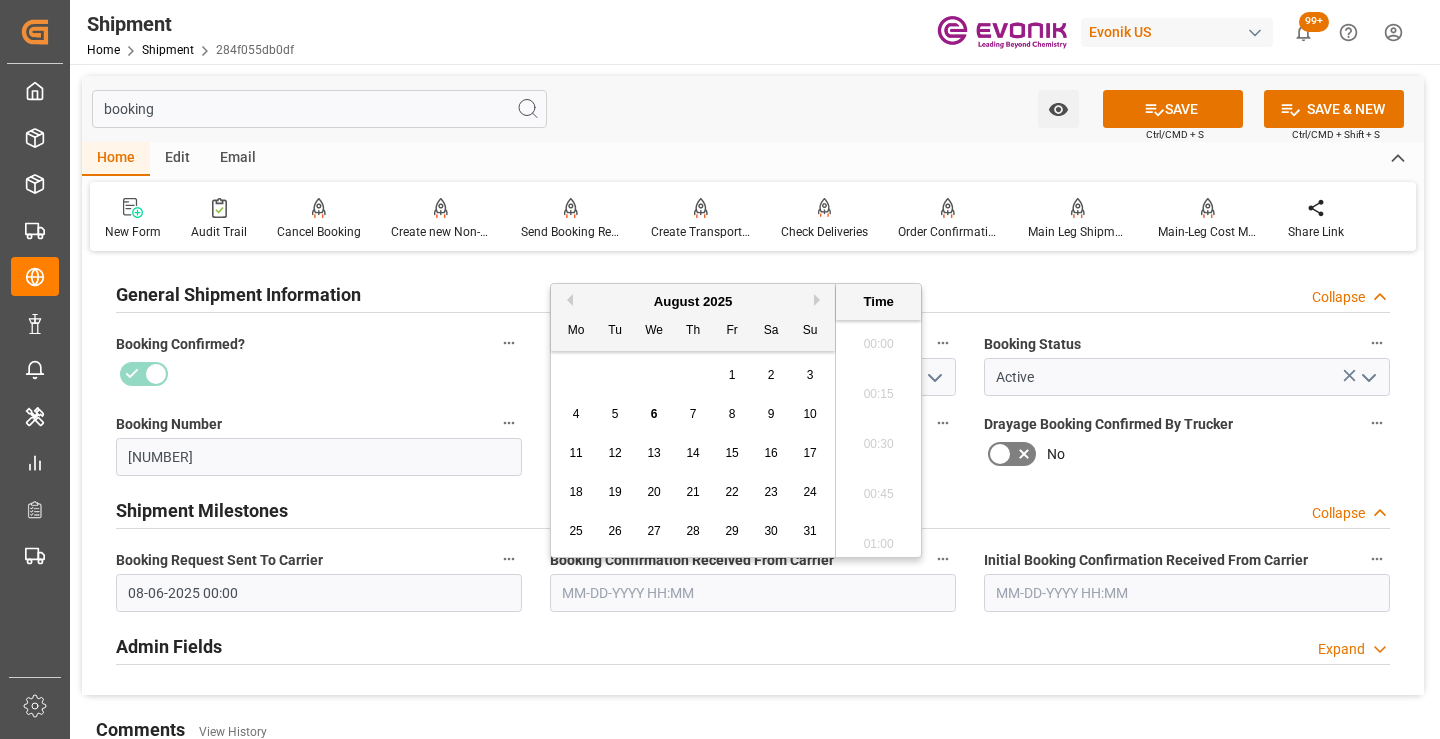 click at bounding box center (753, 593) 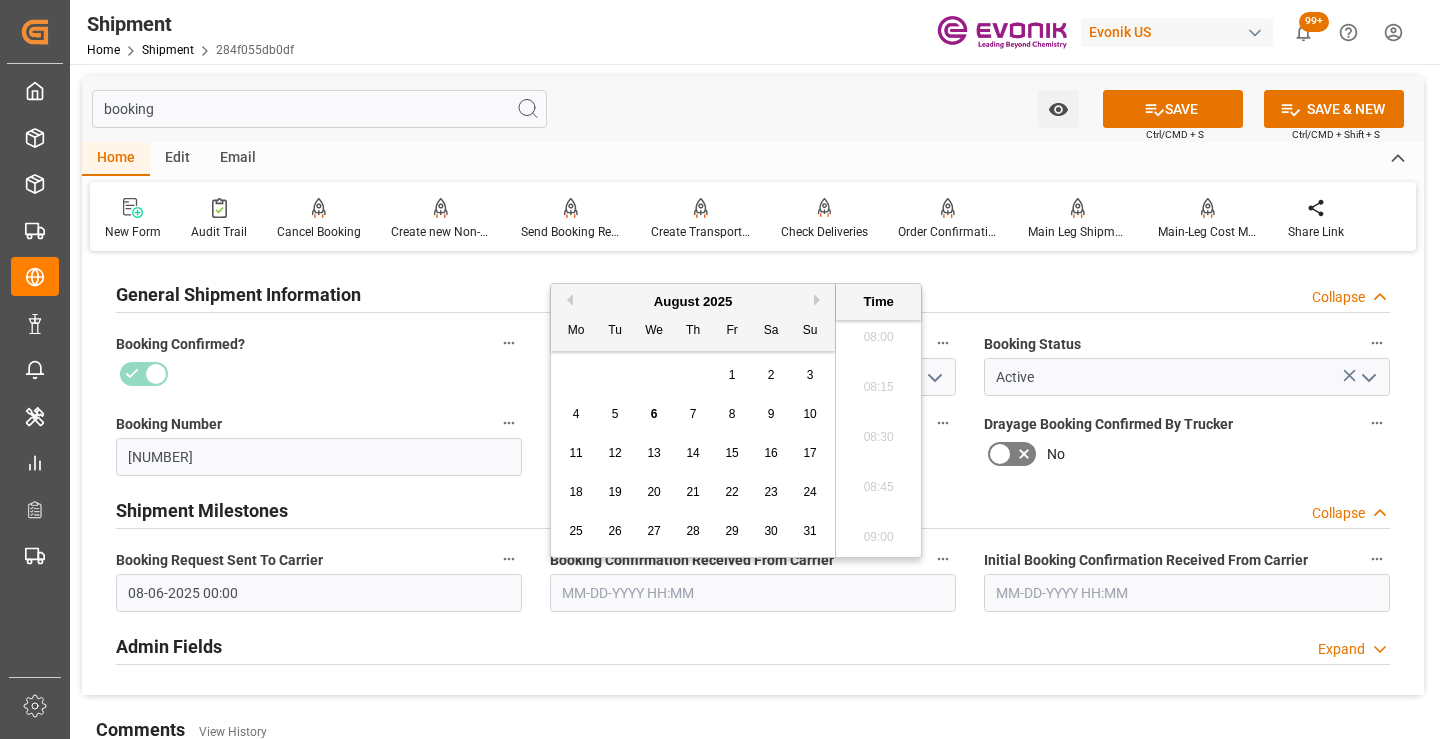 click on "6" at bounding box center [654, 414] 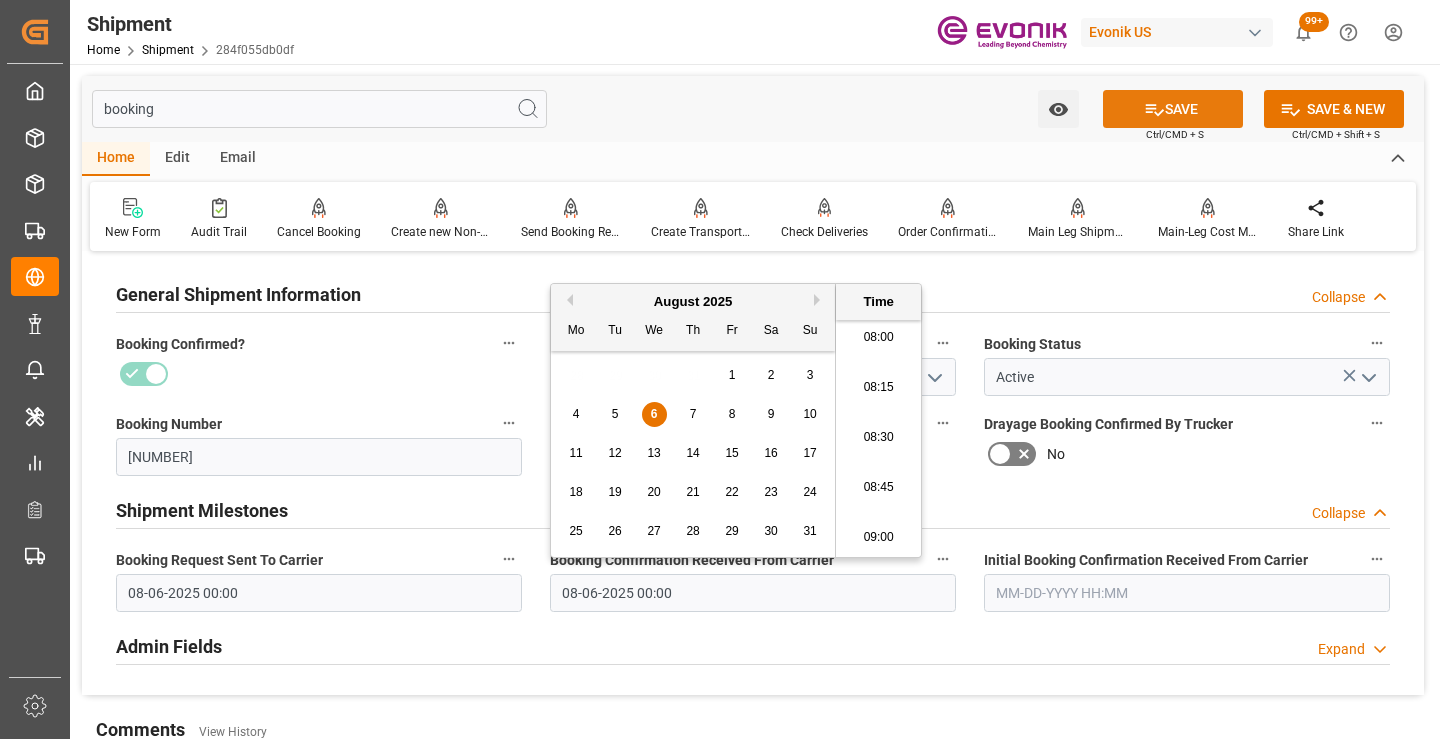 click on "SAVE" at bounding box center (1173, 109) 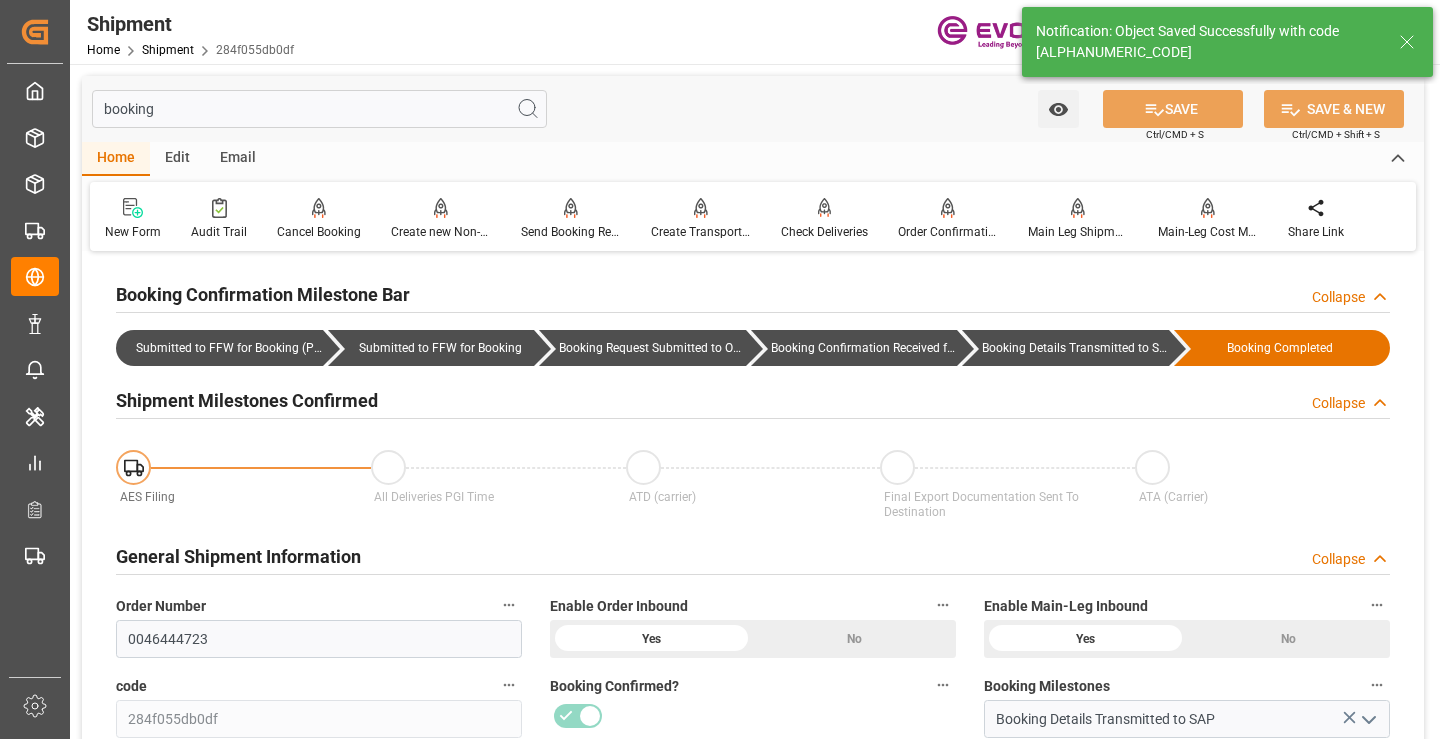 type on "Booking Details Transmitted to SAP" 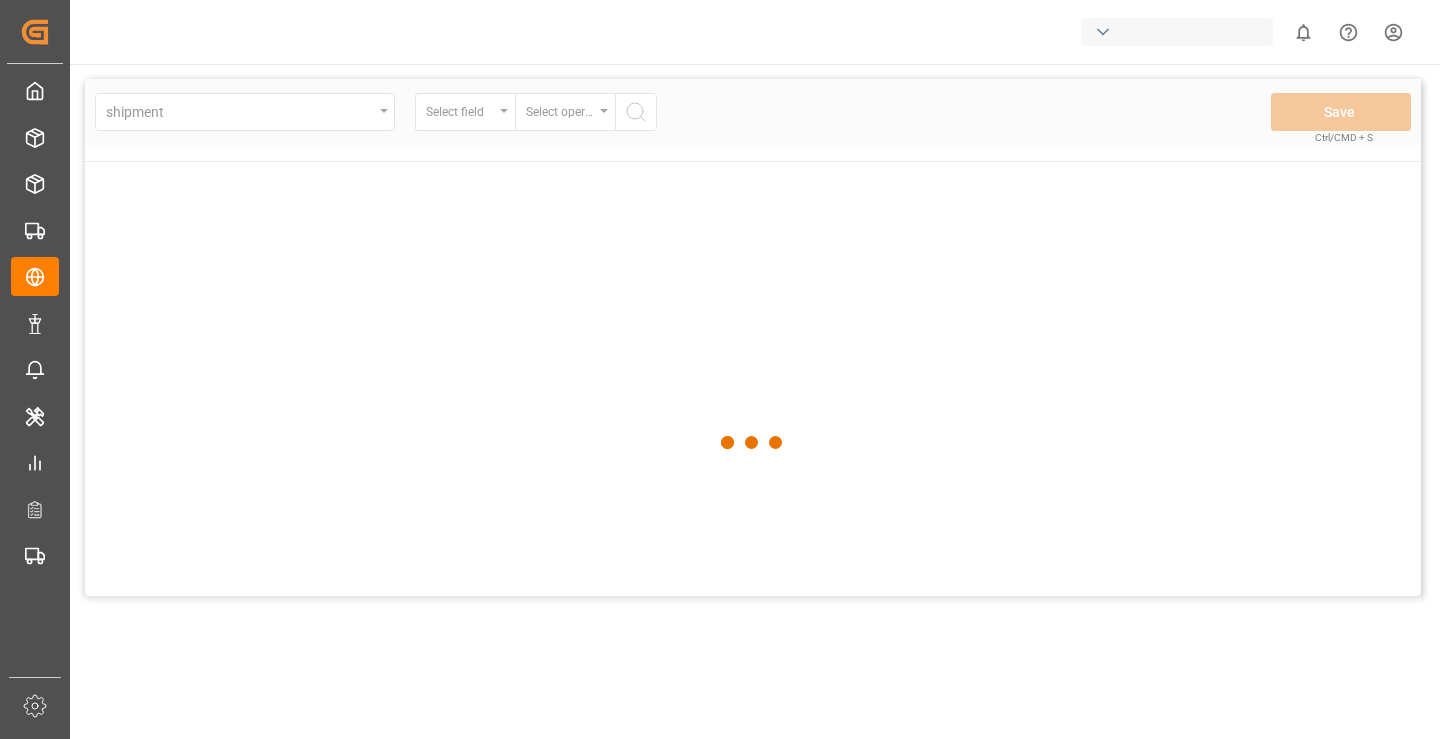 scroll, scrollTop: 0, scrollLeft: 0, axis: both 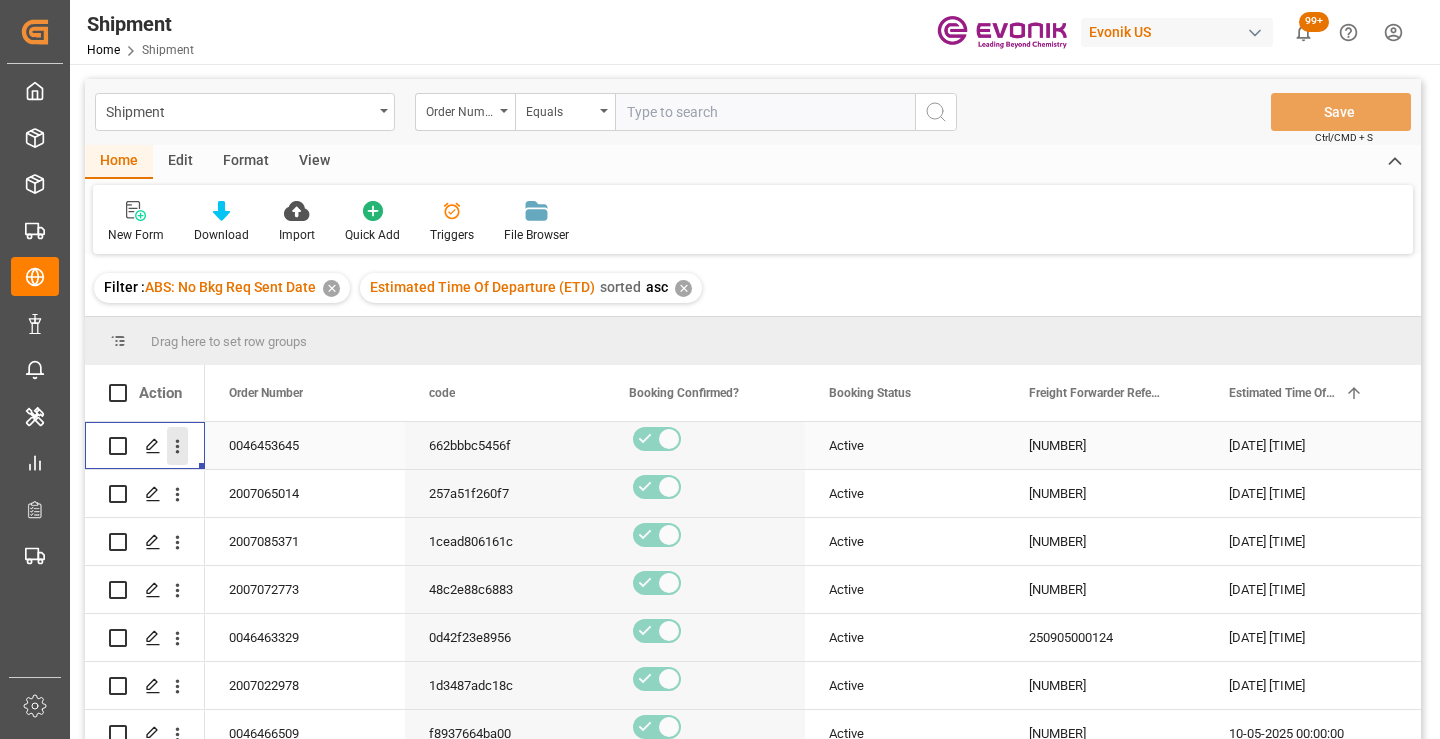 click 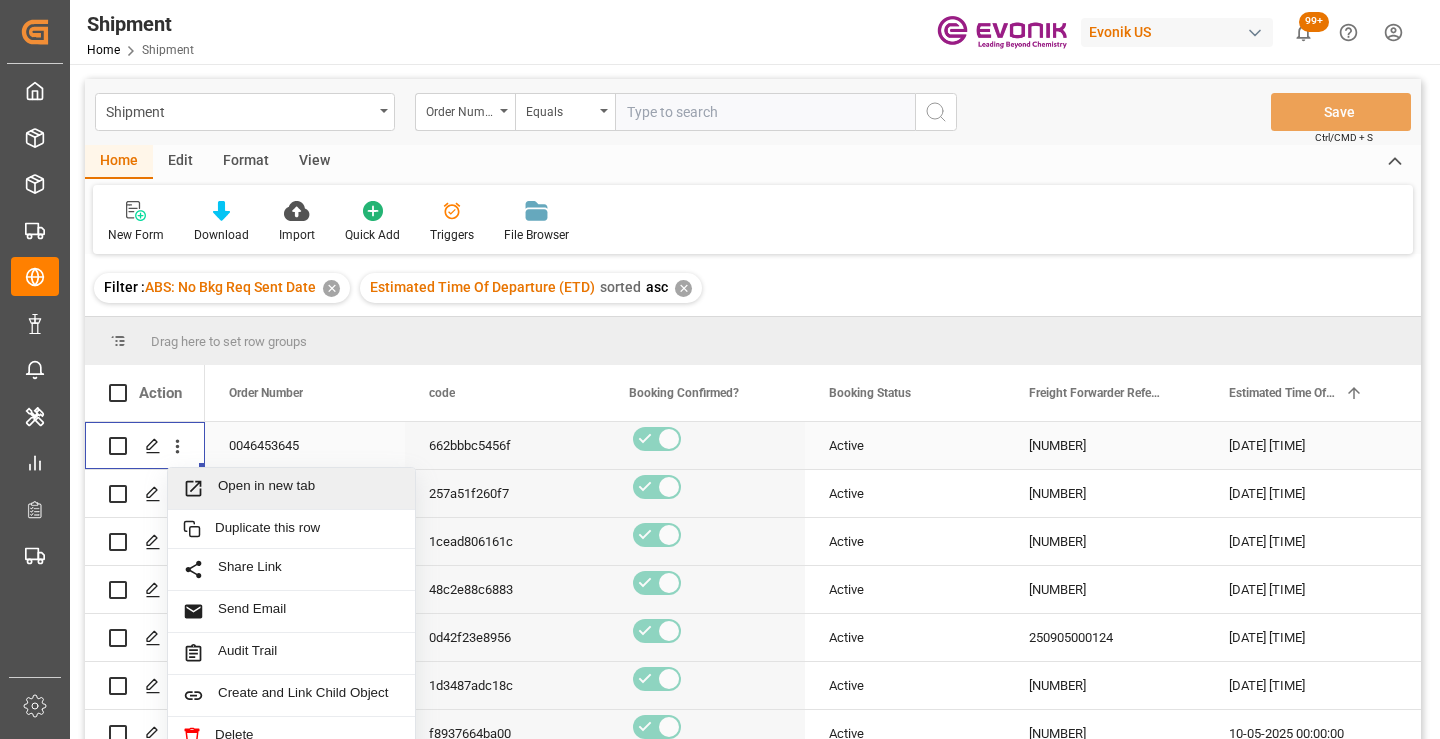 click on "Open in new tab" at bounding box center (309, 488) 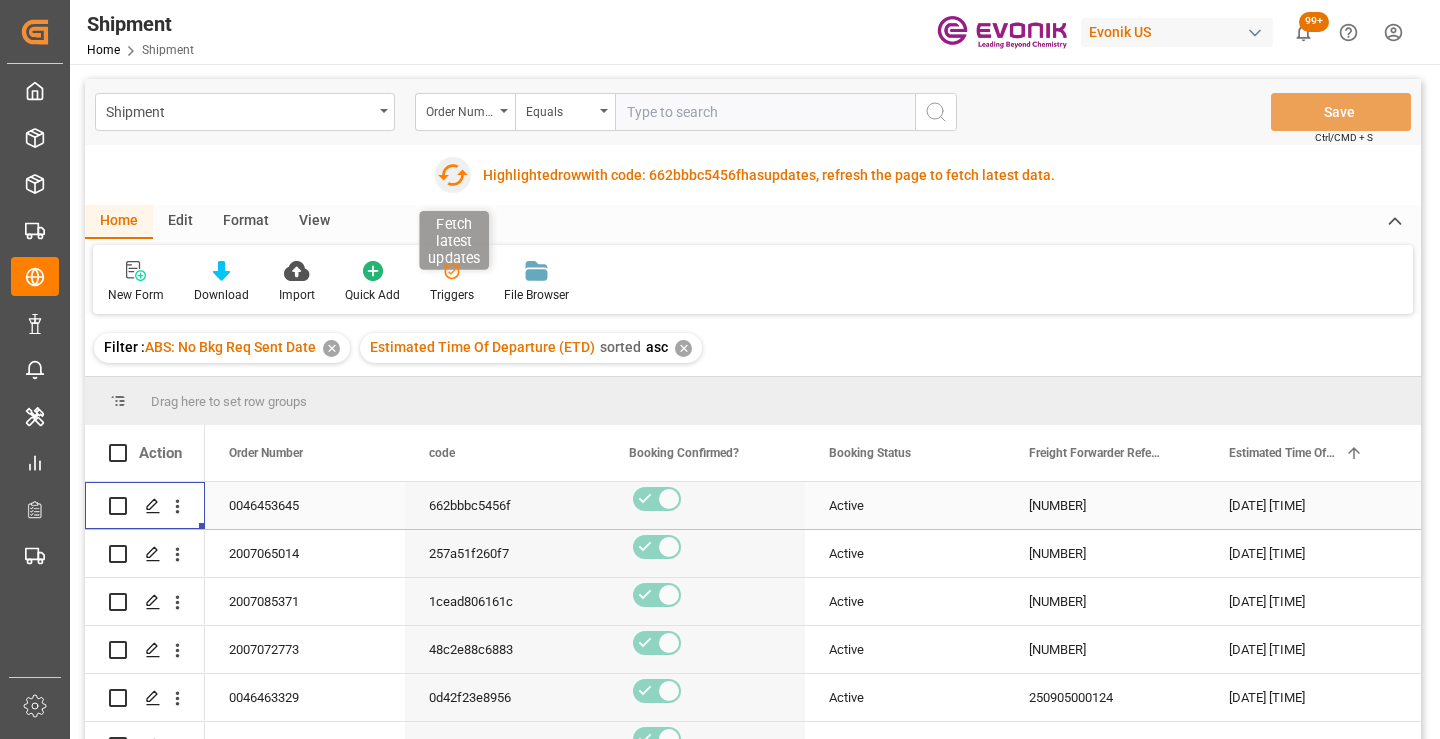 click 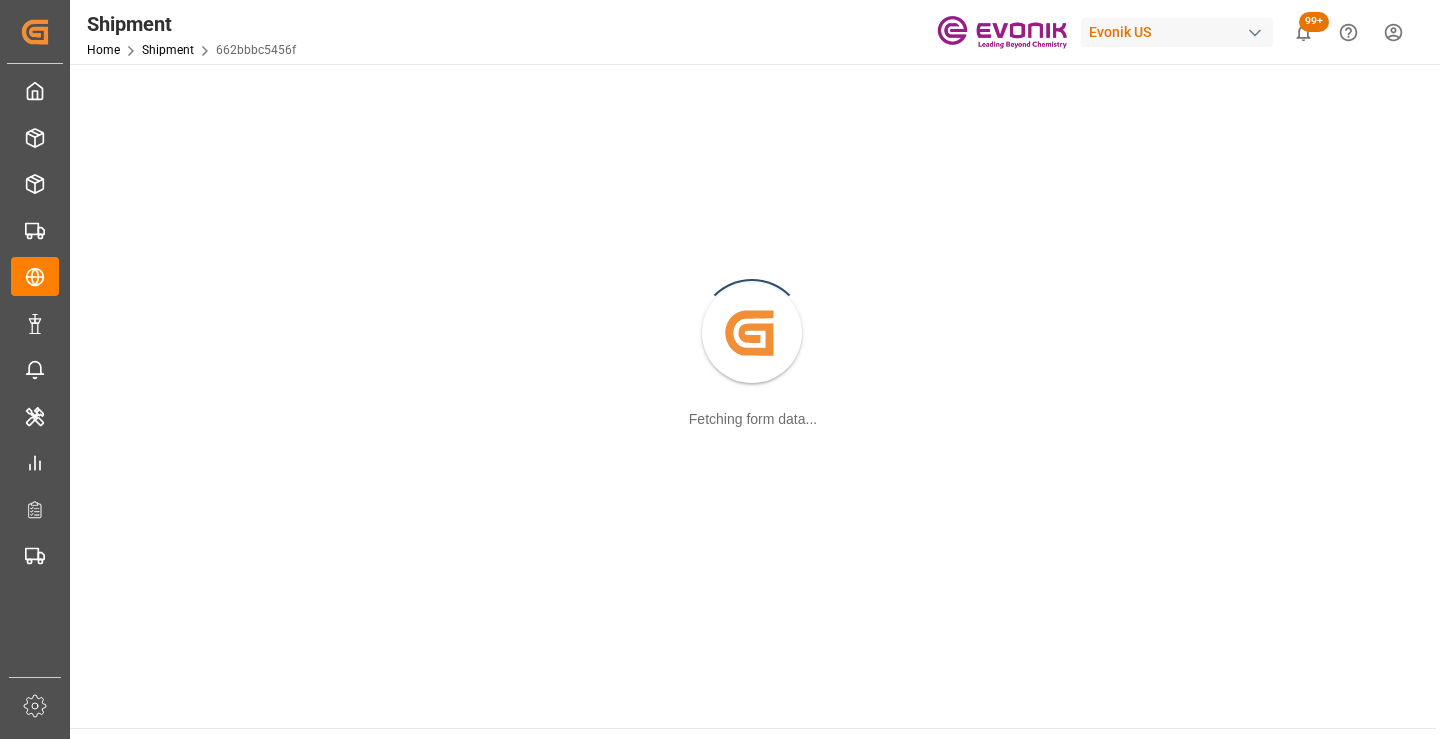 scroll, scrollTop: 0, scrollLeft: 0, axis: both 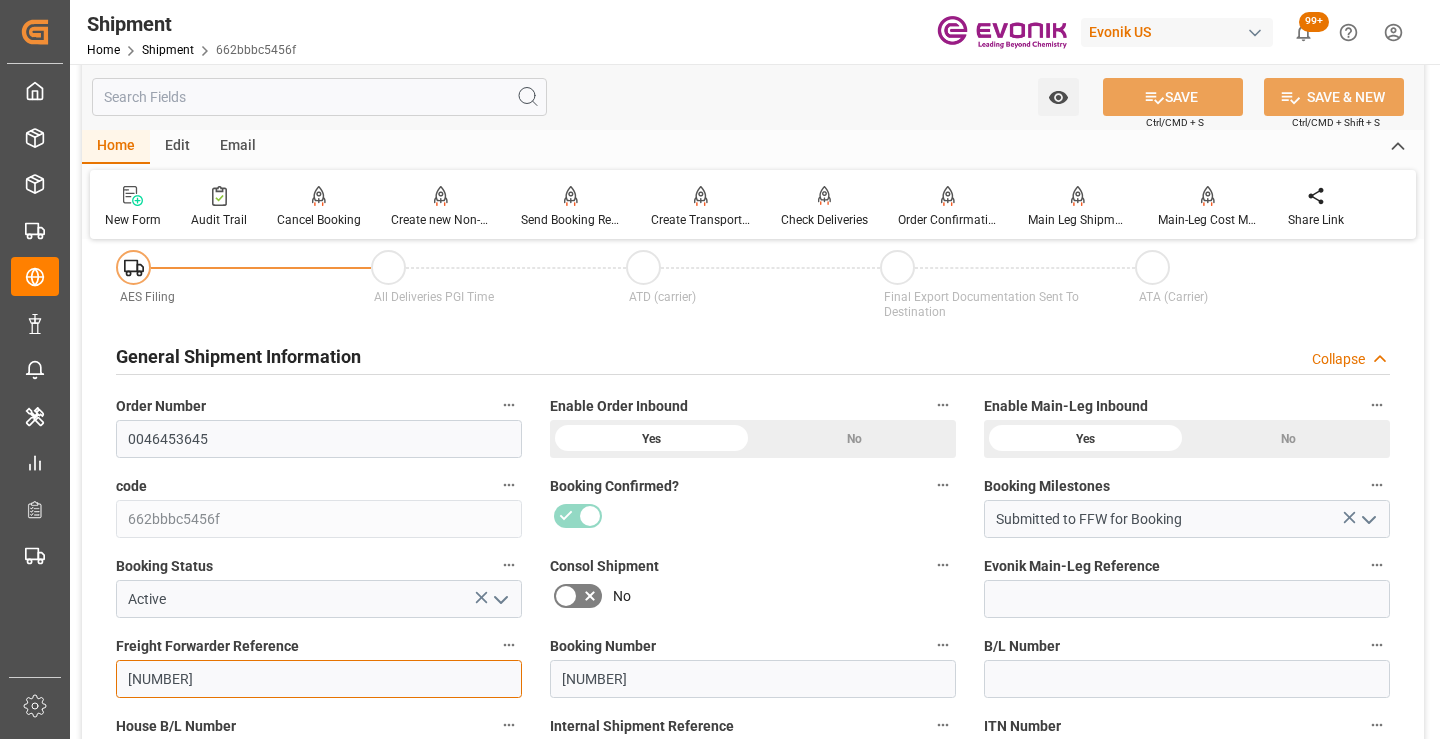 click on "250905010036" at bounding box center [319, 679] 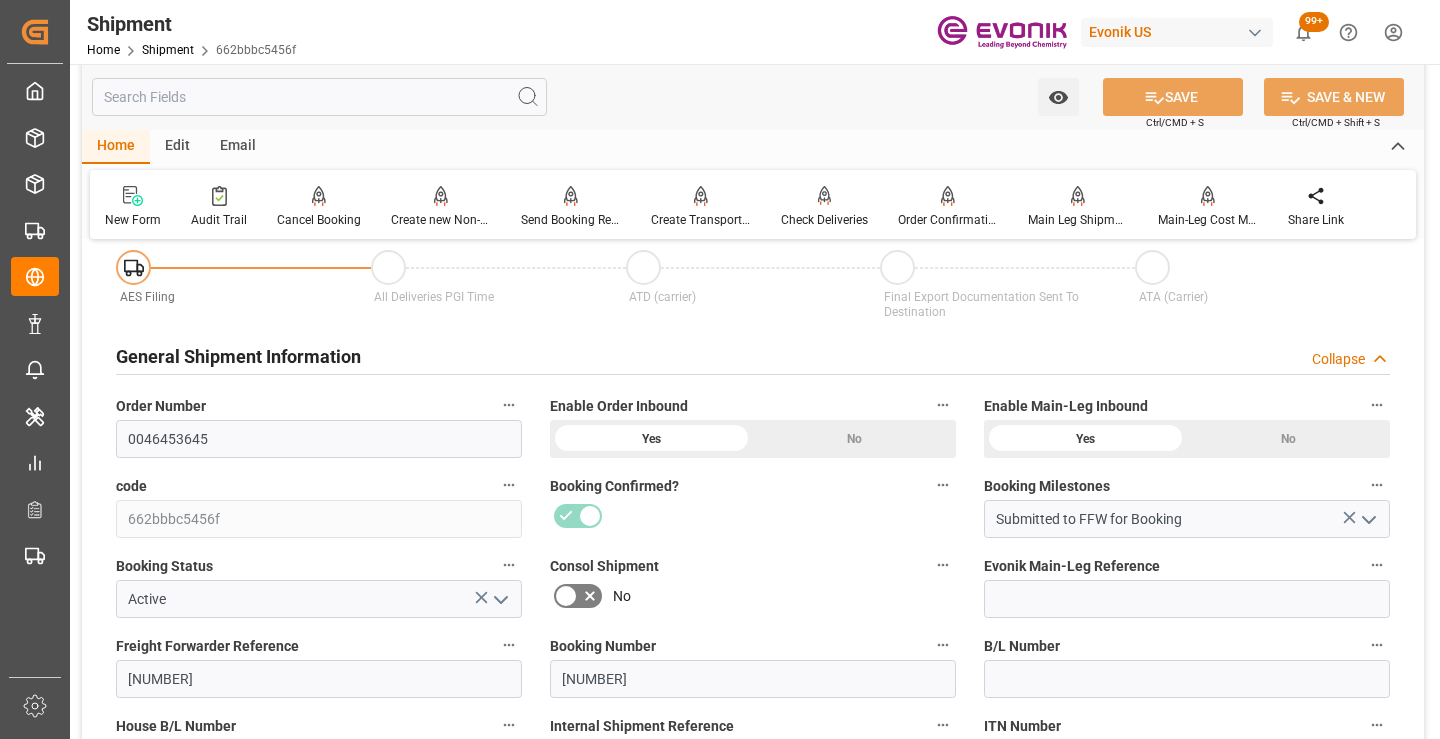 click at bounding box center [319, 97] 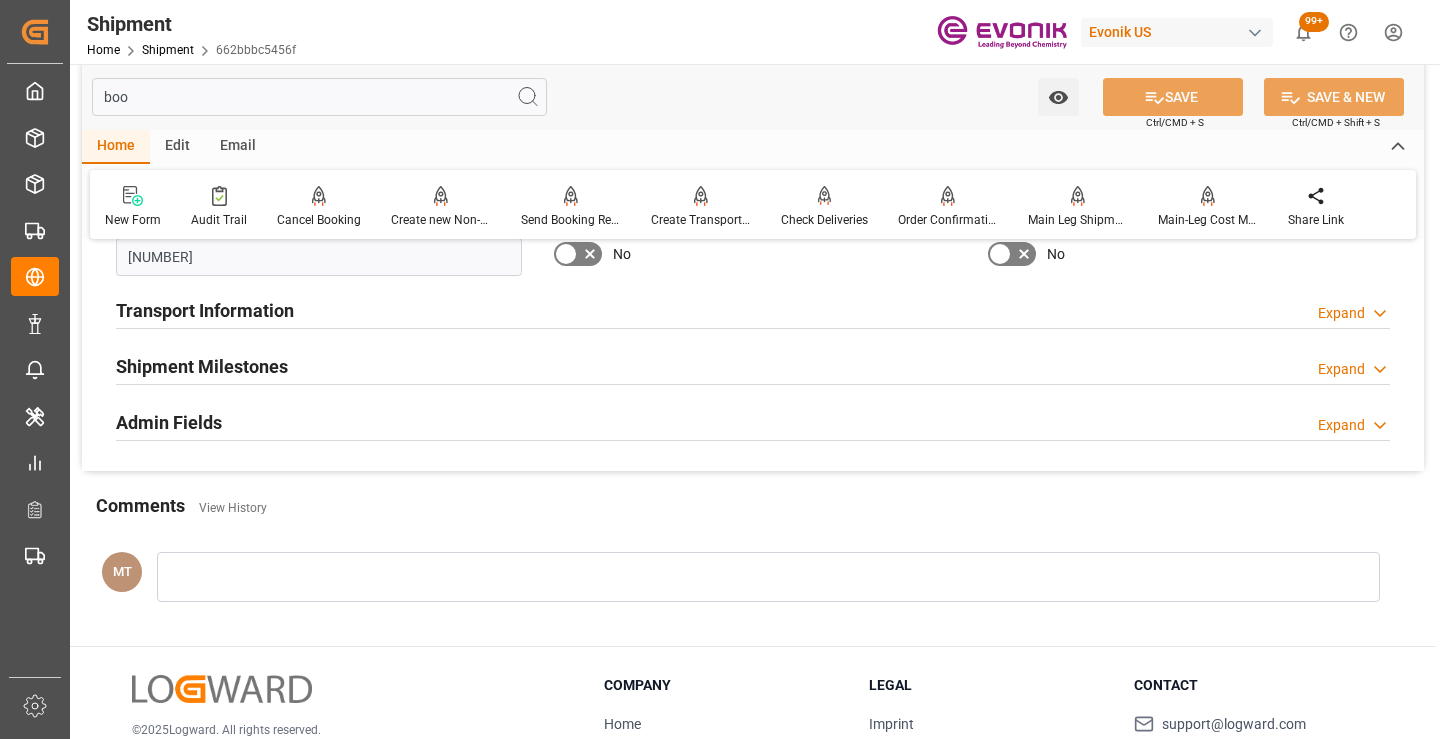 scroll, scrollTop: 0, scrollLeft: 0, axis: both 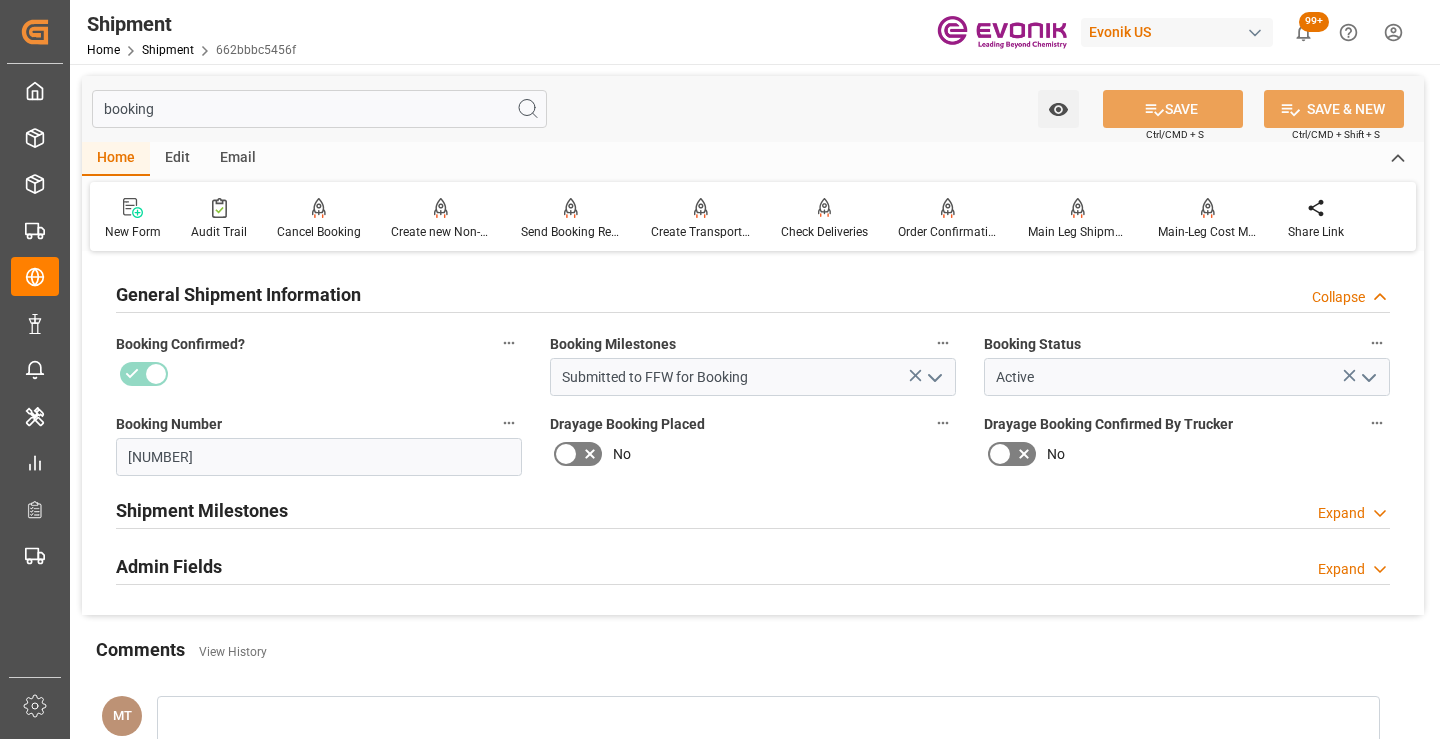 type on "booking" 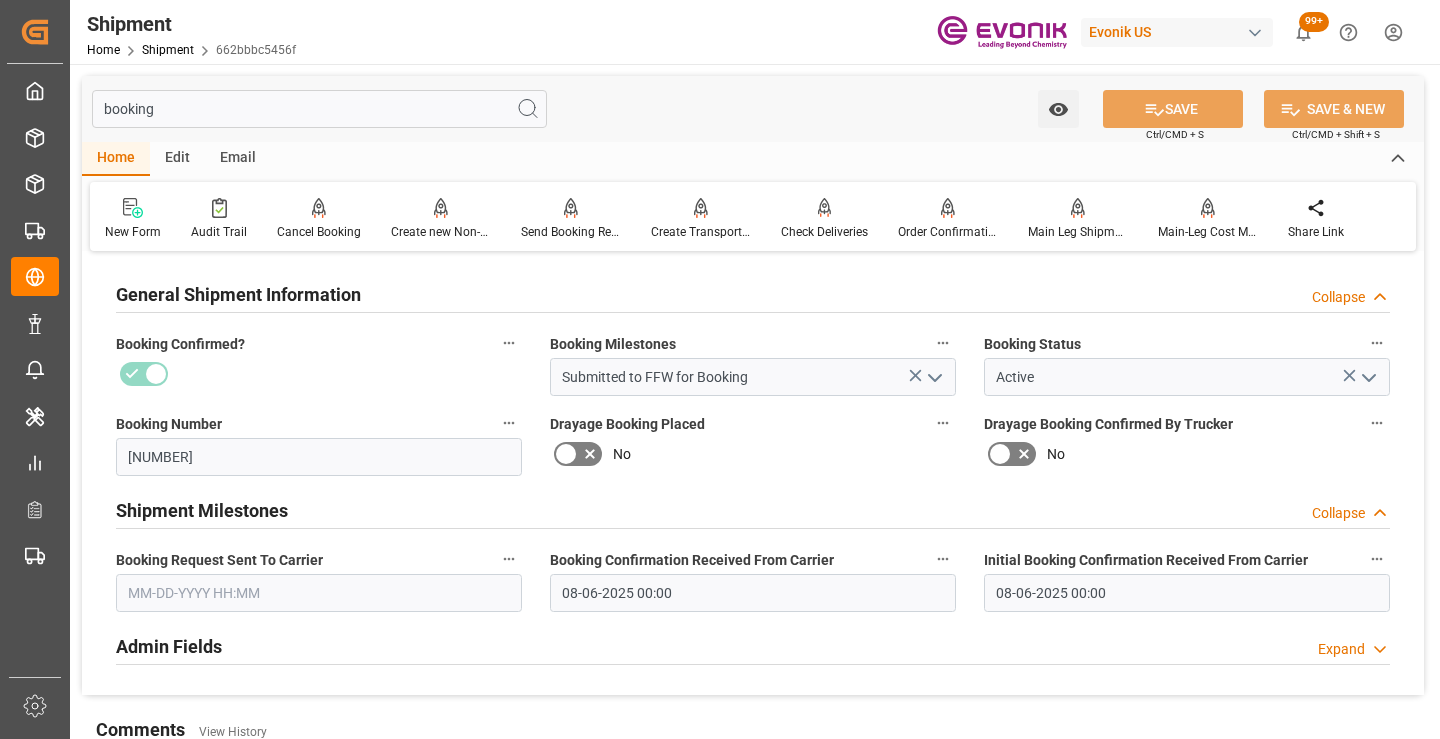 click at bounding box center [319, 593] 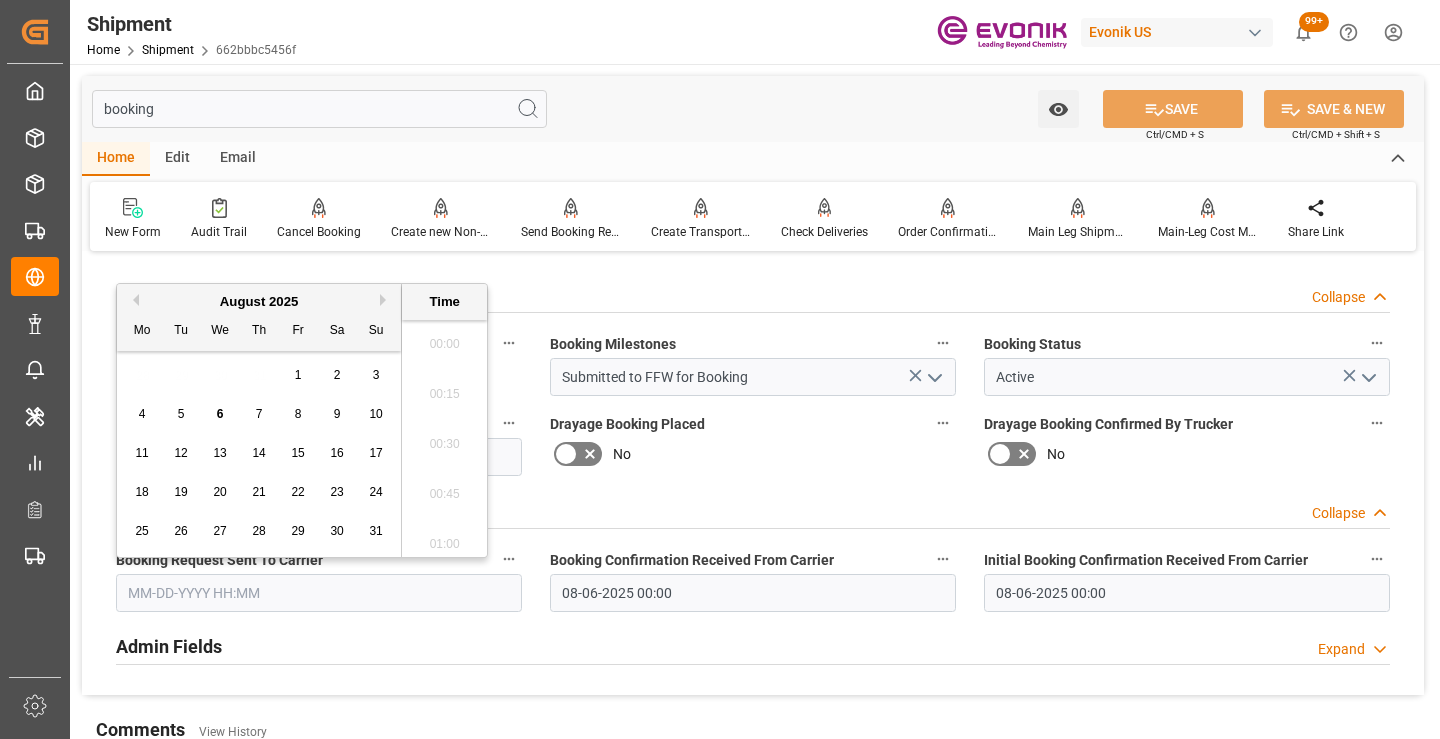 scroll, scrollTop: 1607, scrollLeft: 0, axis: vertical 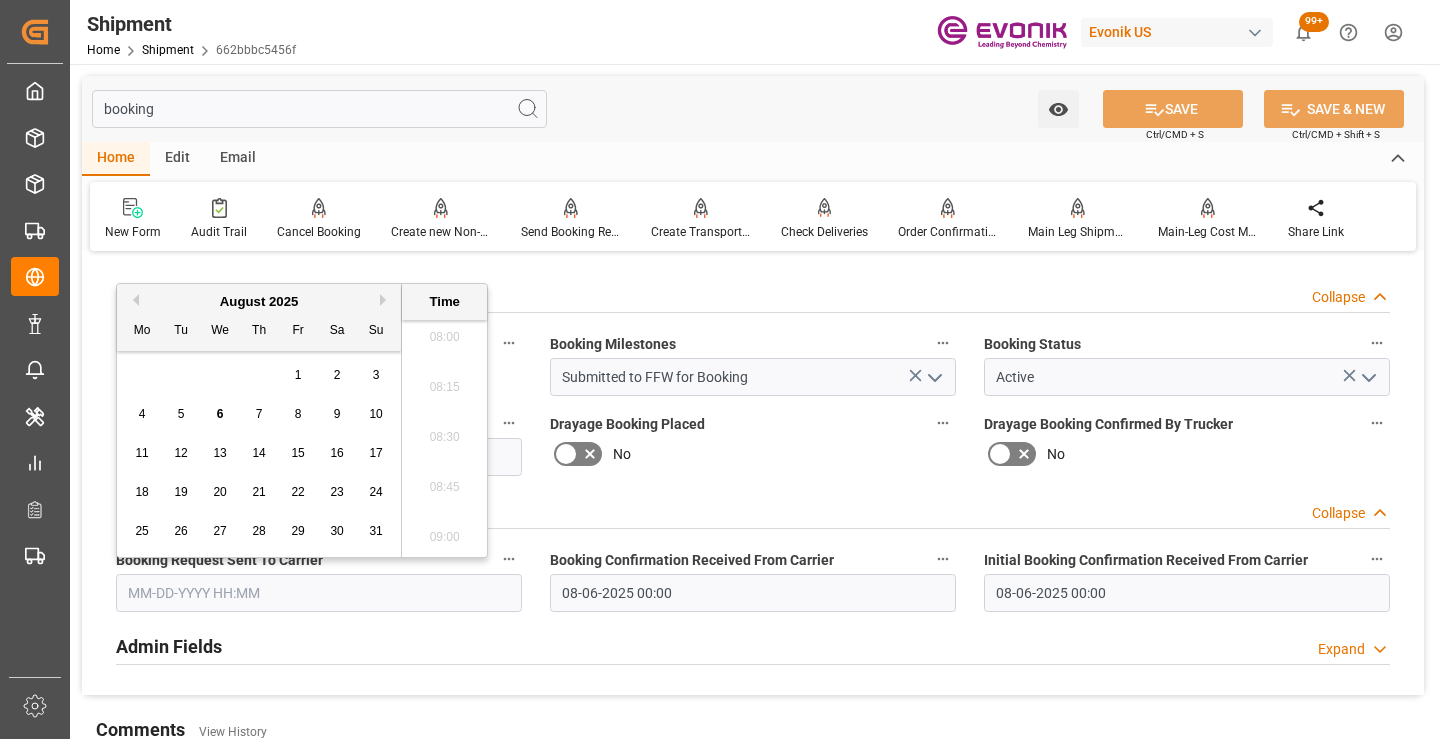 click on "5" at bounding box center (181, 415) 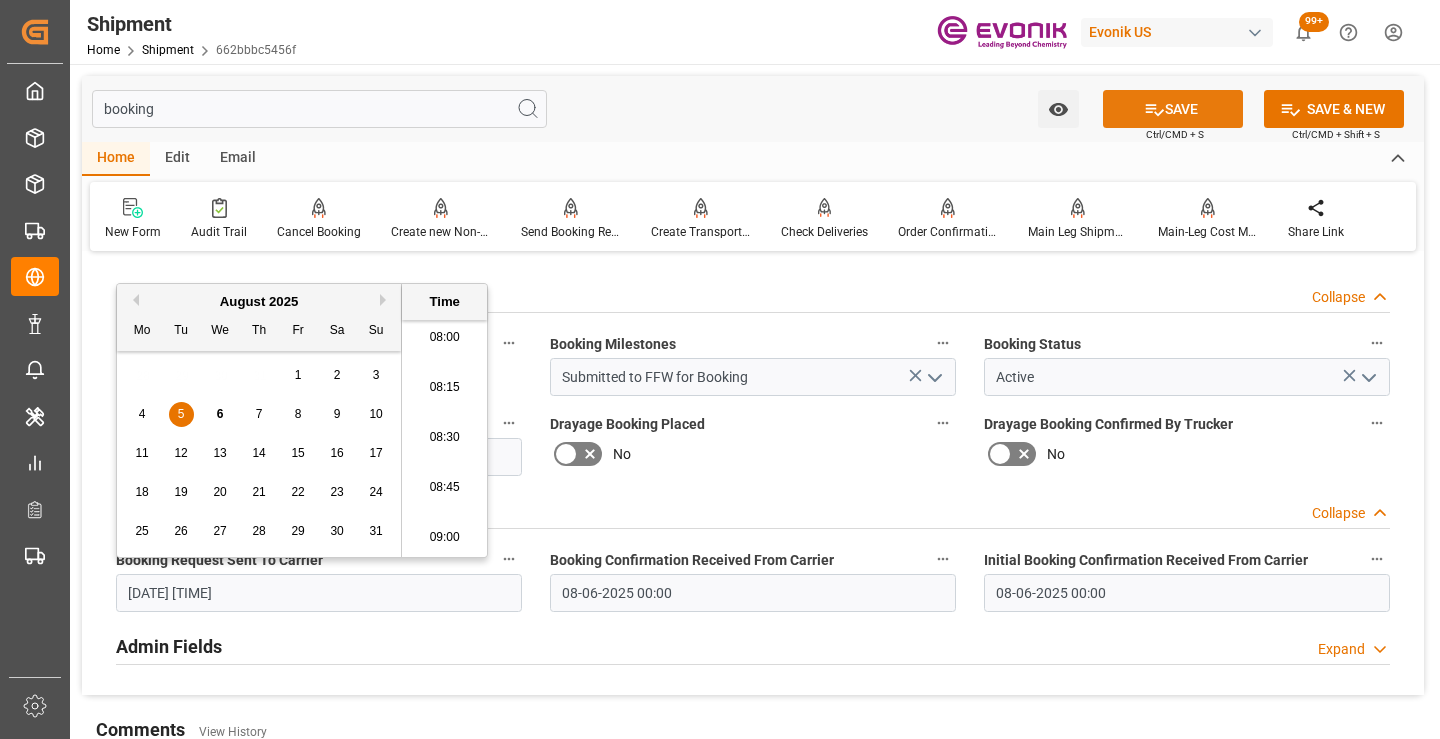 click on "SAVE" at bounding box center (1173, 109) 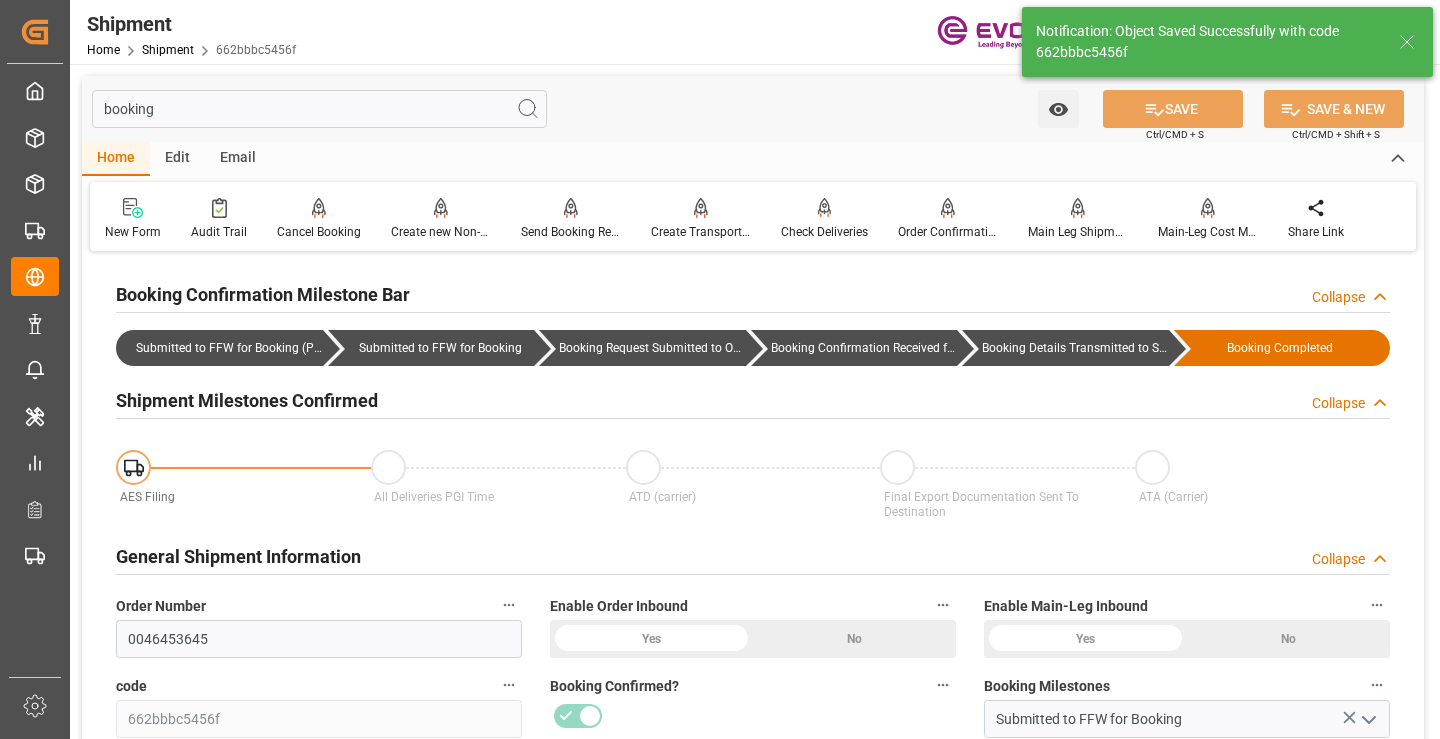 type on "Booking Details Transmitted to SAP" 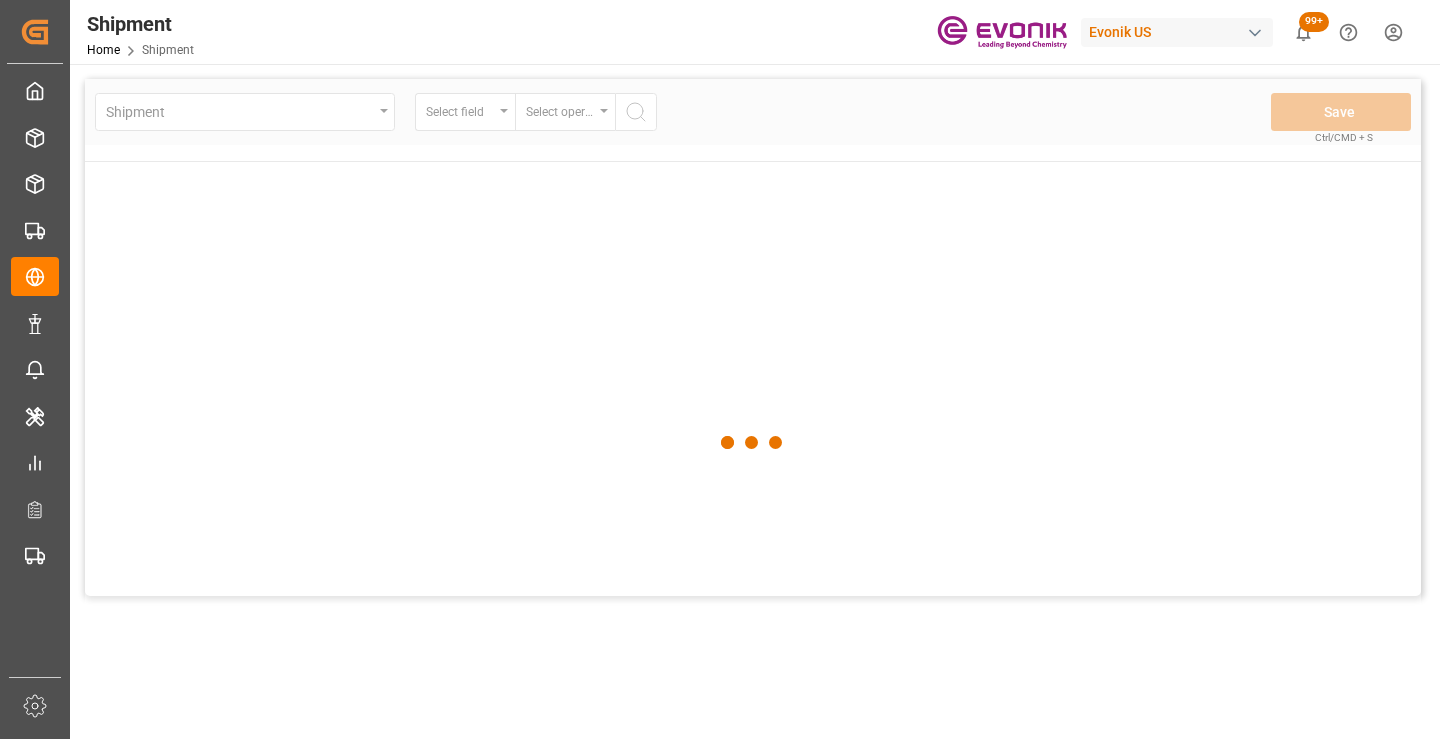 scroll, scrollTop: 0, scrollLeft: 0, axis: both 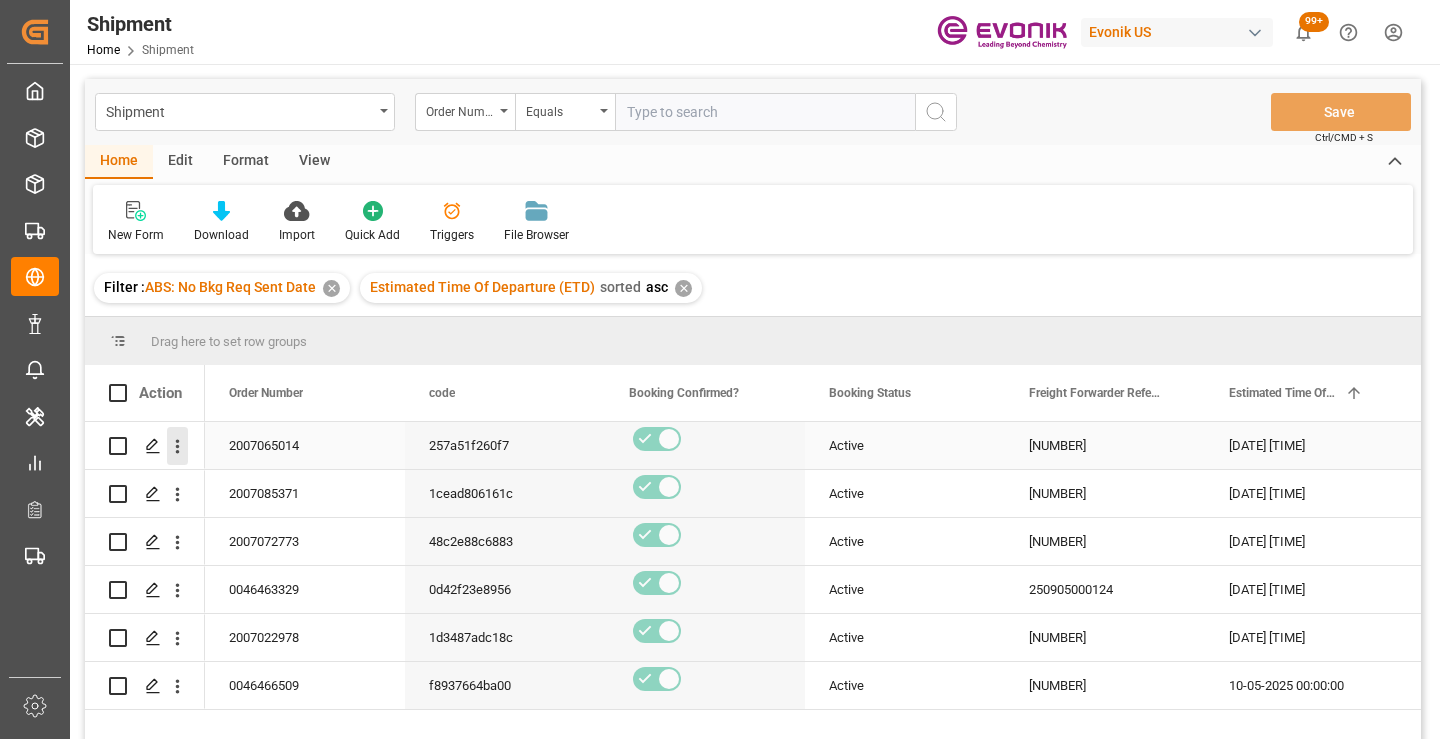 click 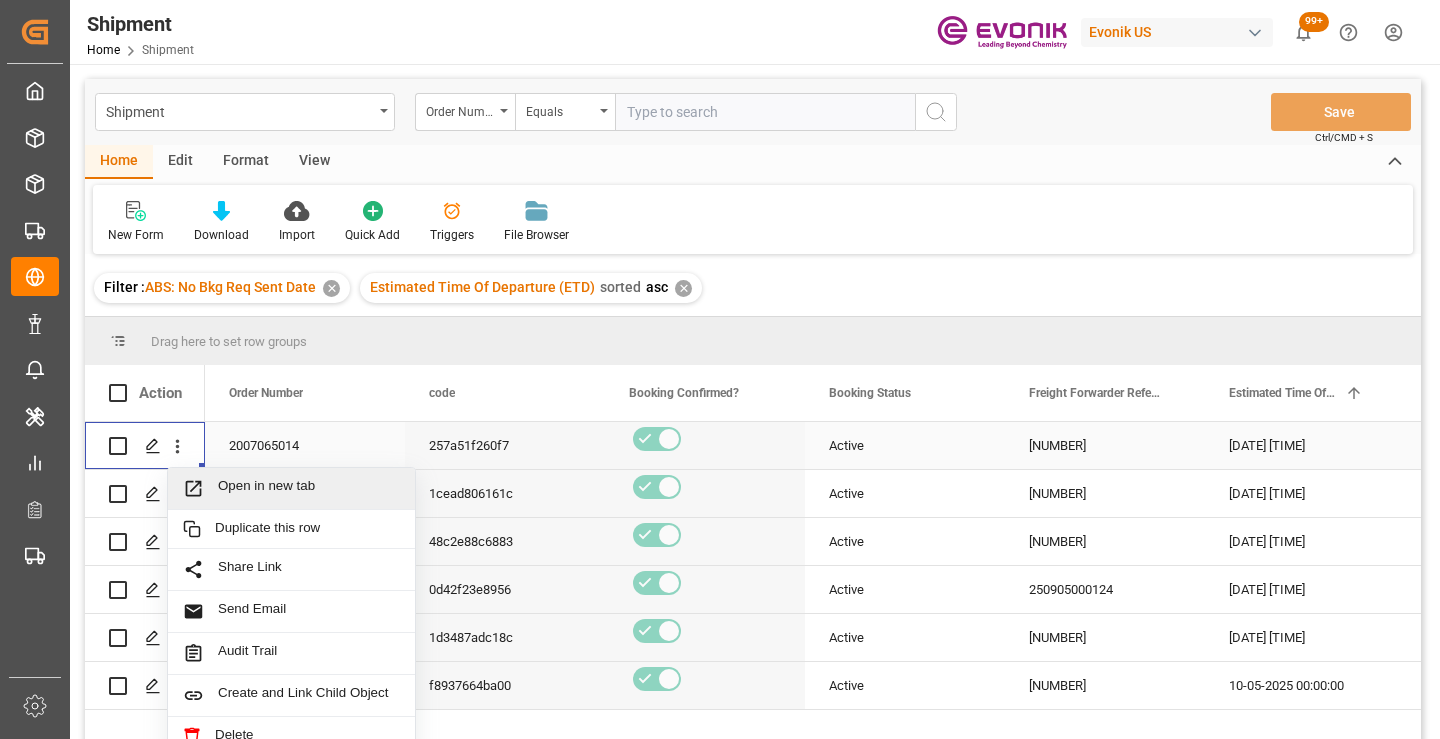 click on "Open in new tab" at bounding box center (309, 488) 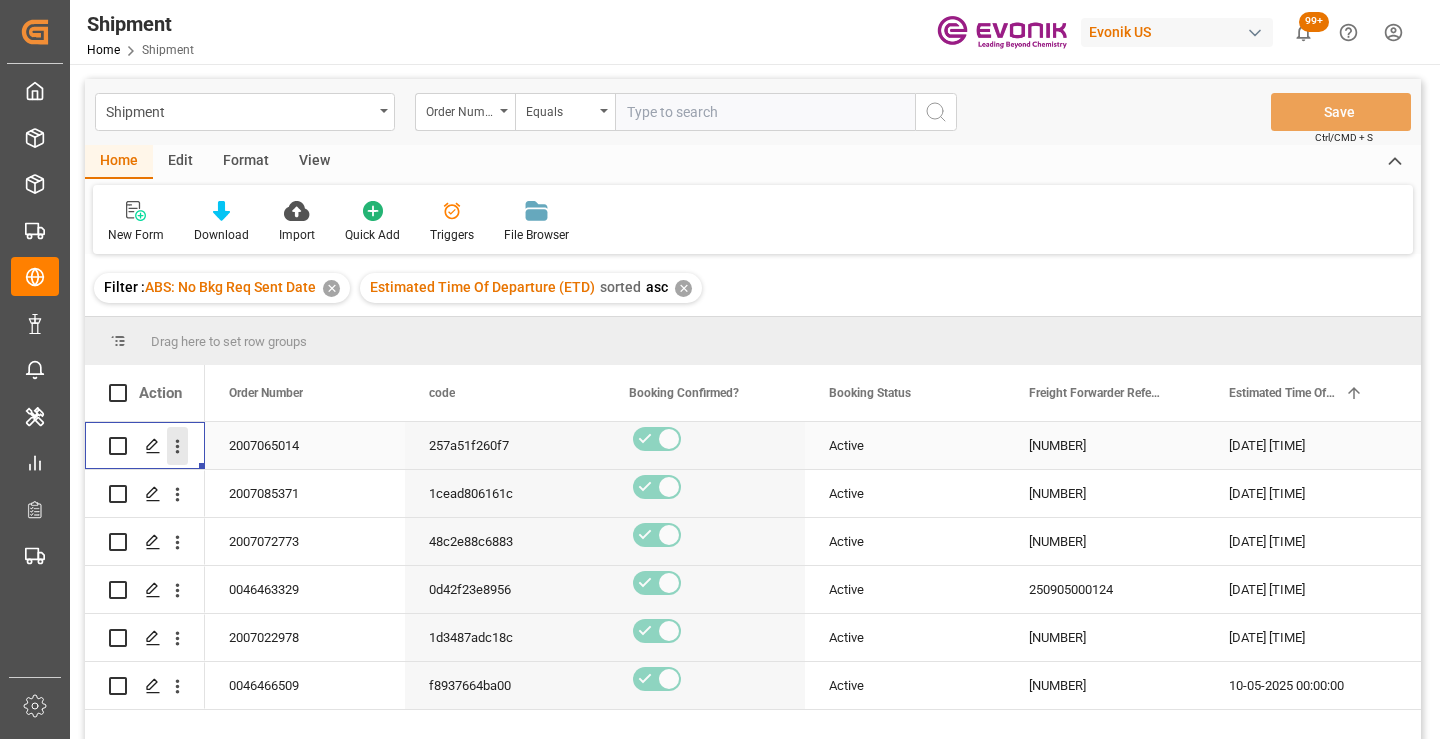 click 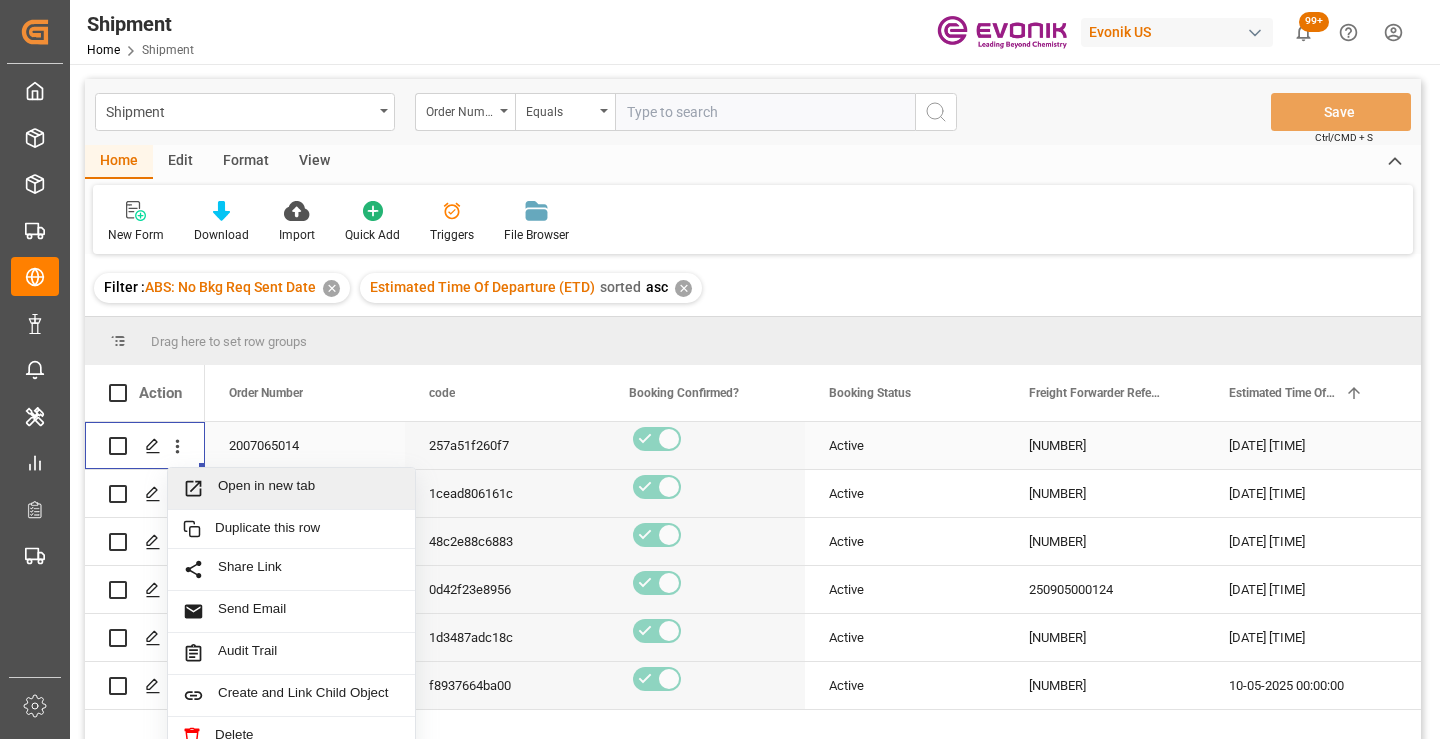 click on "Open in new tab" at bounding box center [309, 488] 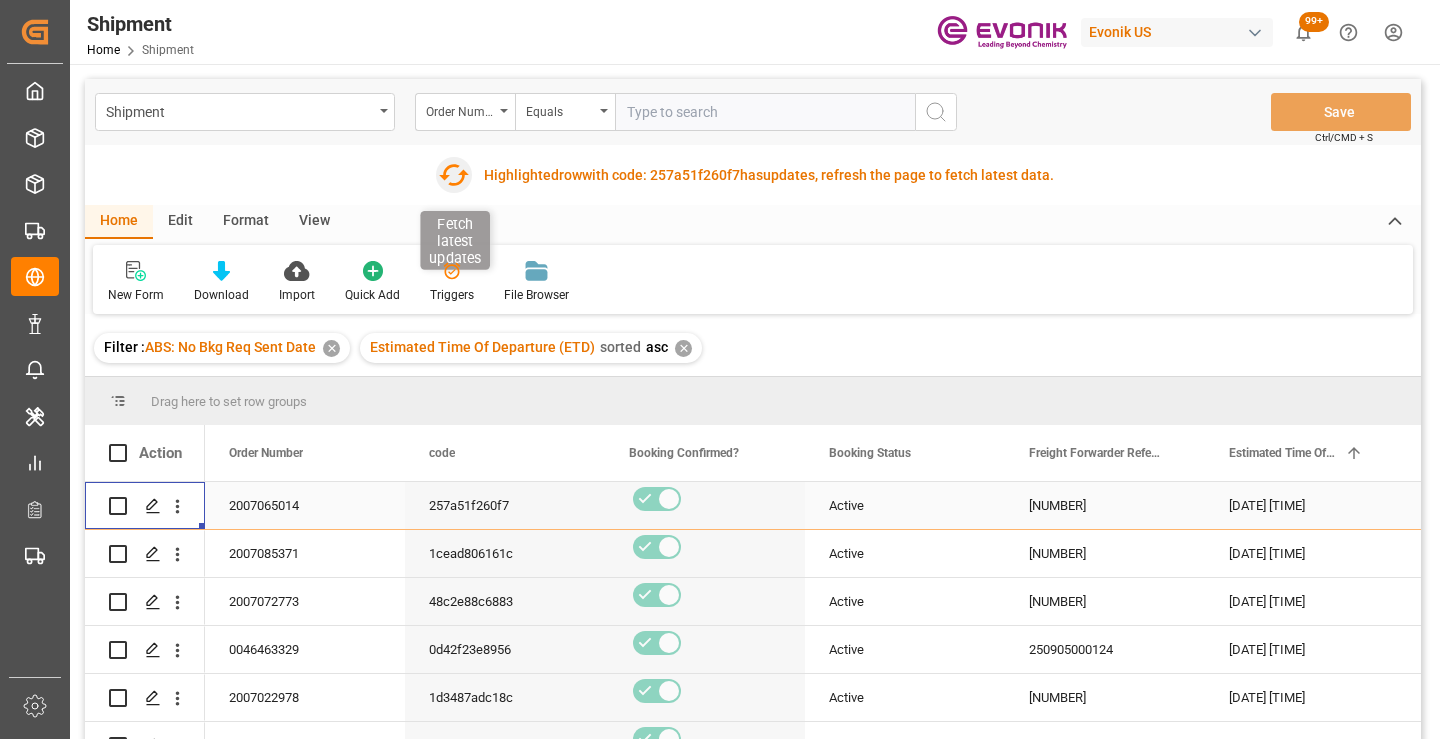 click 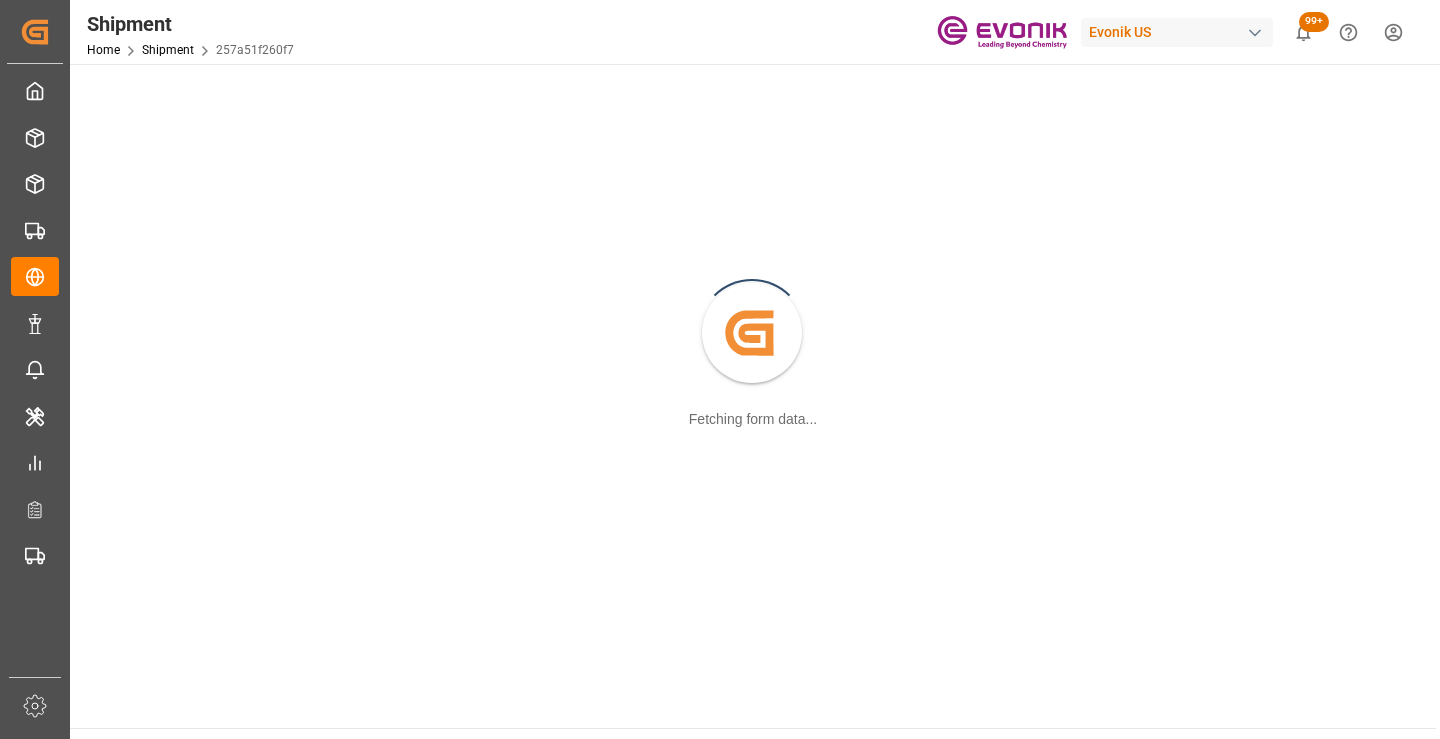 scroll, scrollTop: 0, scrollLeft: 0, axis: both 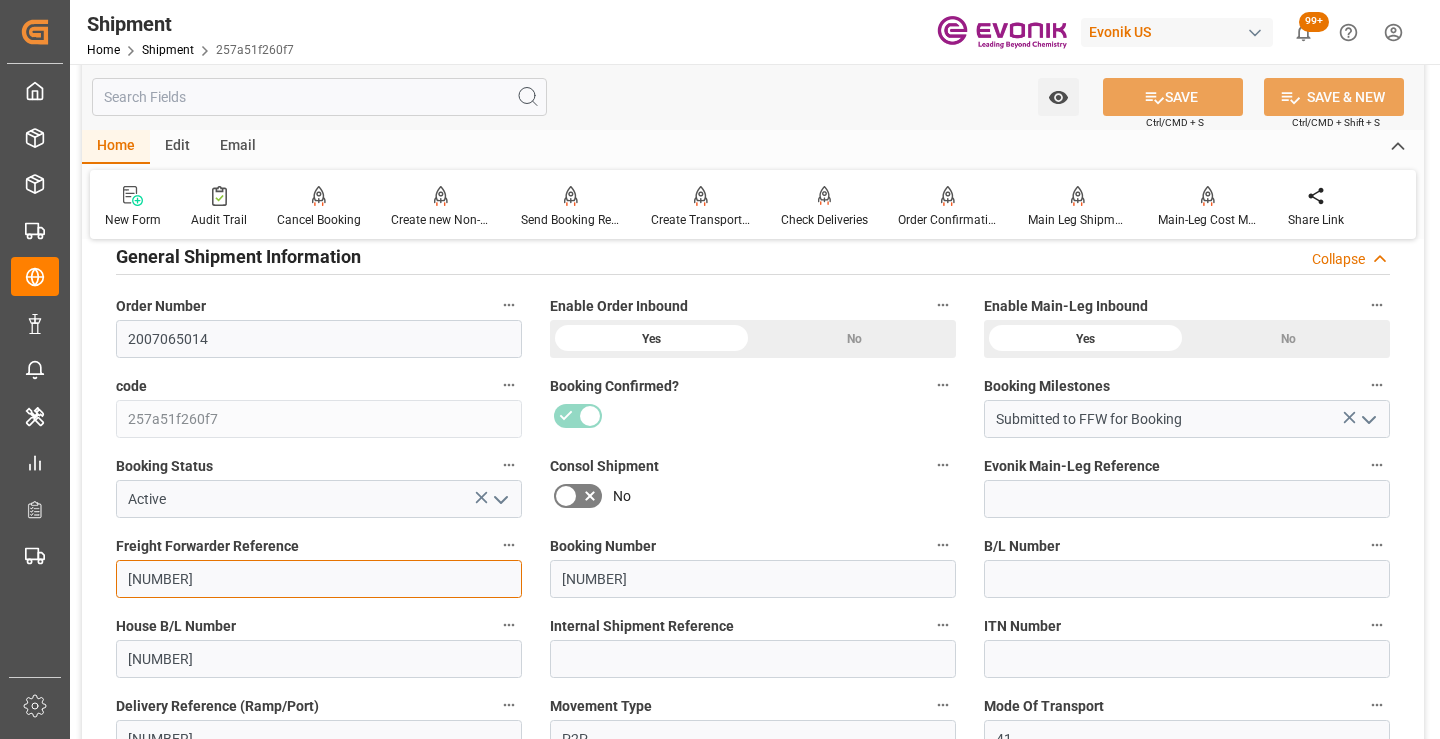 click on "[NUMBER]" at bounding box center [319, 579] 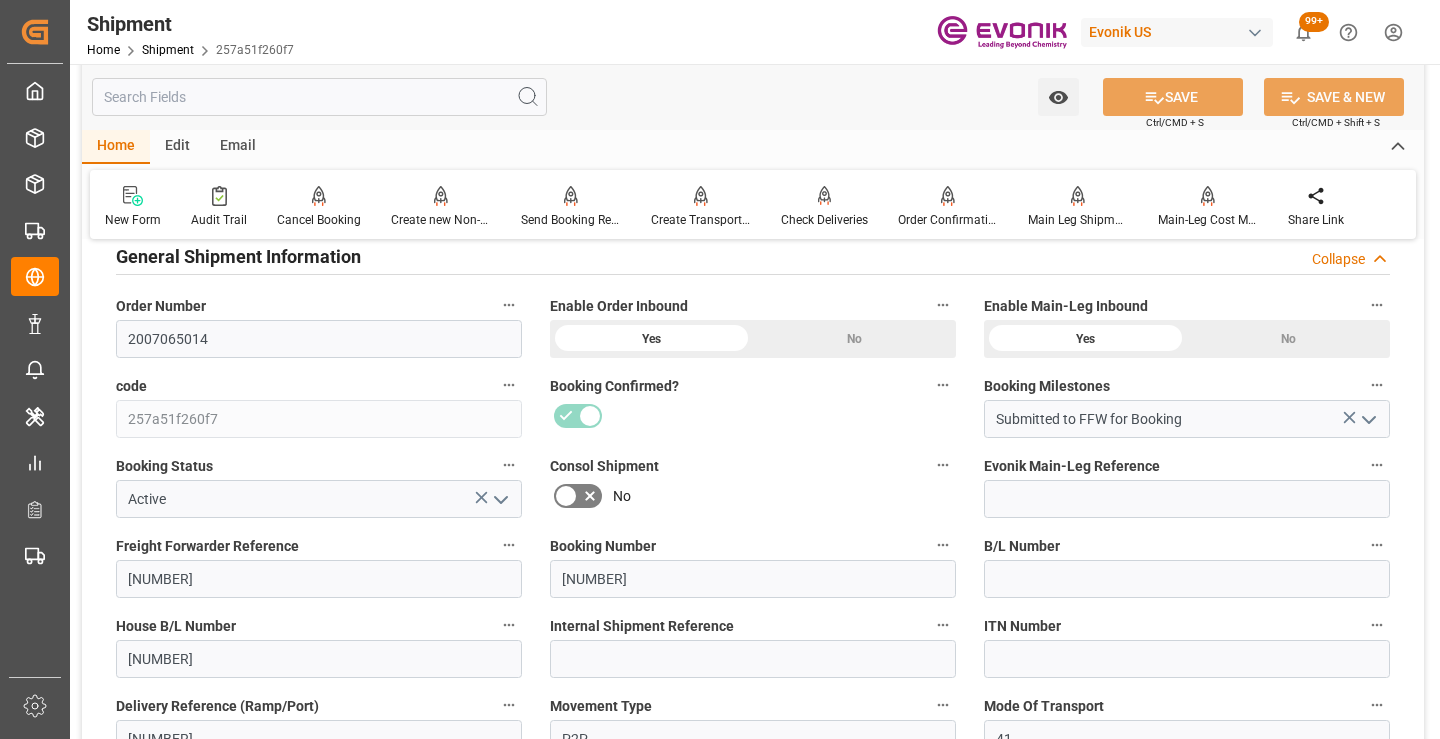 click at bounding box center [319, 97] 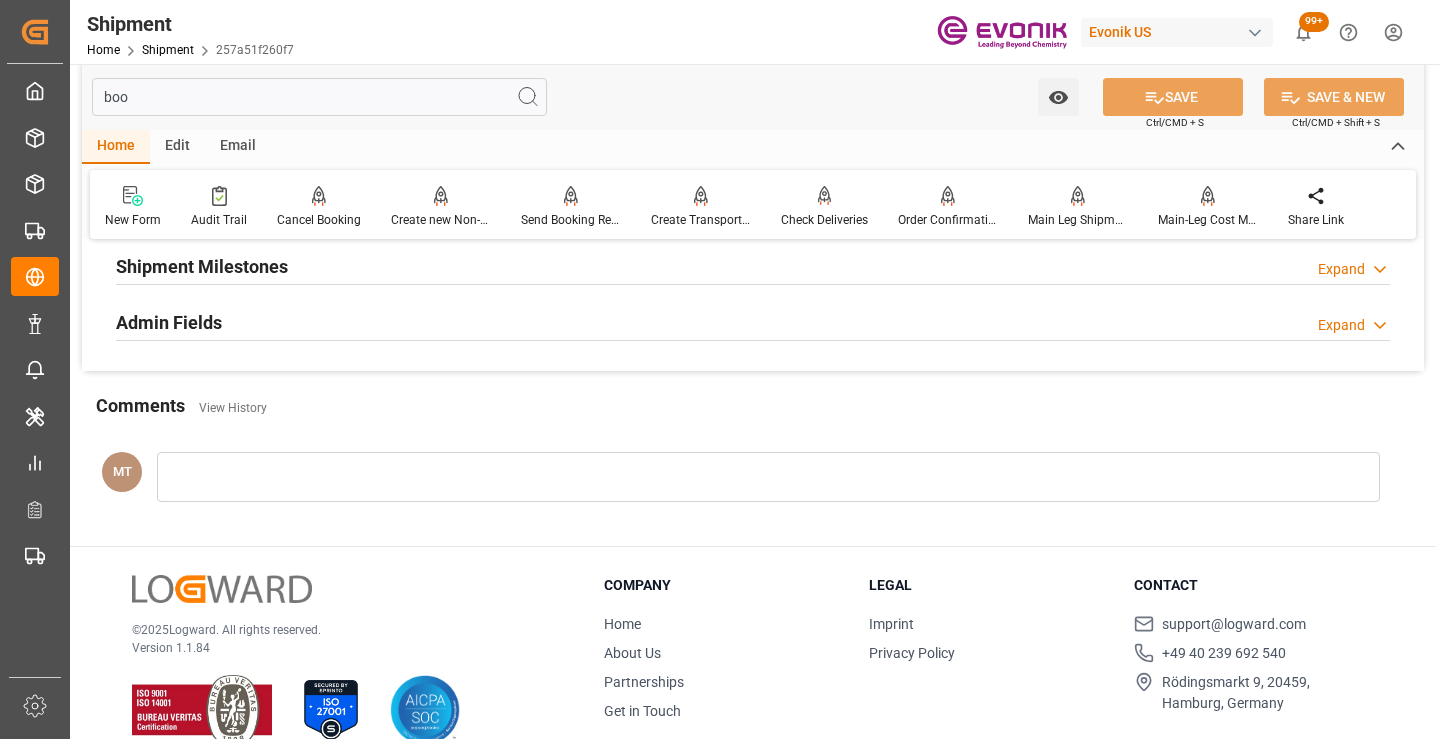 scroll, scrollTop: 40, scrollLeft: 0, axis: vertical 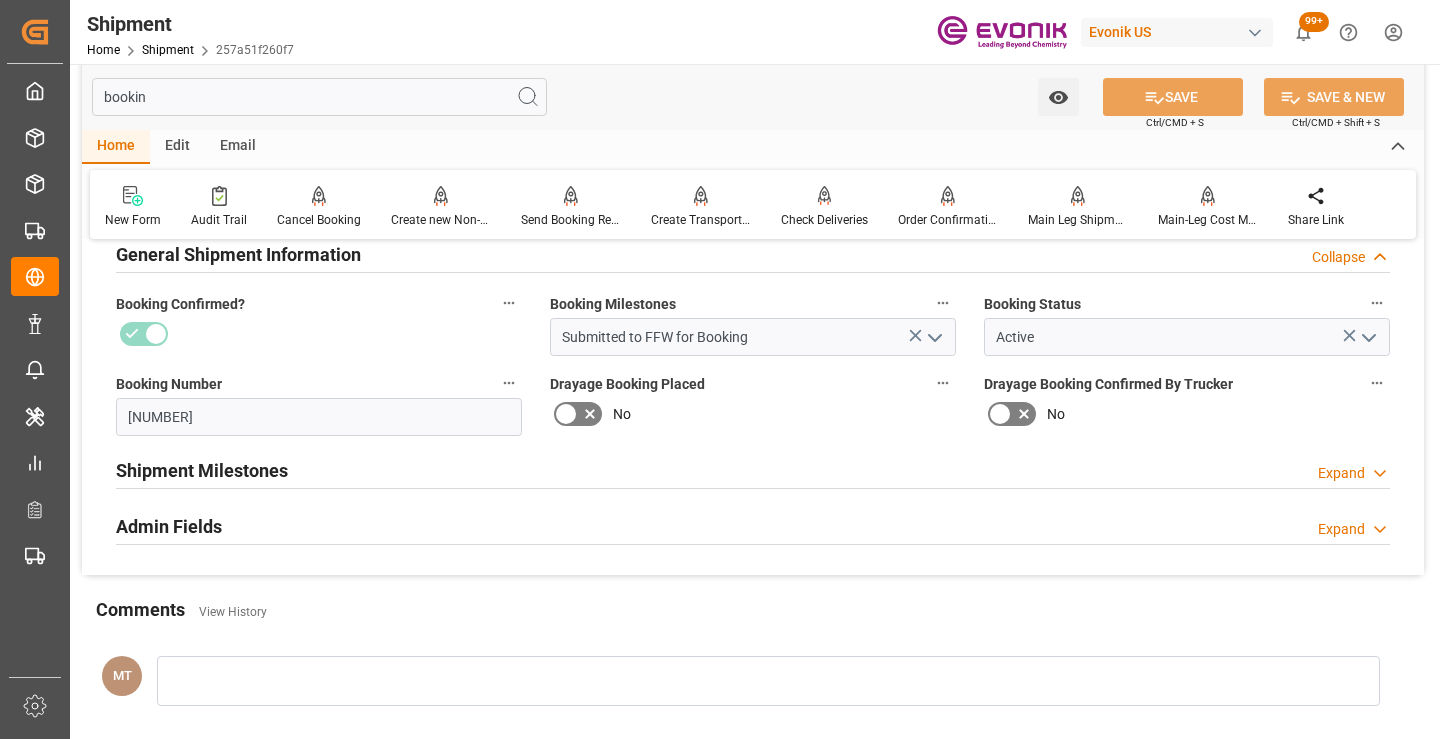 type on "bookin" 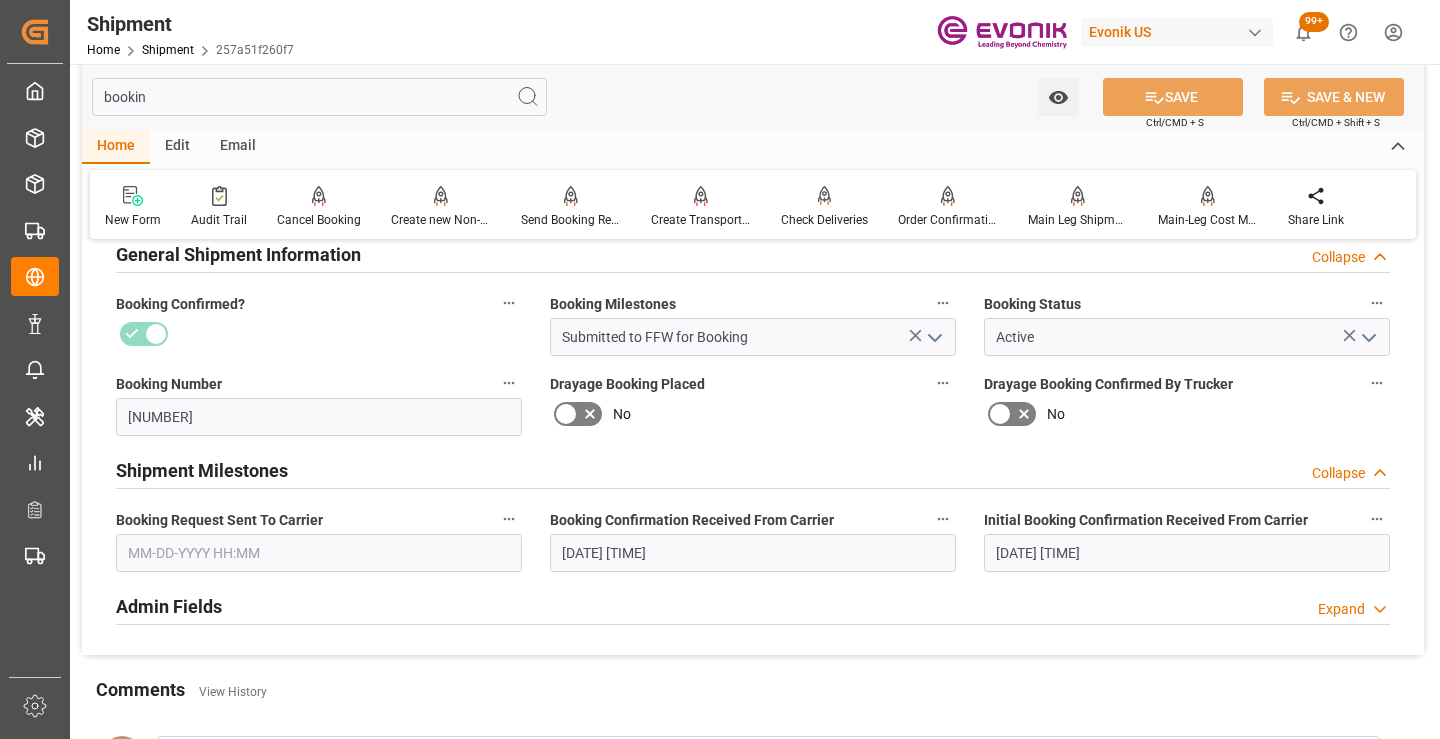 click at bounding box center (319, 553) 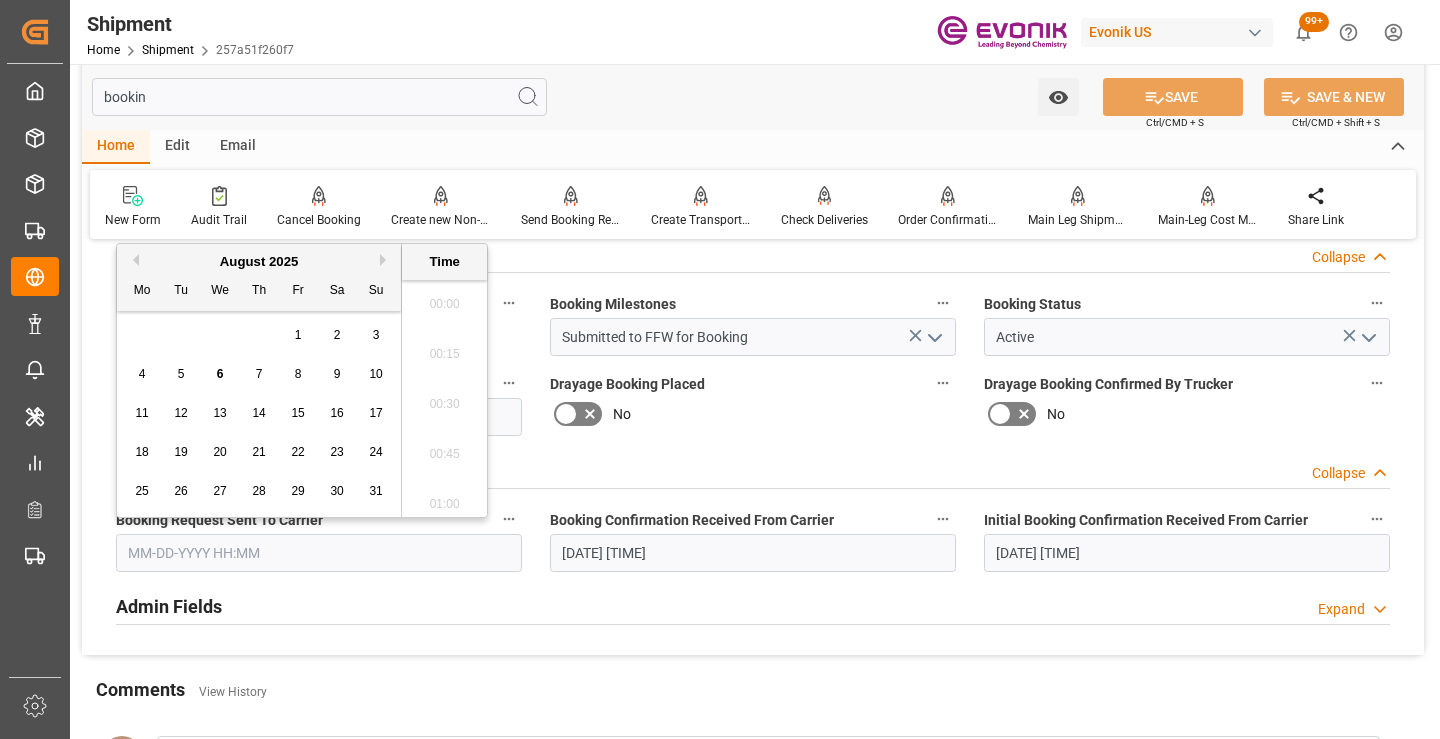scroll, scrollTop: 1657, scrollLeft: 0, axis: vertical 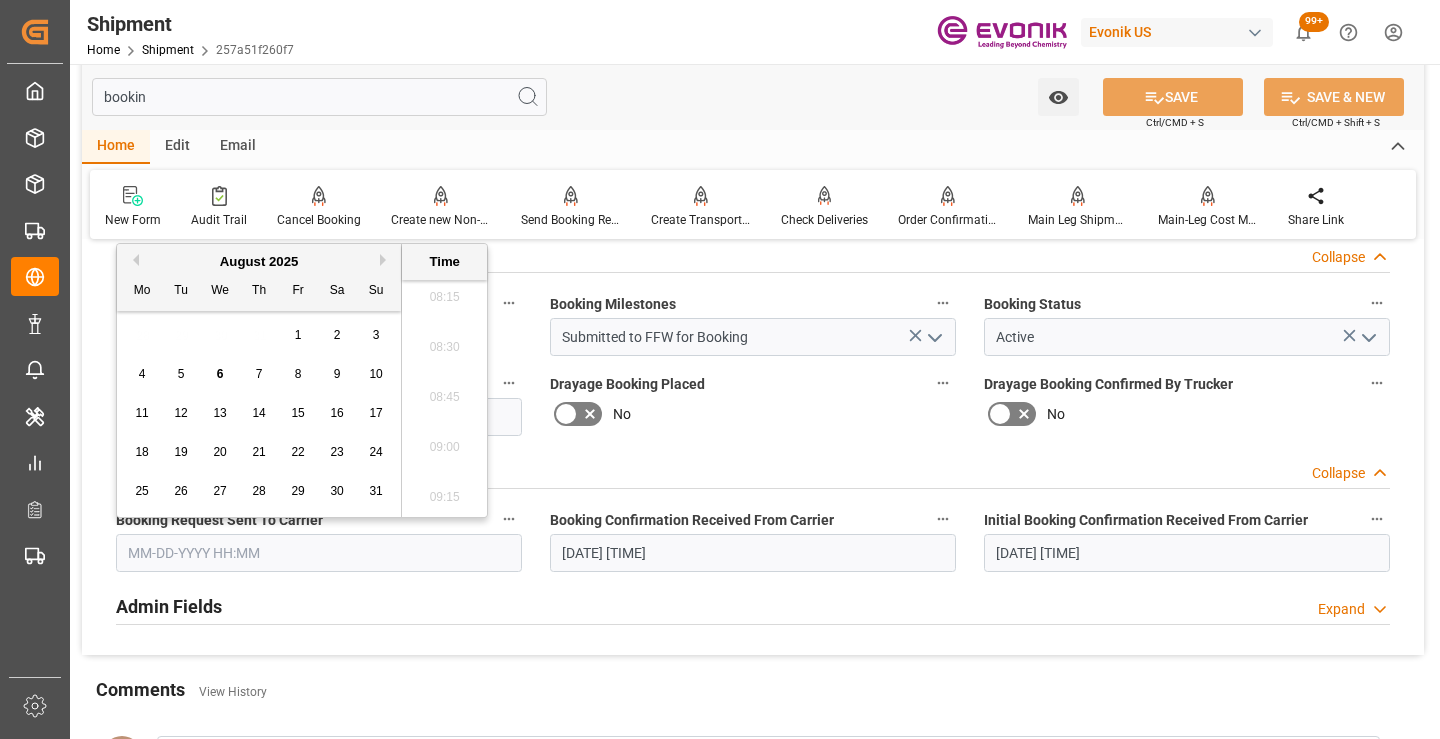 click on "4" at bounding box center (142, 374) 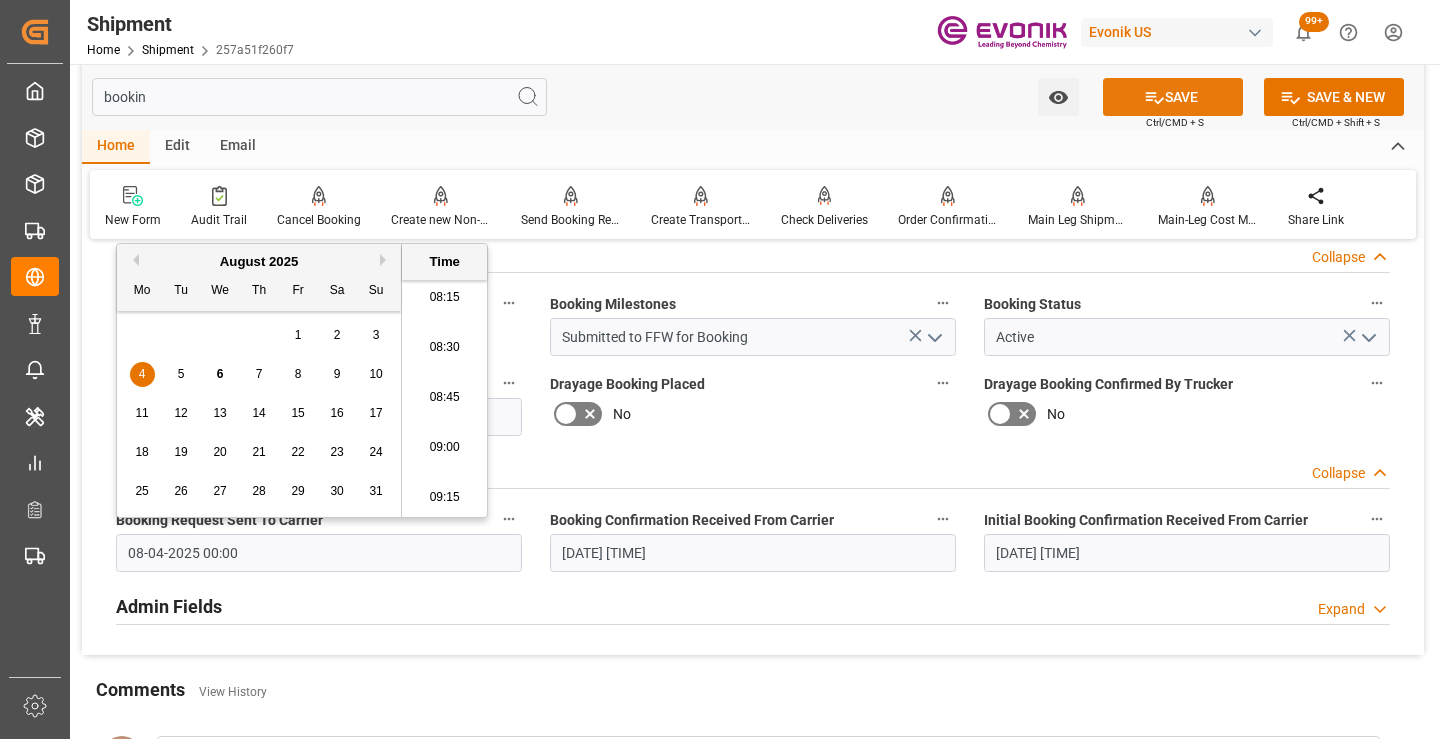 click on "SAVE" at bounding box center (1173, 97) 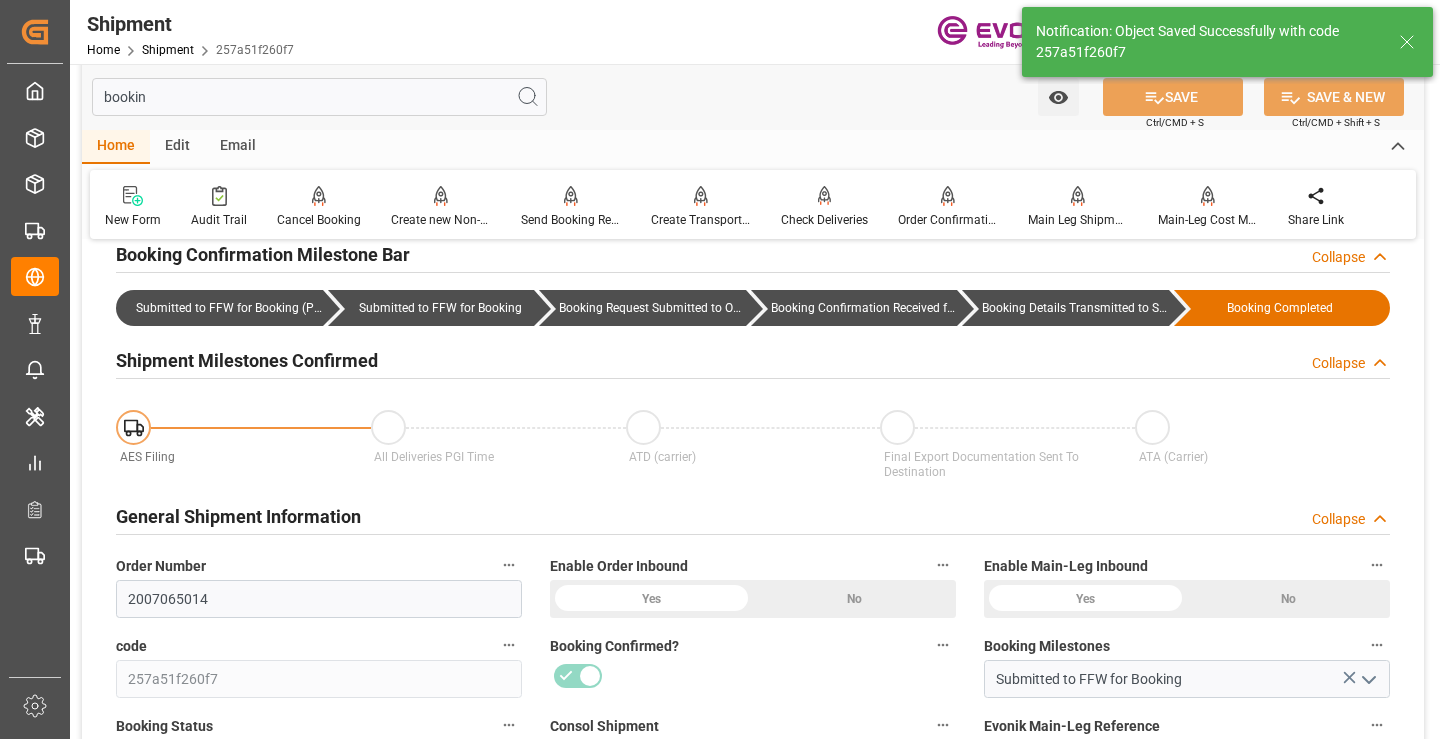 type on "Booking Details Transmitted to SAP" 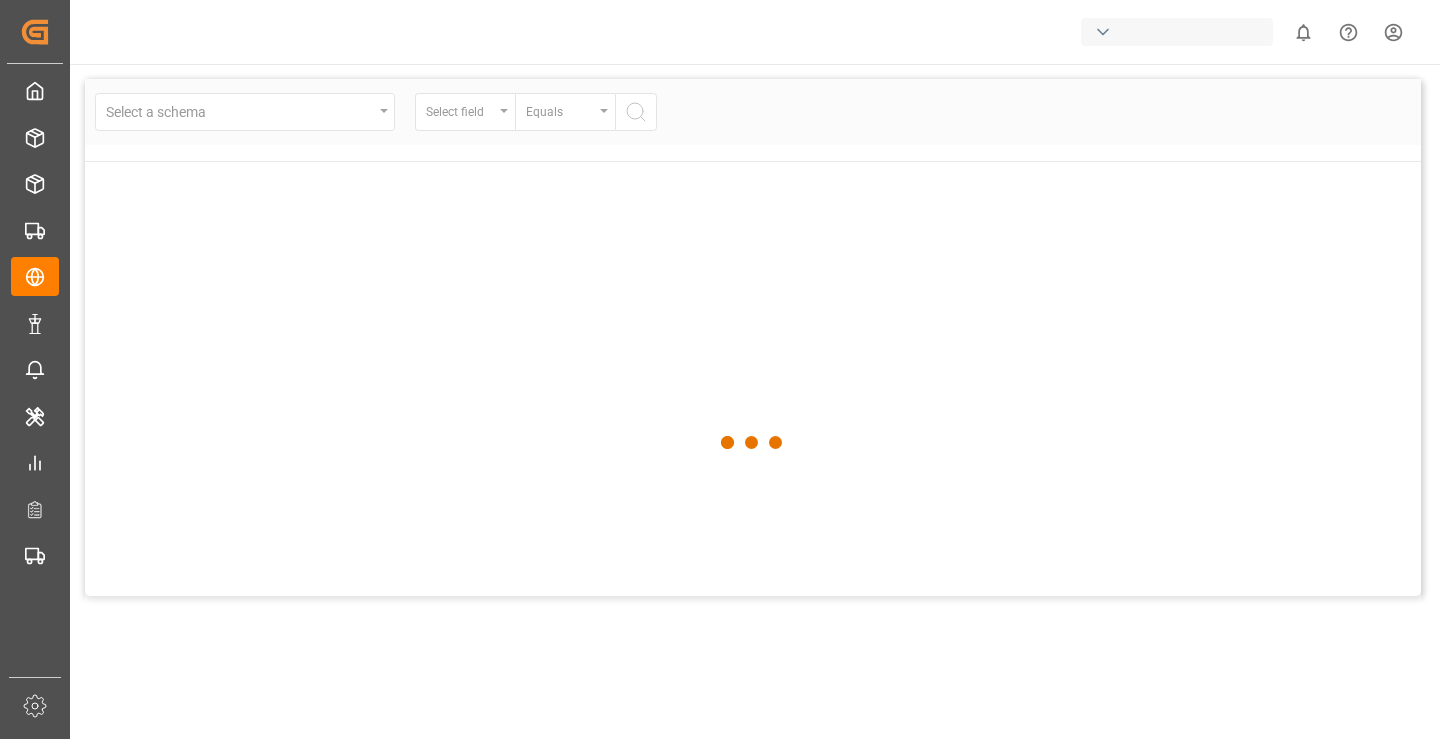 scroll, scrollTop: 0, scrollLeft: 0, axis: both 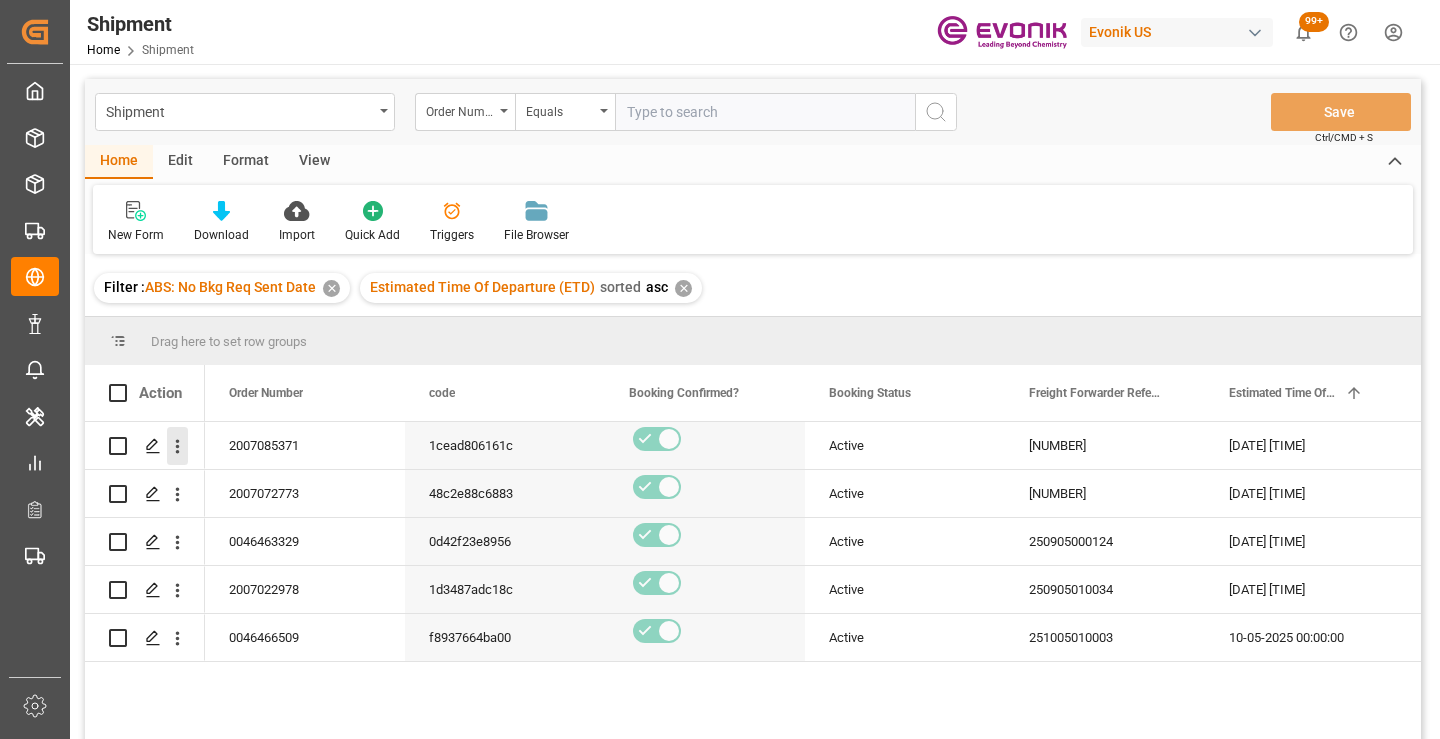 click 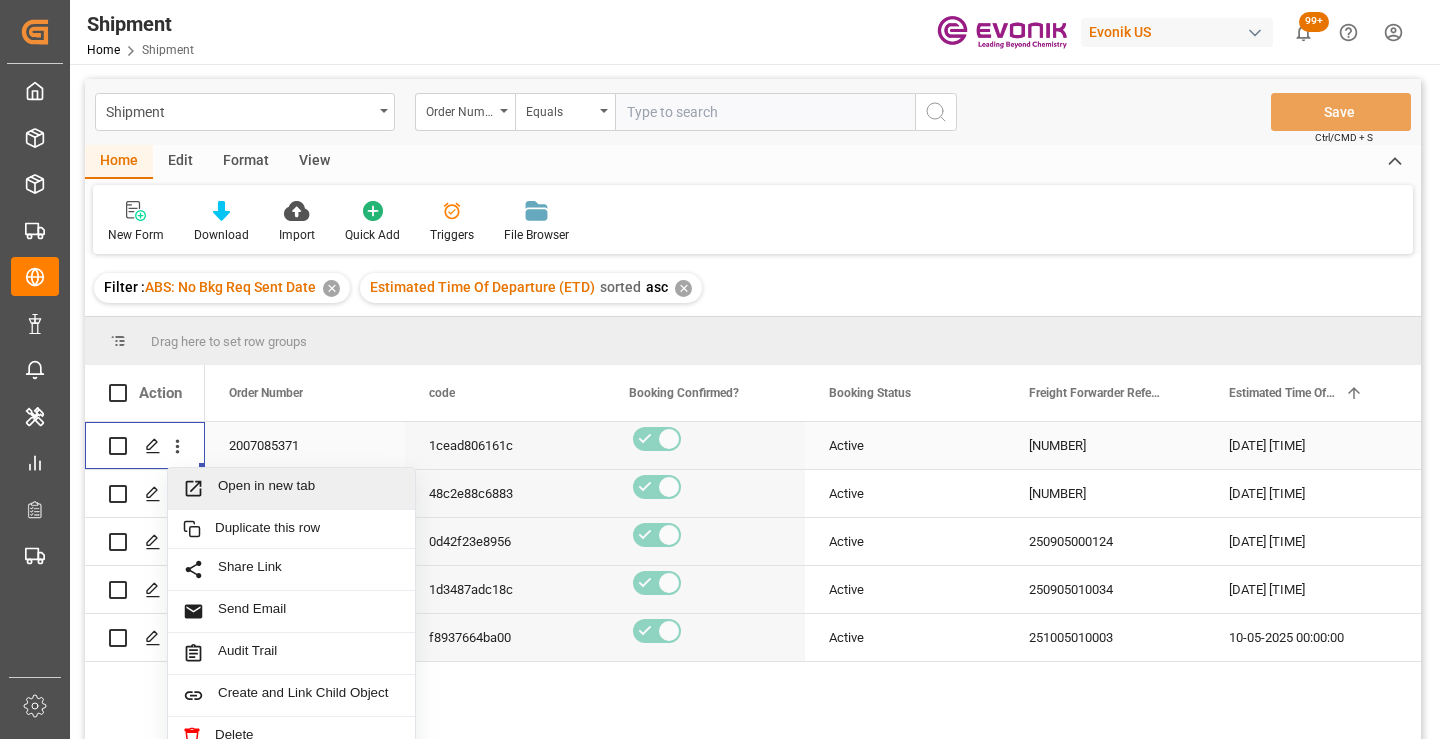 click on "Open in new tab" at bounding box center (309, 488) 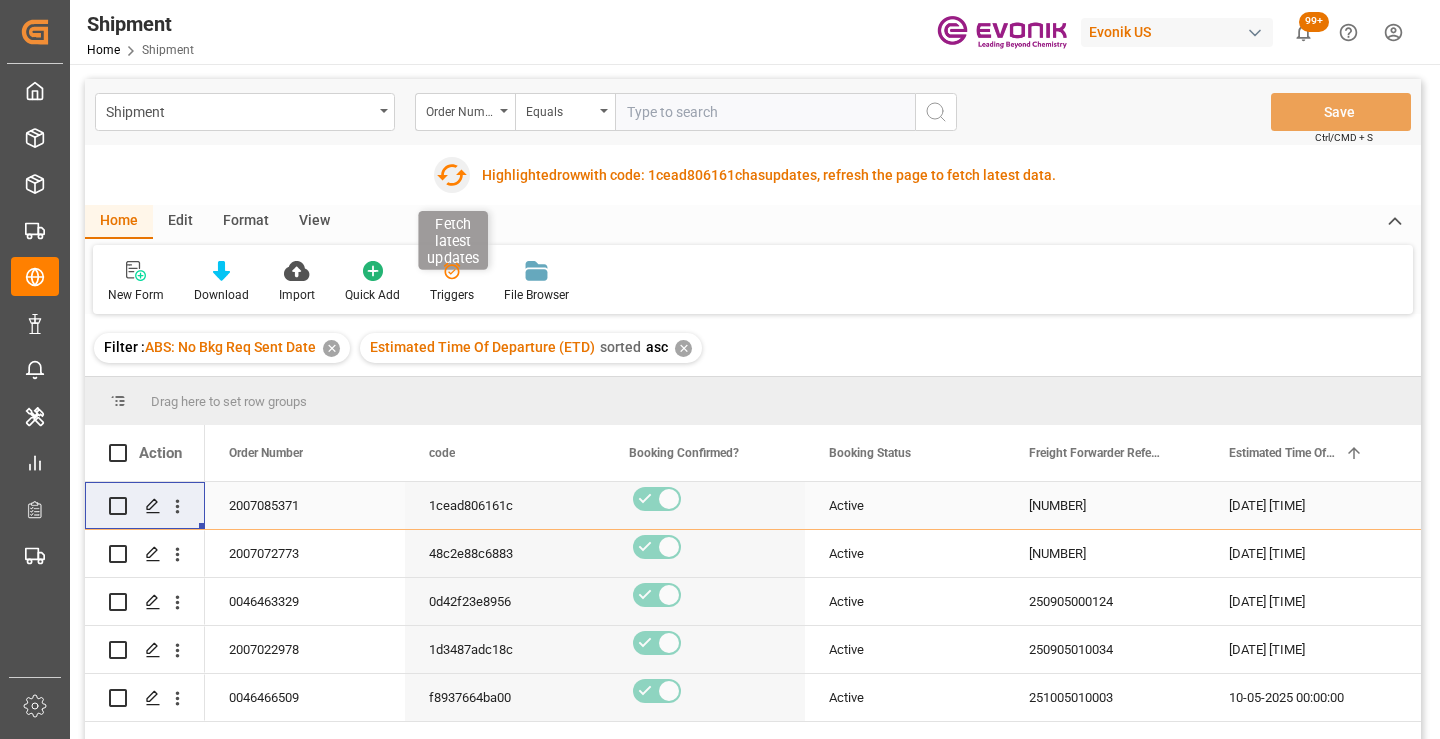click 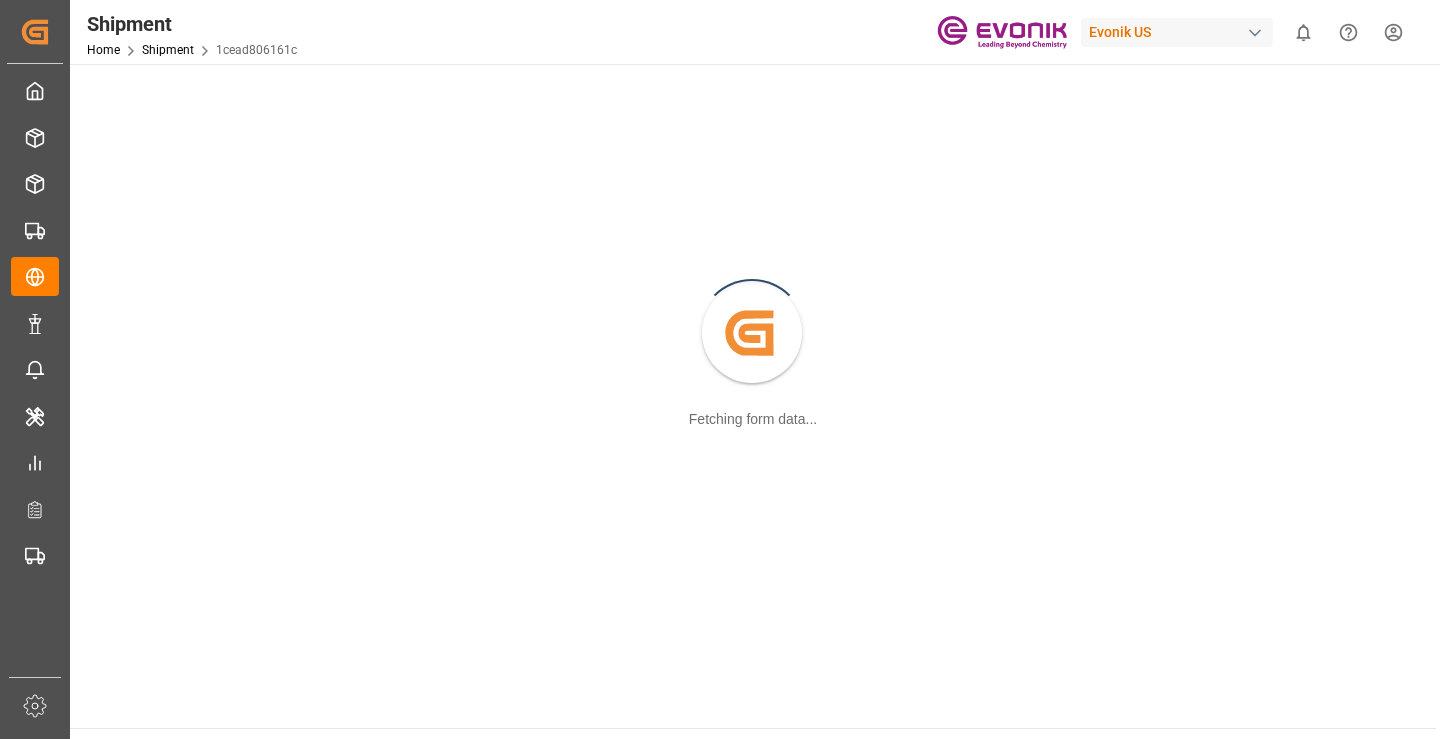 scroll, scrollTop: 0, scrollLeft: 0, axis: both 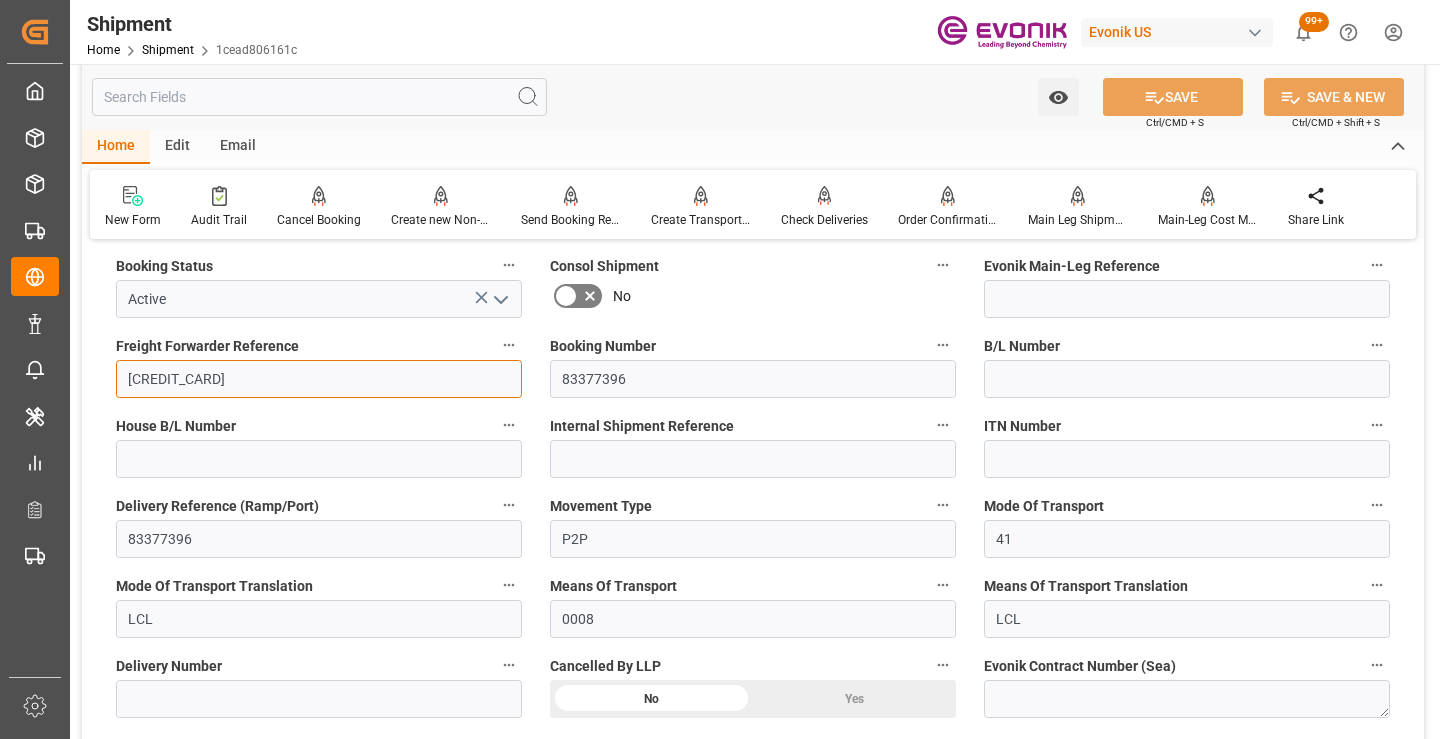 click on "250905010025" at bounding box center (319, 379) 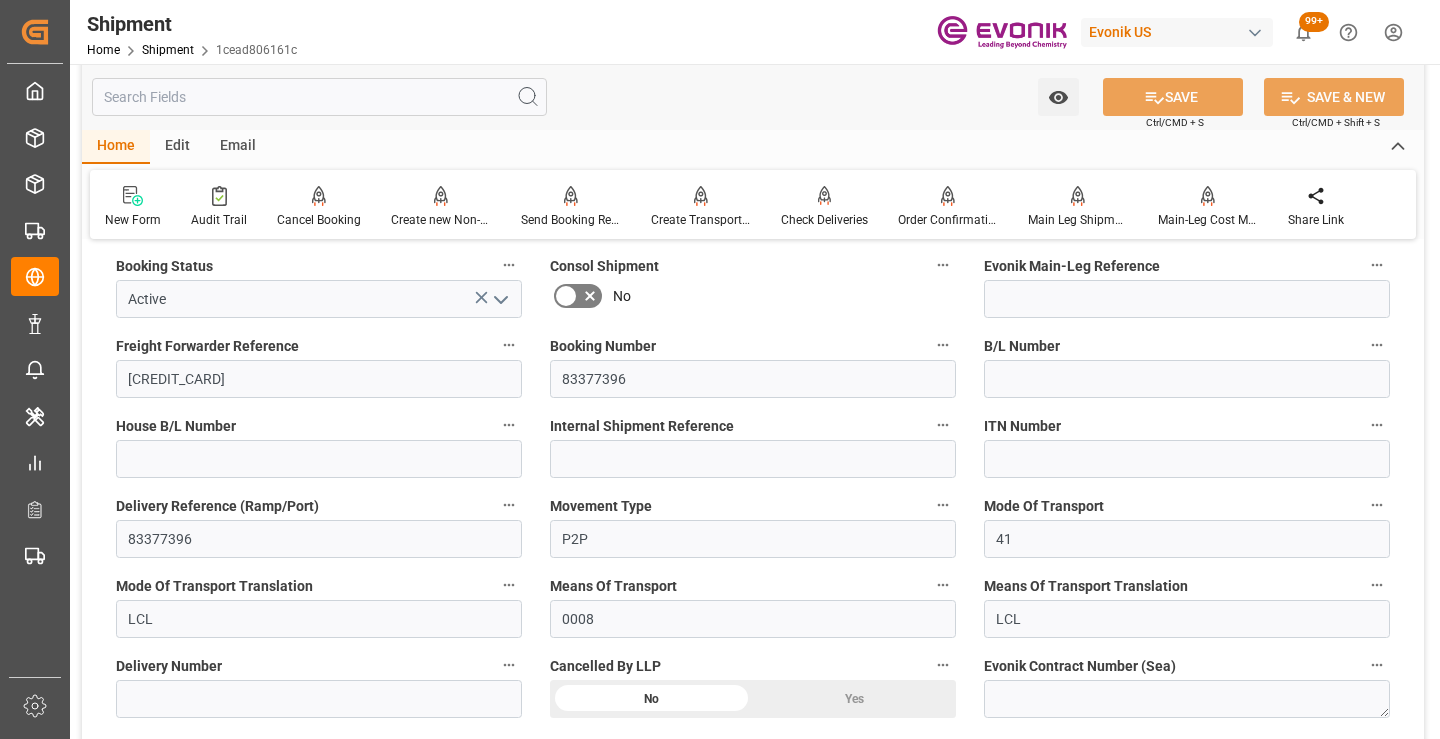 click at bounding box center (319, 97) 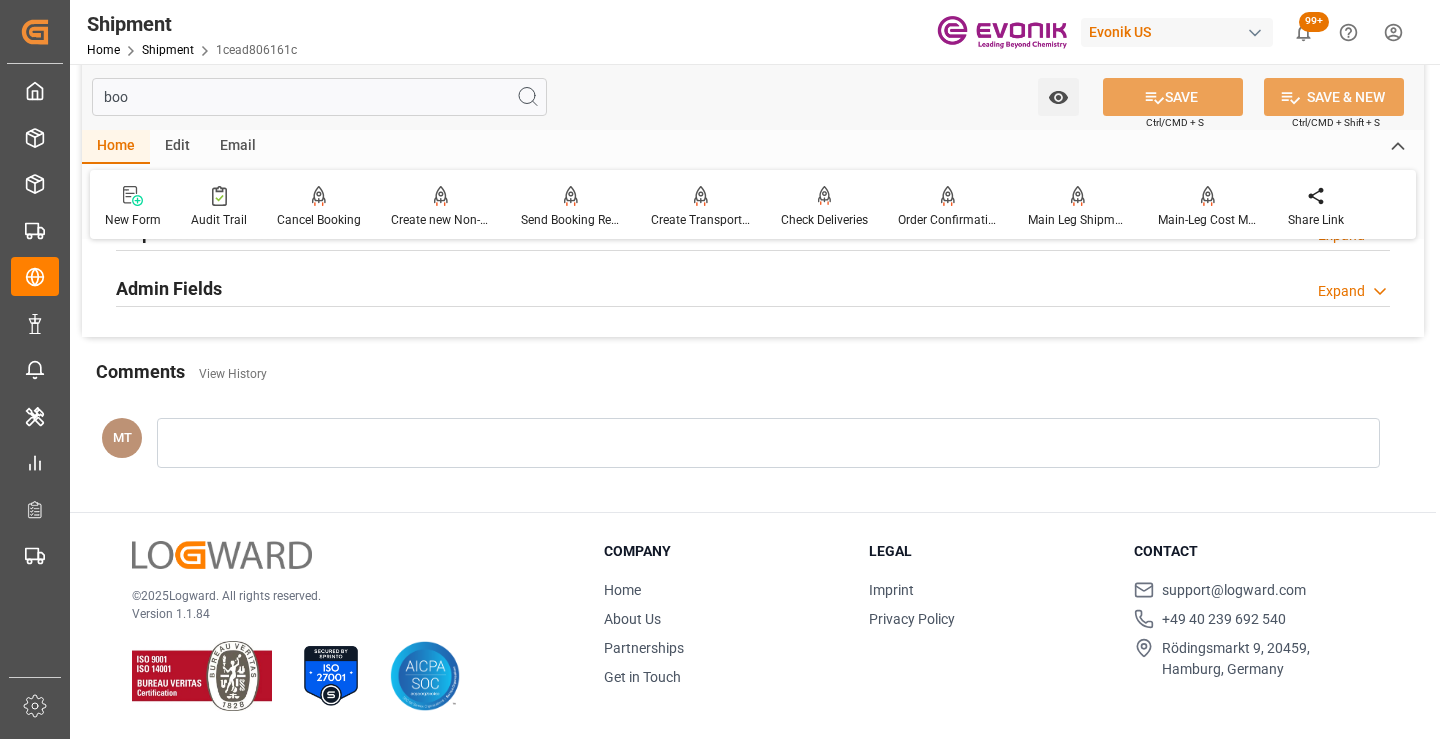 scroll, scrollTop: 240, scrollLeft: 0, axis: vertical 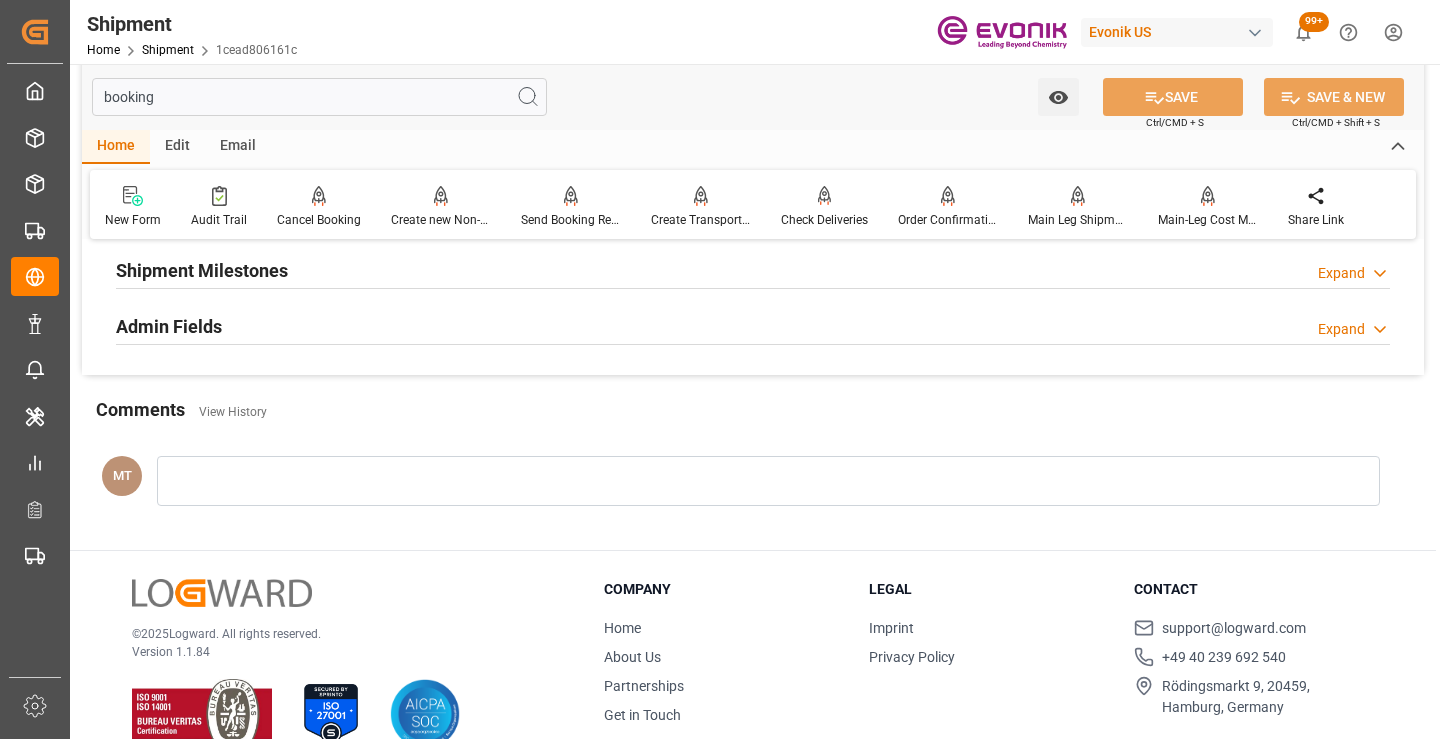 type on "booking" 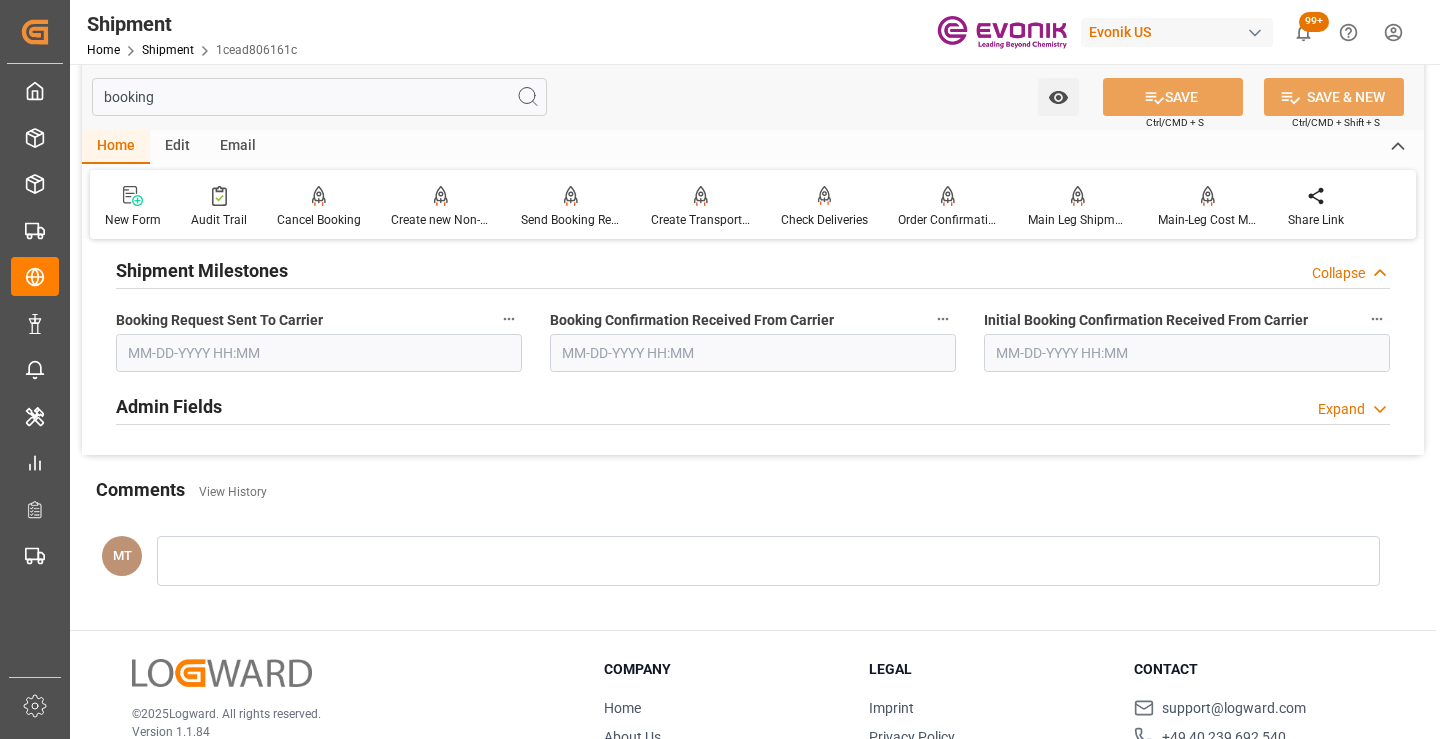 click at bounding box center (319, 353) 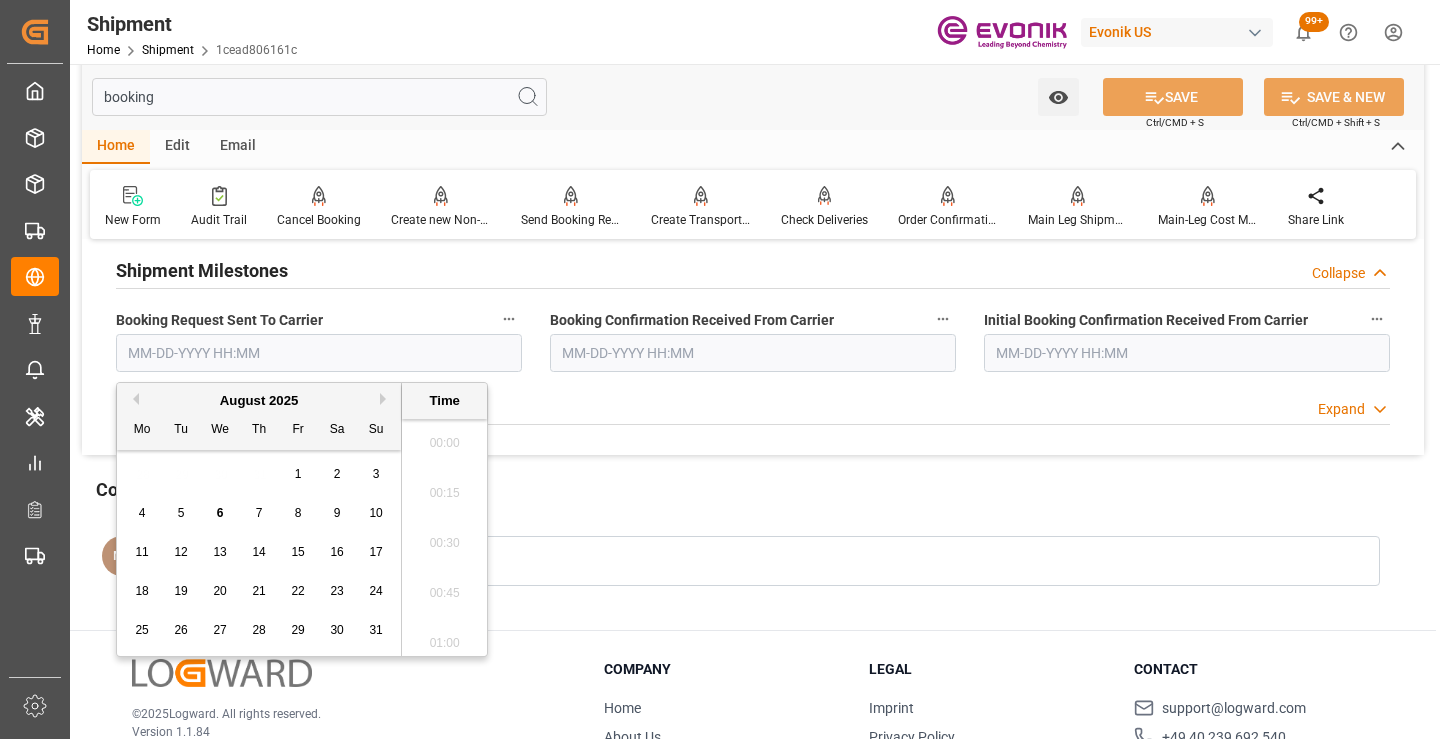 scroll, scrollTop: 1657, scrollLeft: 0, axis: vertical 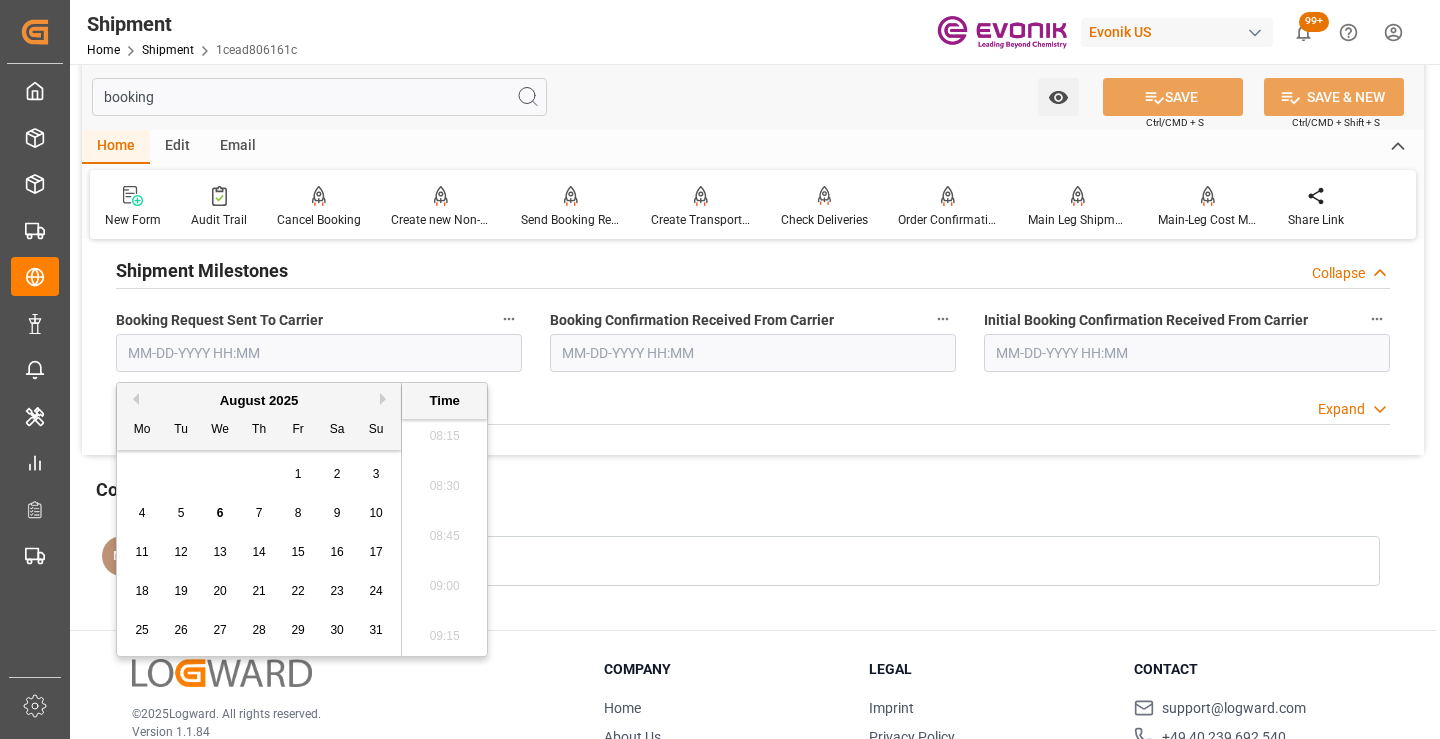 click on "Previous Month" at bounding box center (133, 399) 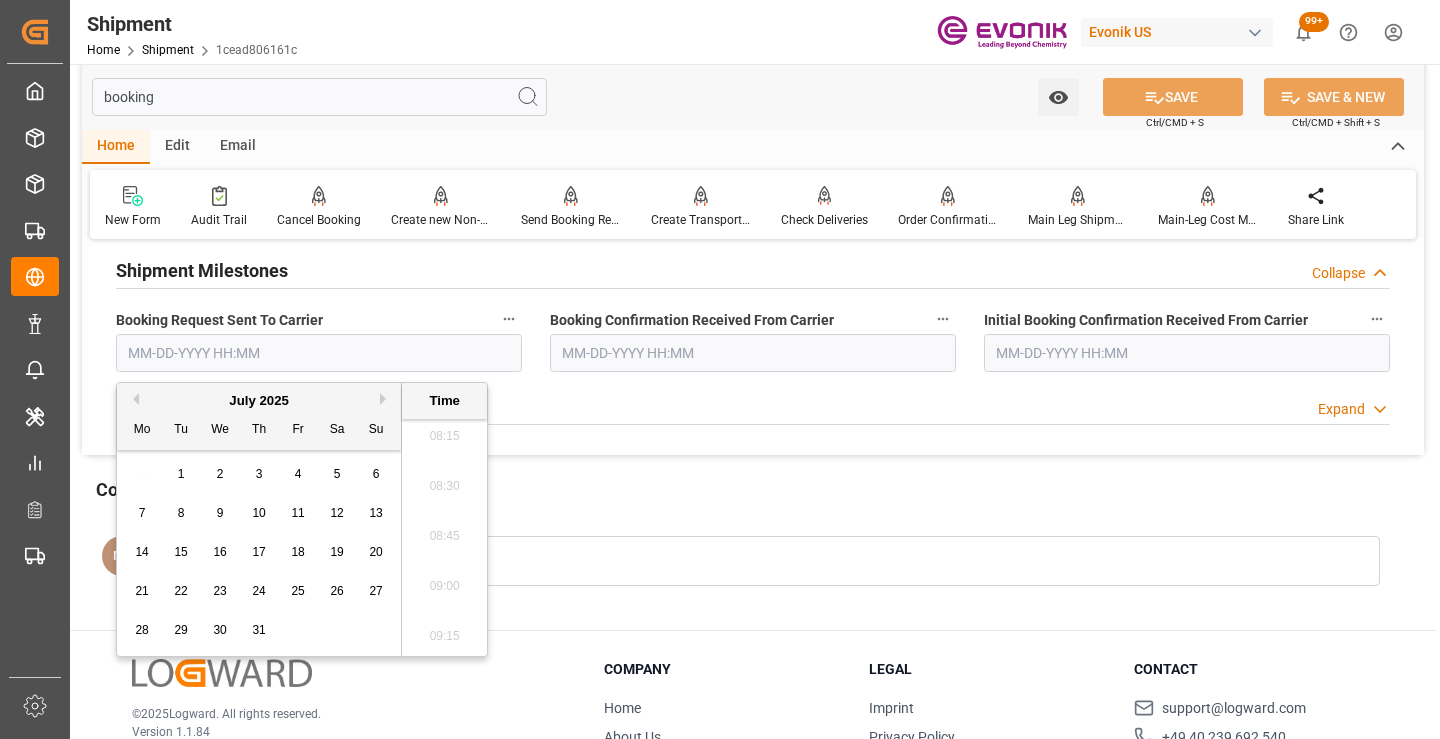 click on "30" at bounding box center [219, 630] 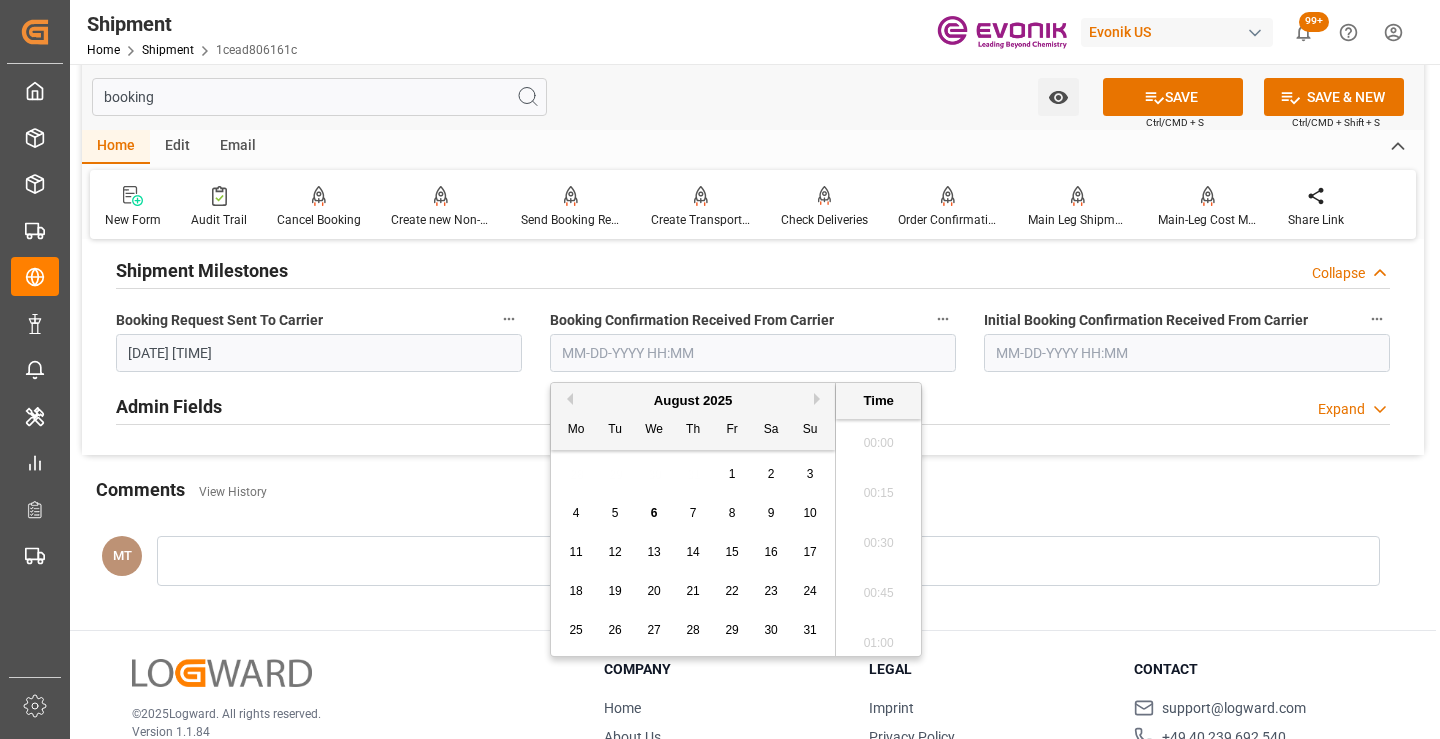 click at bounding box center [753, 353] 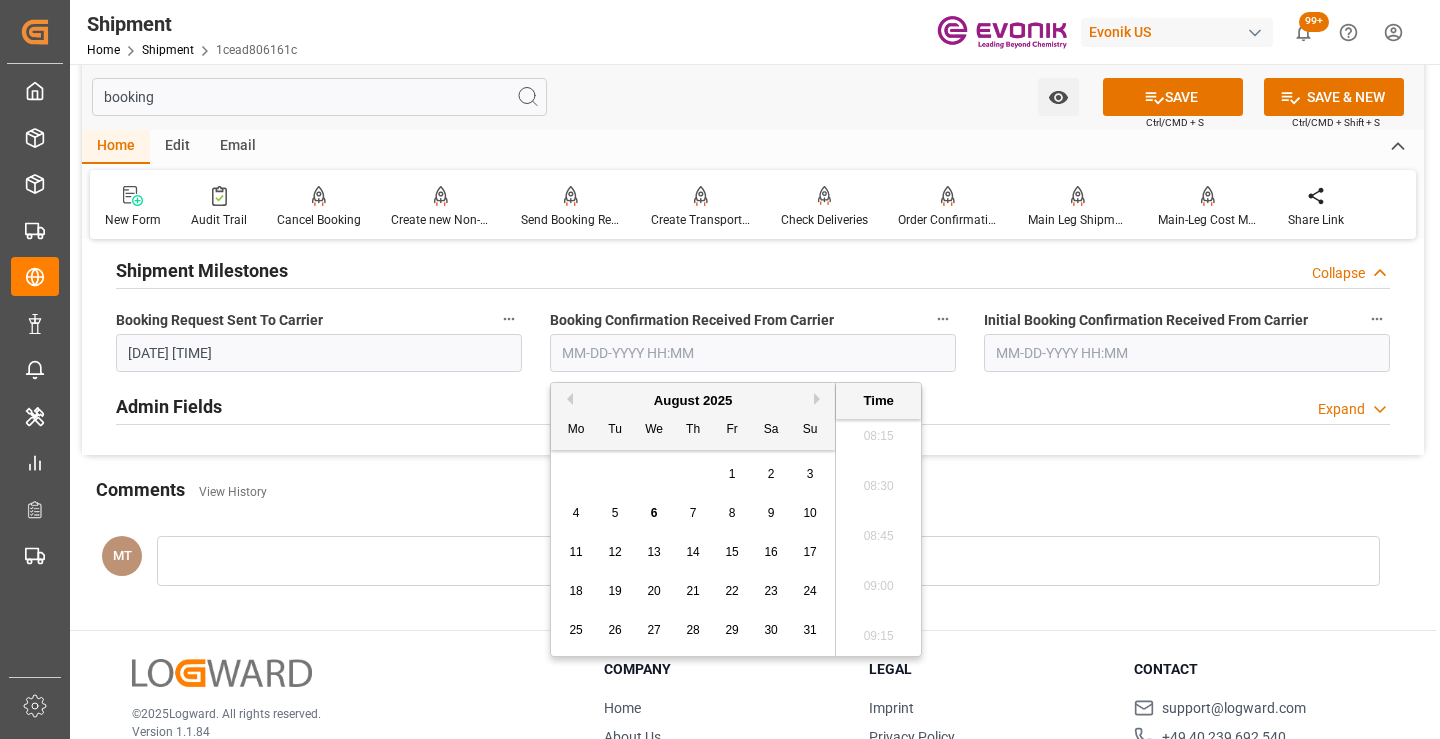click on "1" at bounding box center [732, 474] 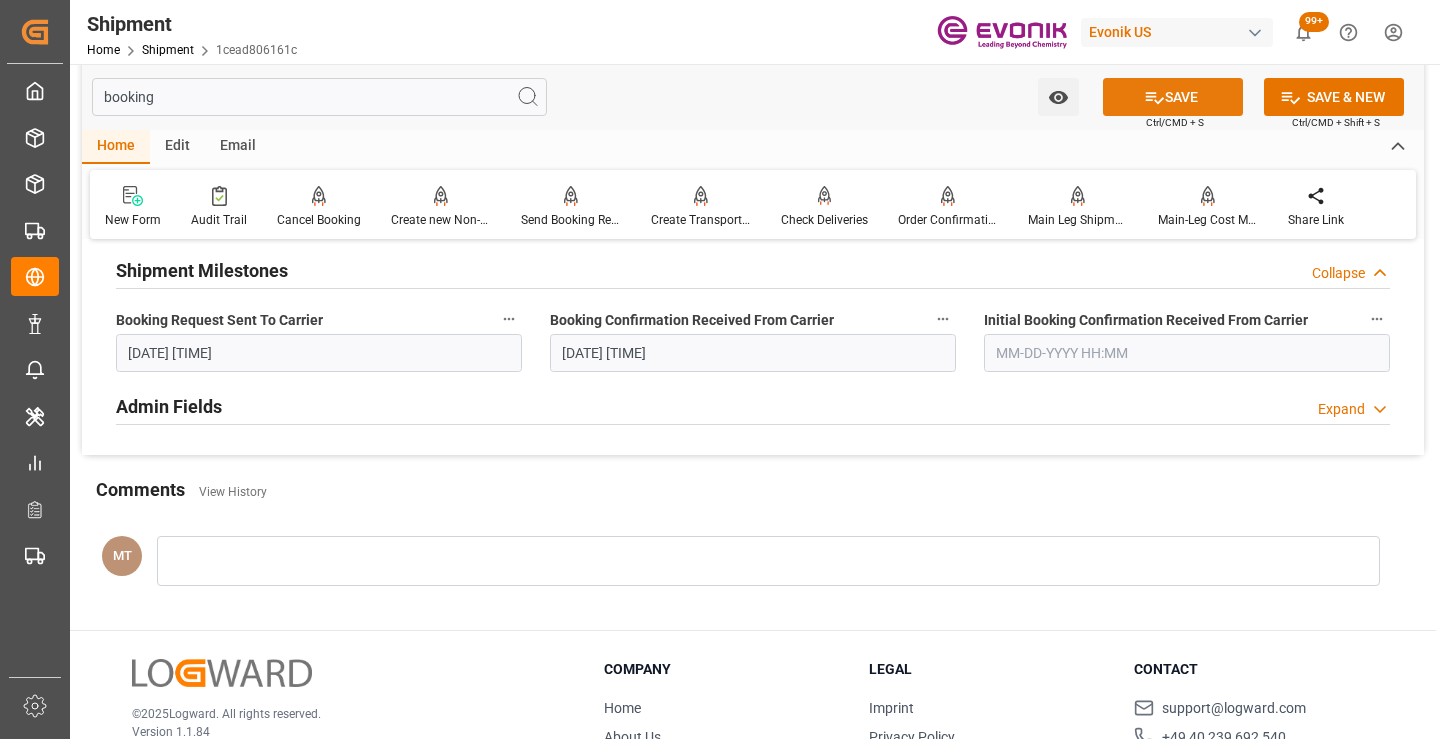 click on "SAVE" at bounding box center (1173, 97) 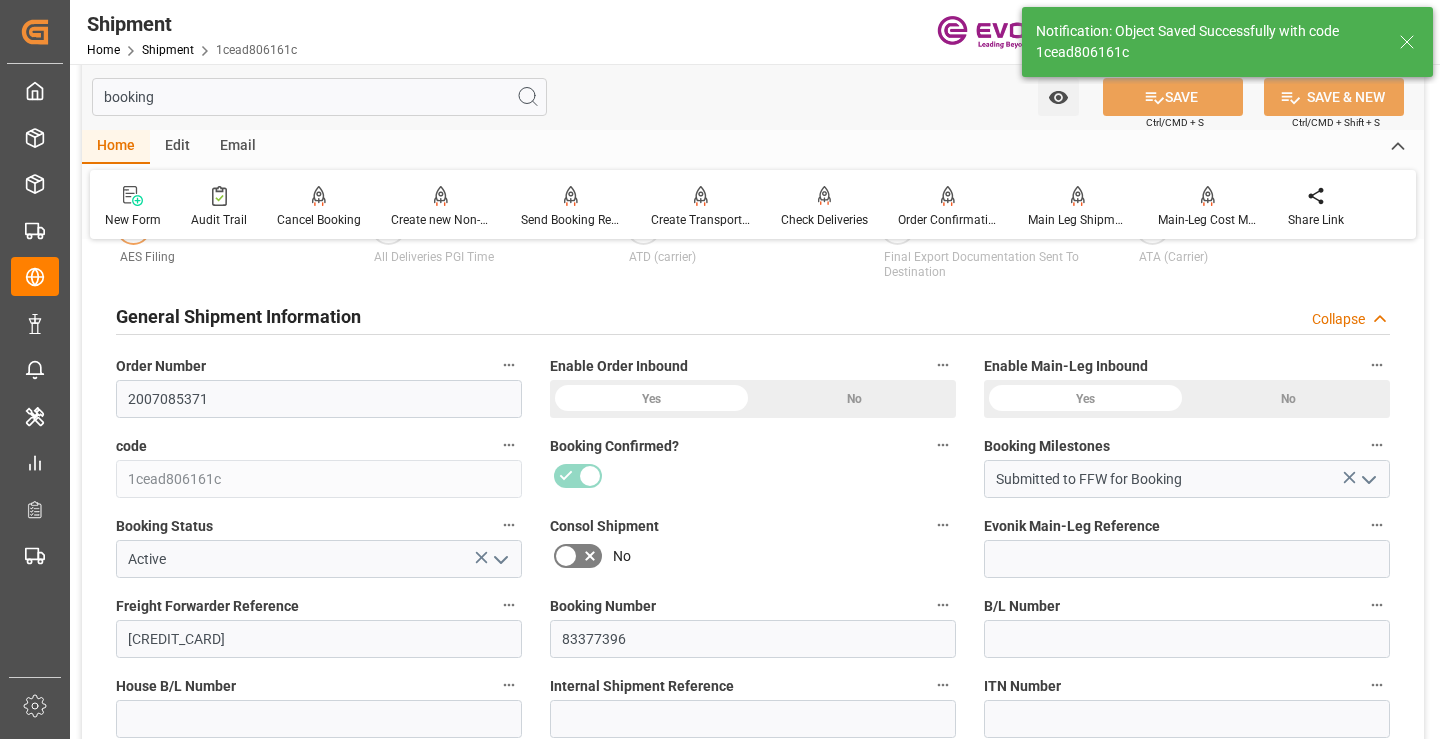 type on "Booking Details Transmitted to SAP" 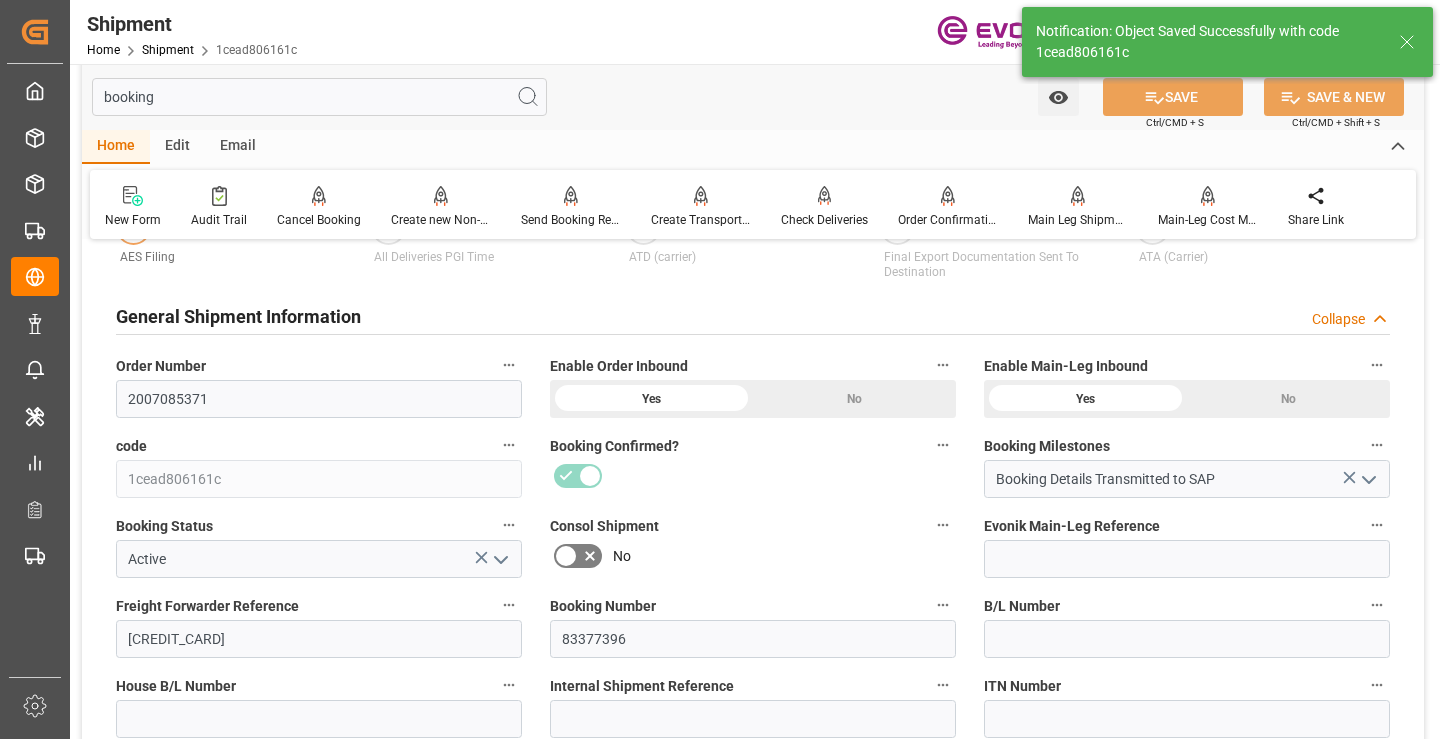 scroll, scrollTop: 500, scrollLeft: 0, axis: vertical 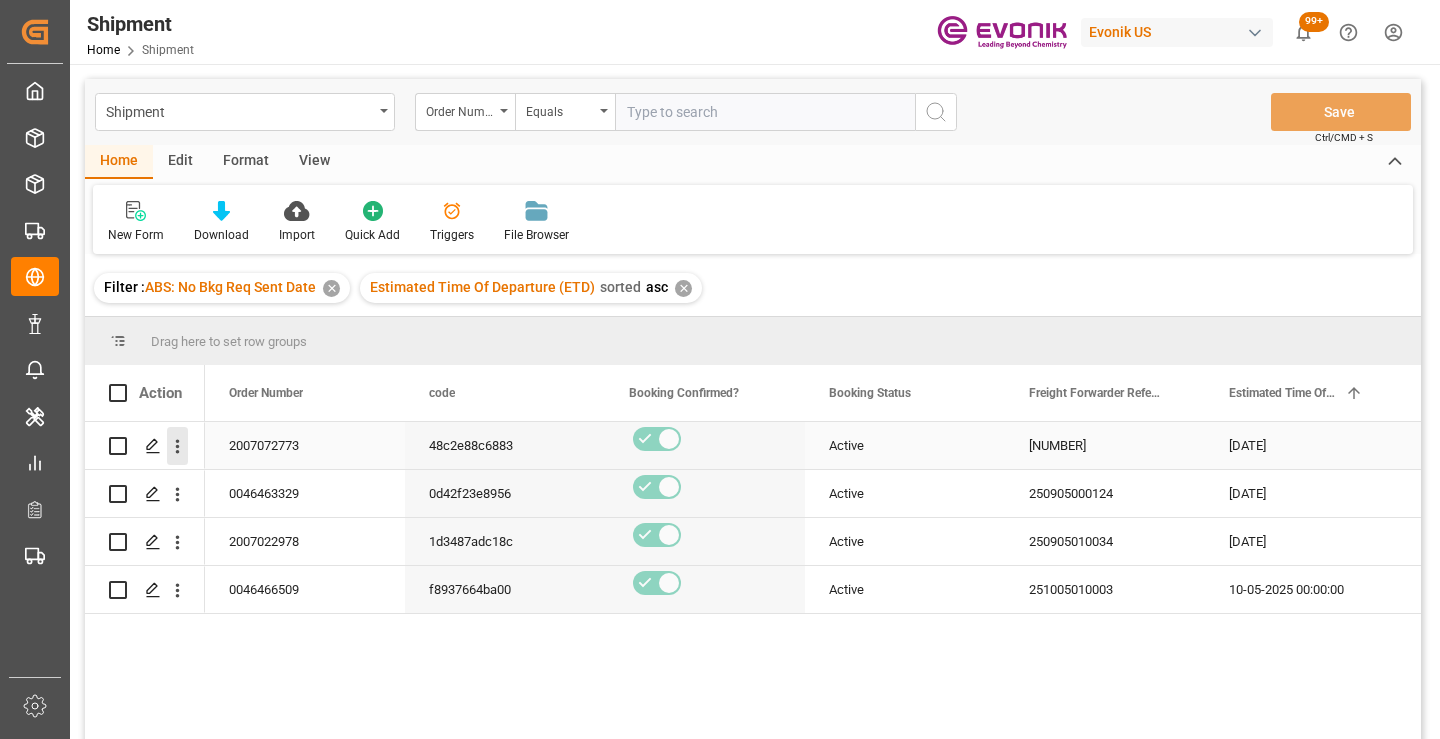 click 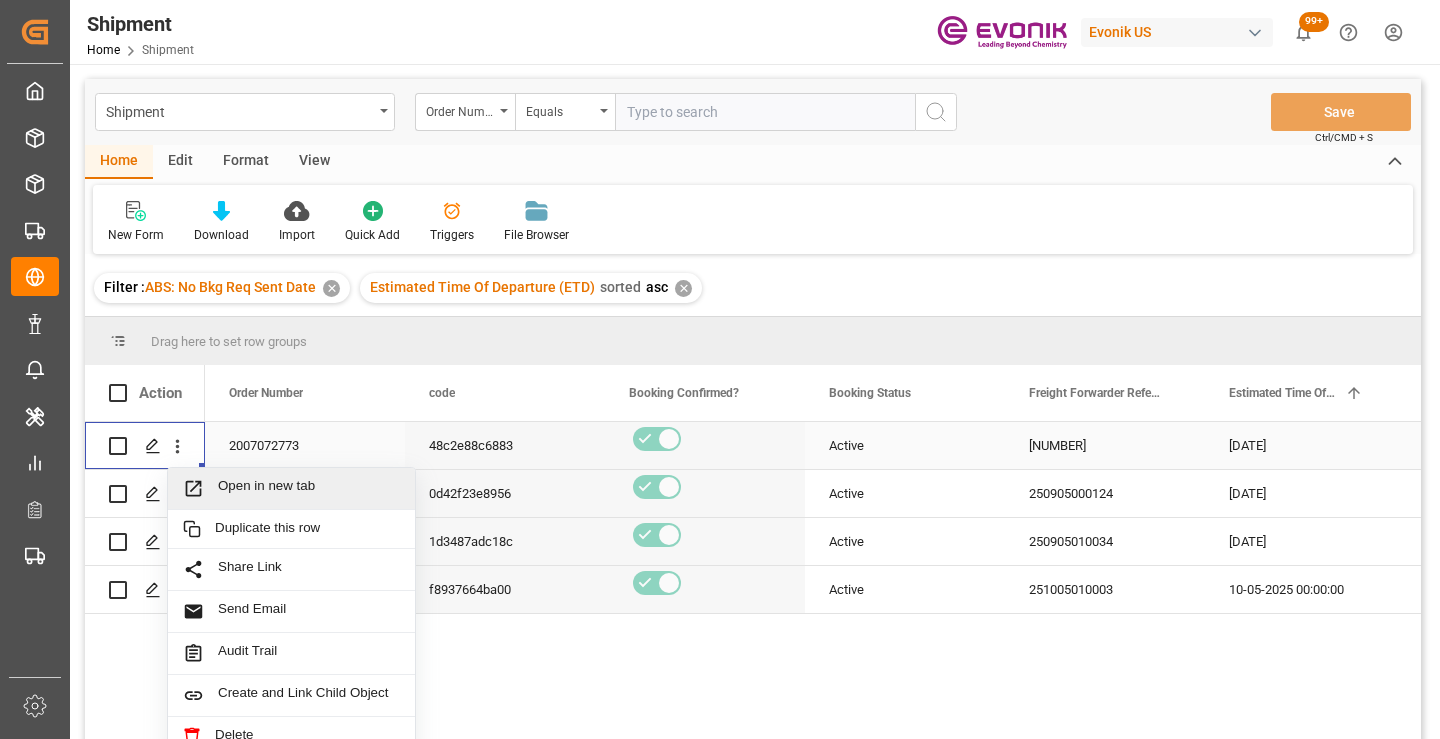 click on "Open in new tab" at bounding box center [309, 488] 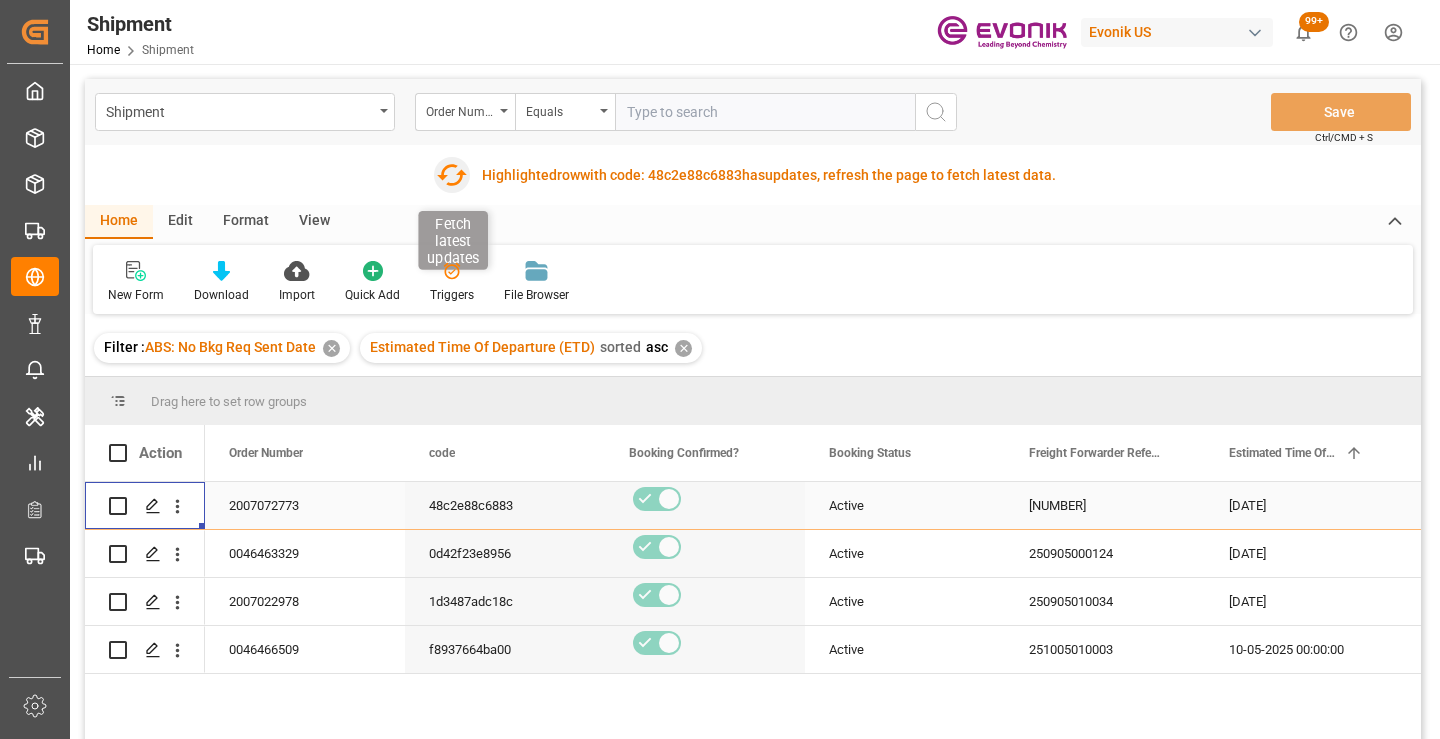 click 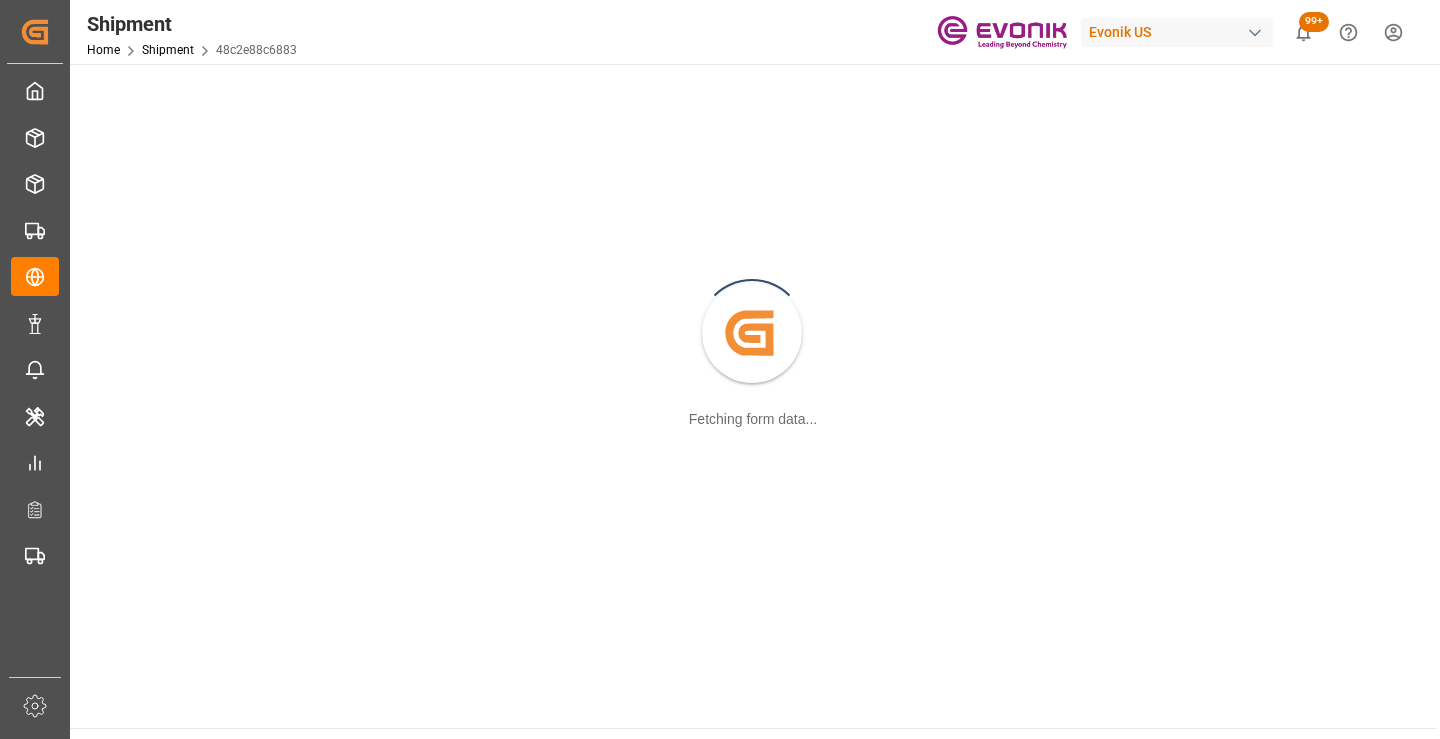 scroll, scrollTop: 0, scrollLeft: 0, axis: both 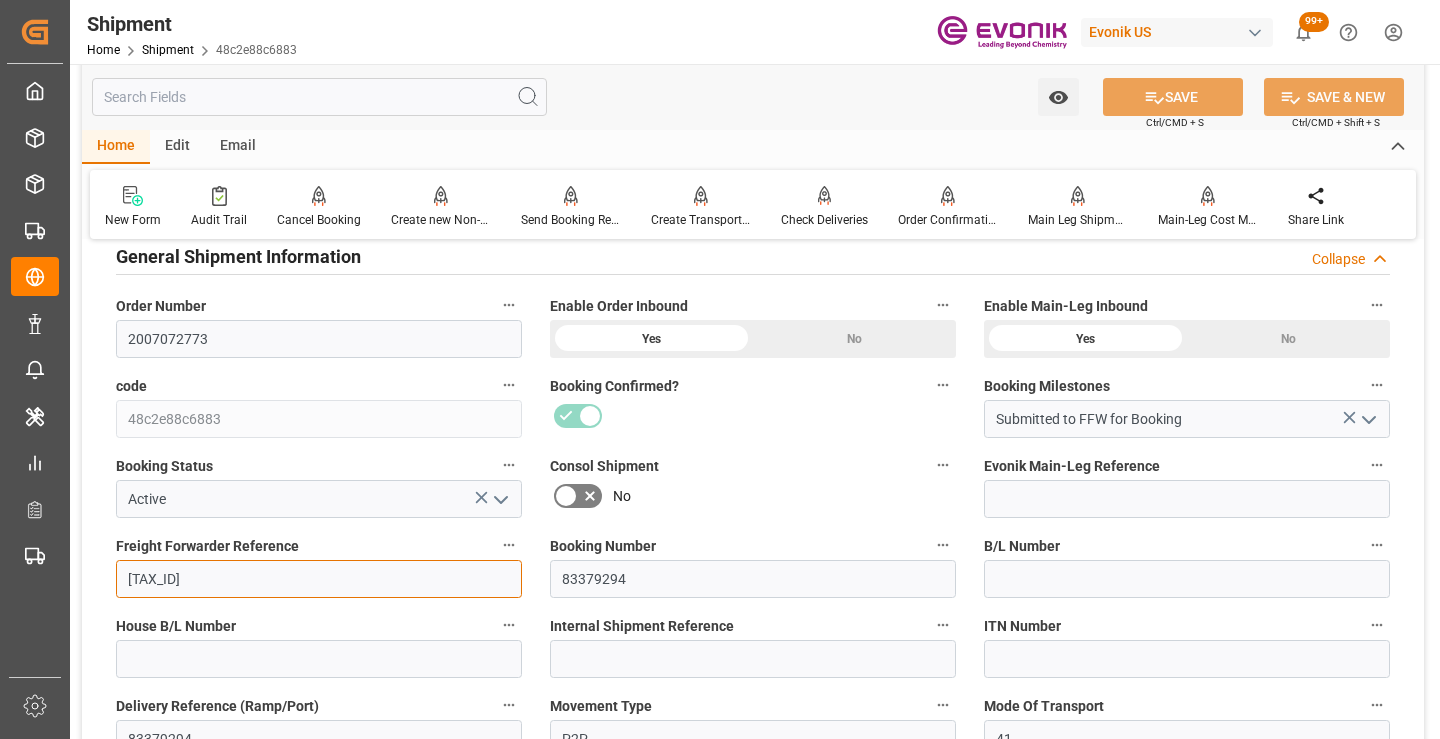 click on "[TAX_ID]" at bounding box center [319, 579] 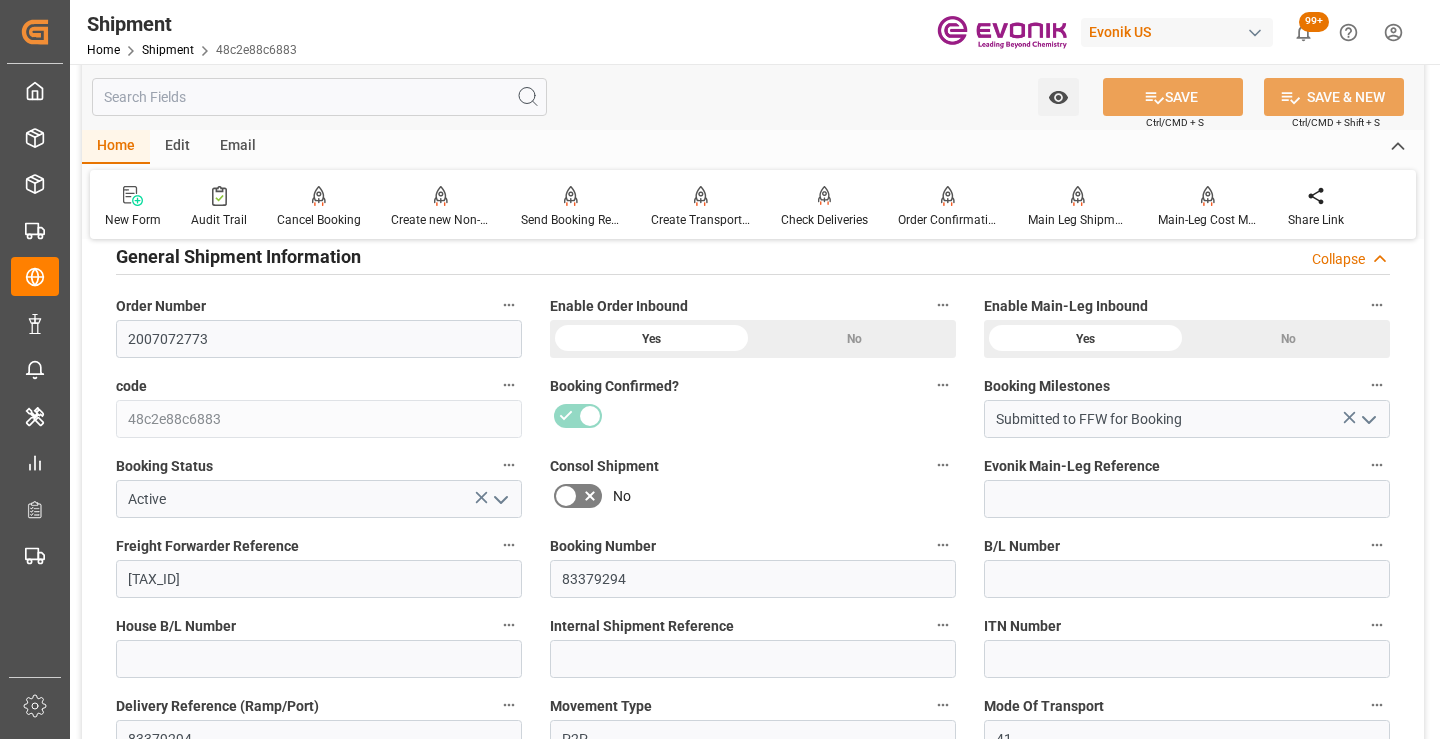 click at bounding box center [319, 97] 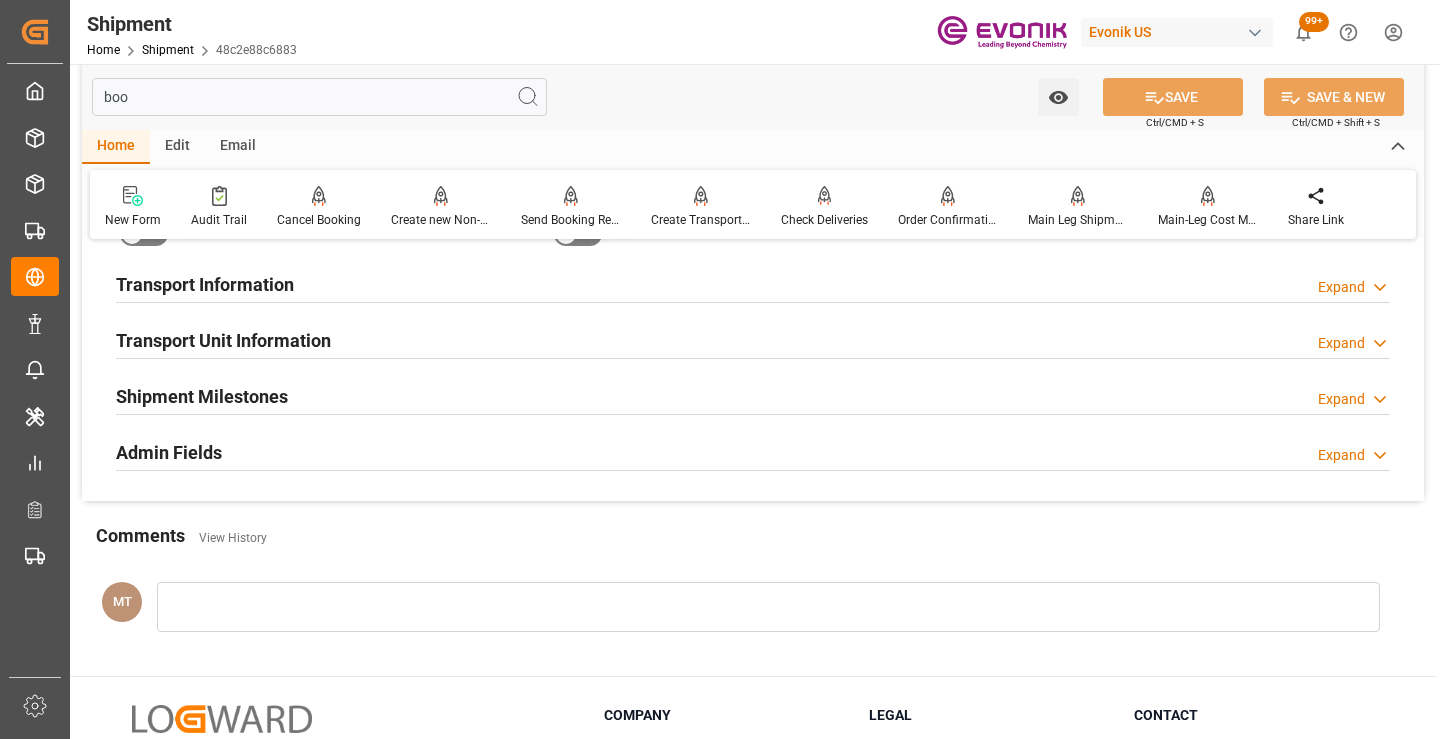 scroll, scrollTop: 40, scrollLeft: 0, axis: vertical 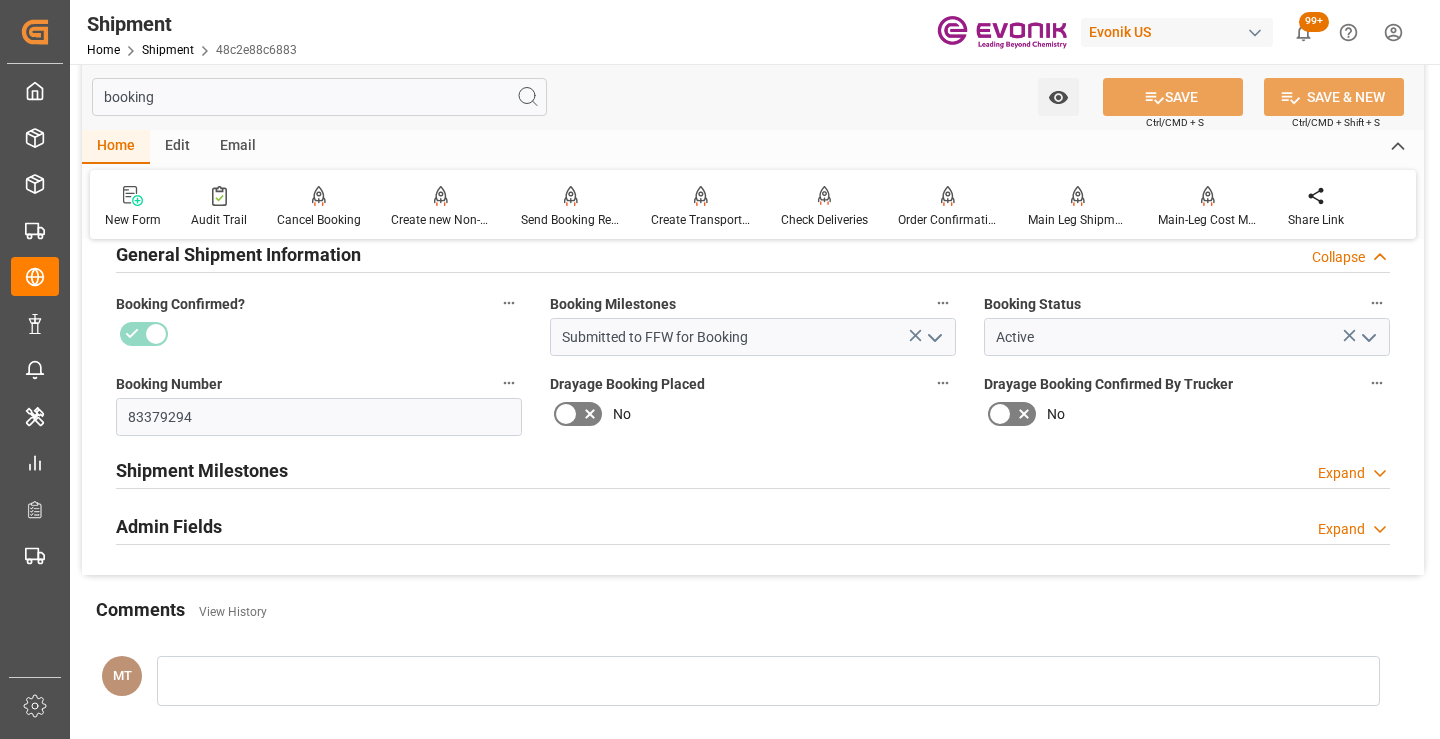 type on "booking" 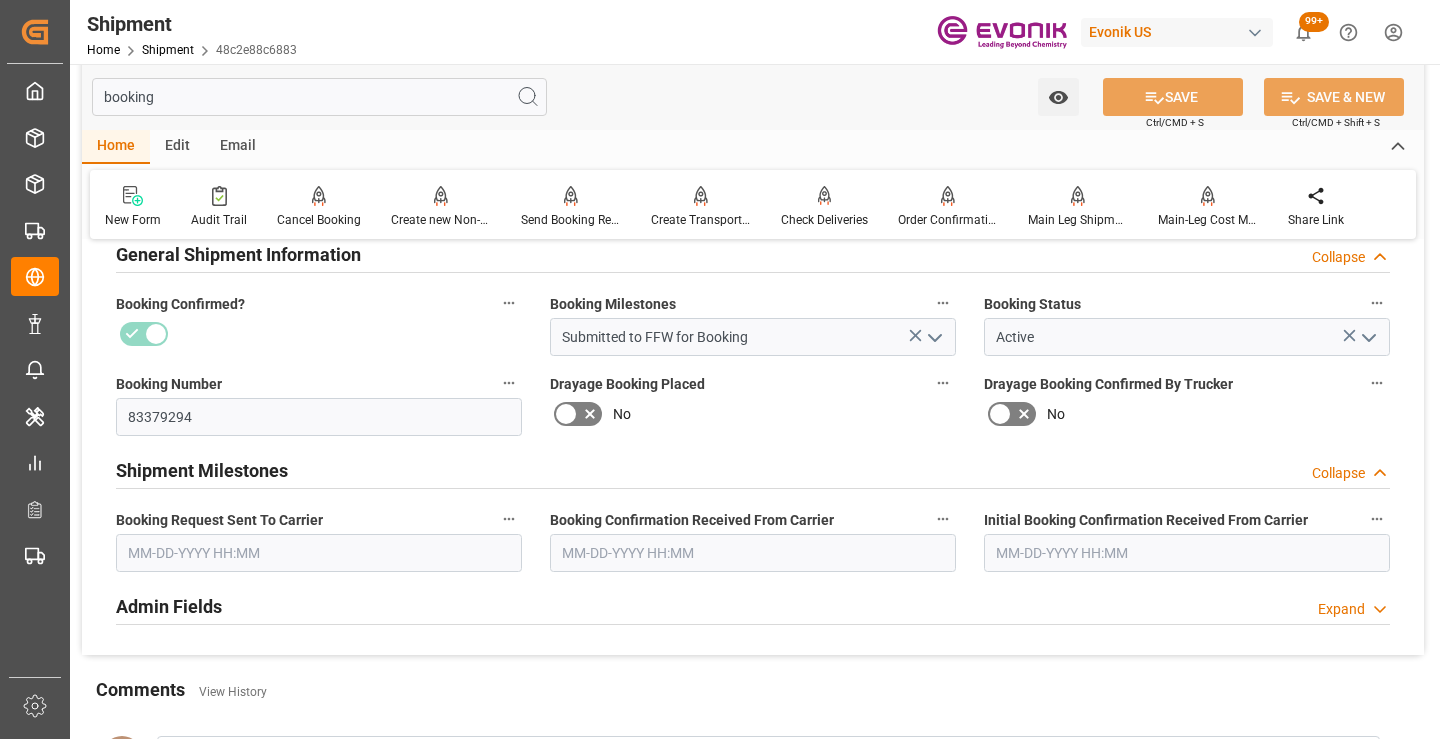 click on "Booking Request Sent To Carrier" at bounding box center (319, 539) 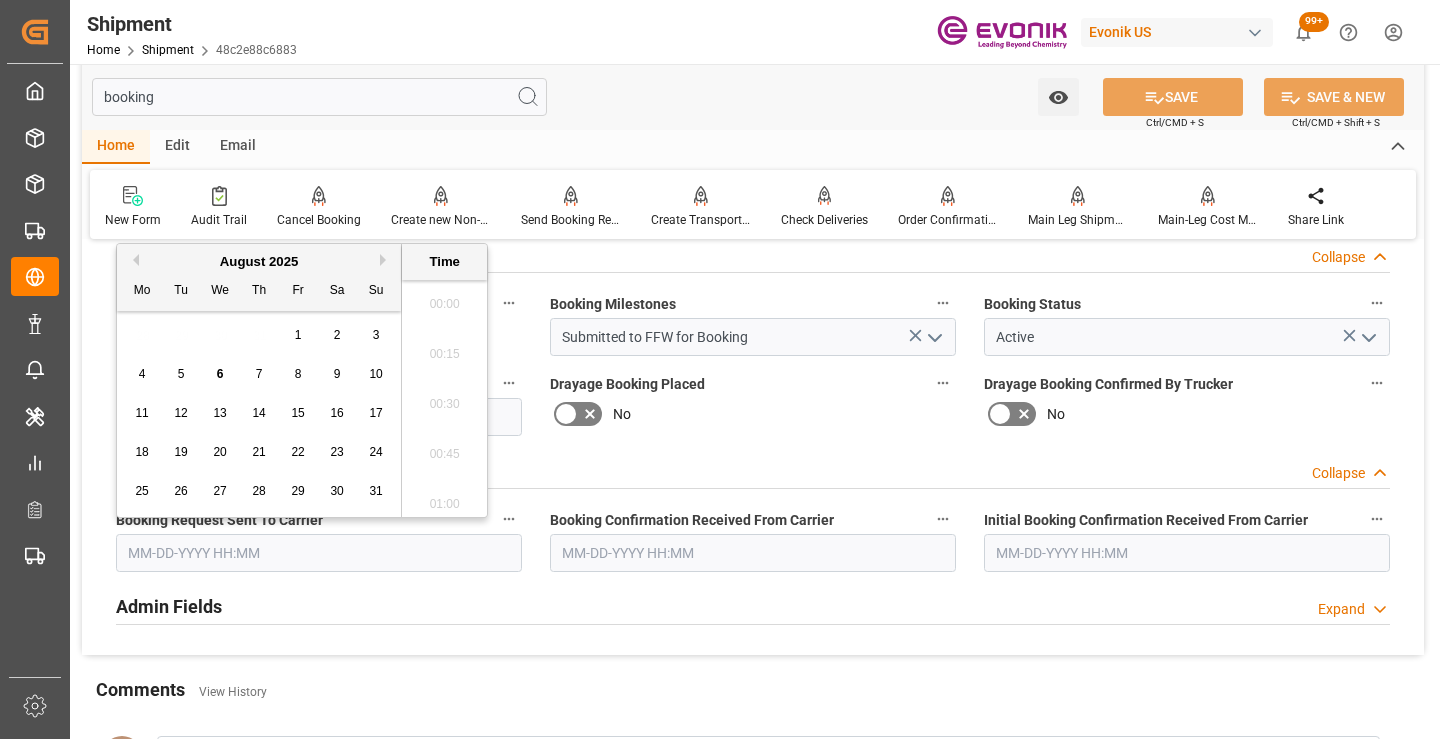 scroll, scrollTop: 1657, scrollLeft: 0, axis: vertical 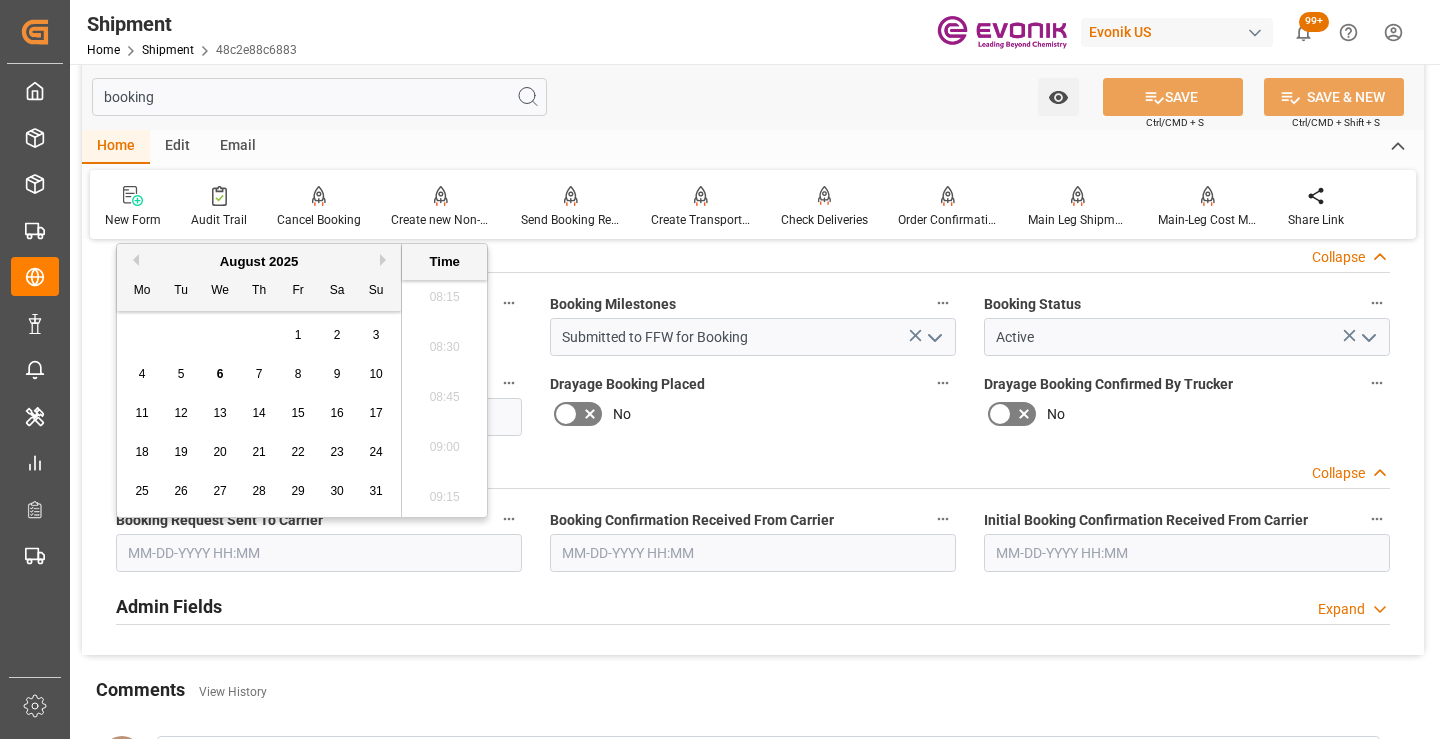 click on "3" at bounding box center (376, 335) 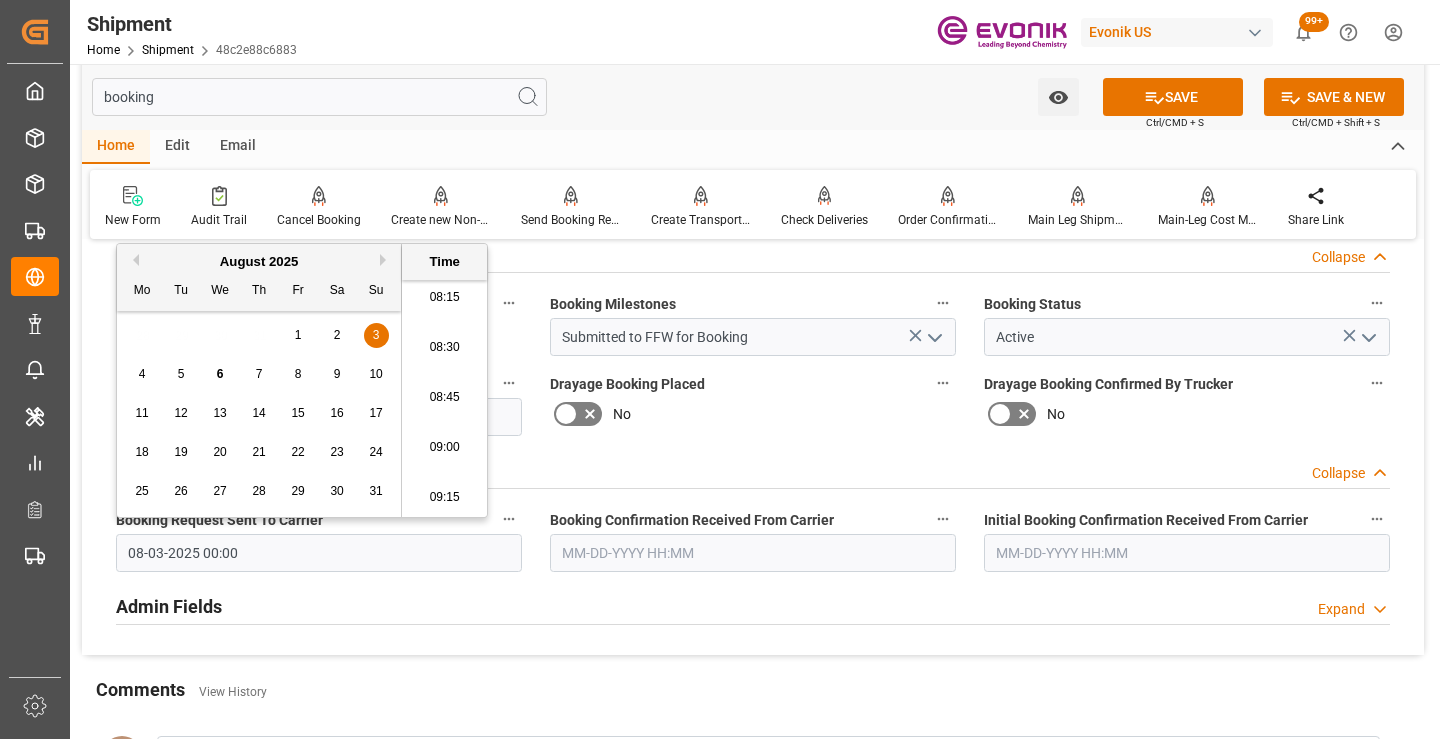 click at bounding box center [753, 553] 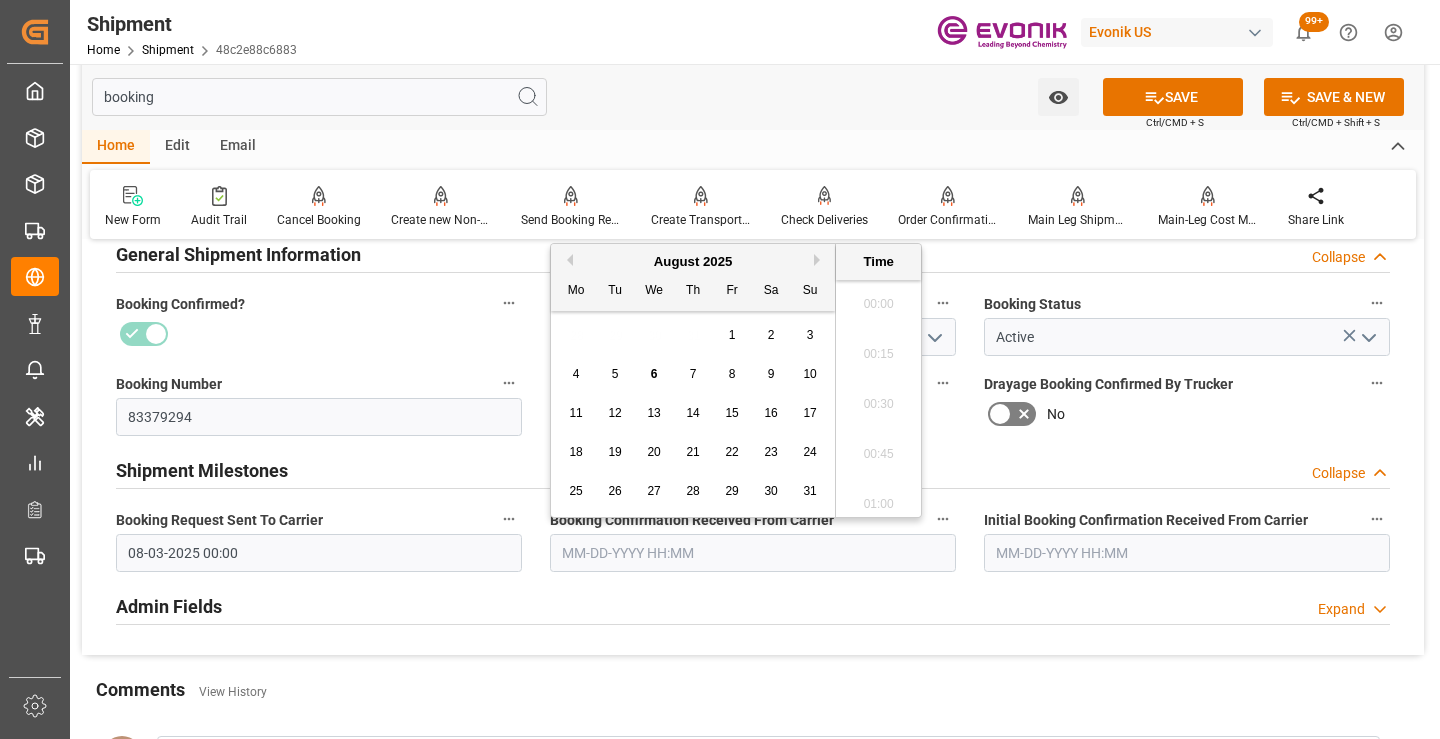 scroll, scrollTop: 1657, scrollLeft: 0, axis: vertical 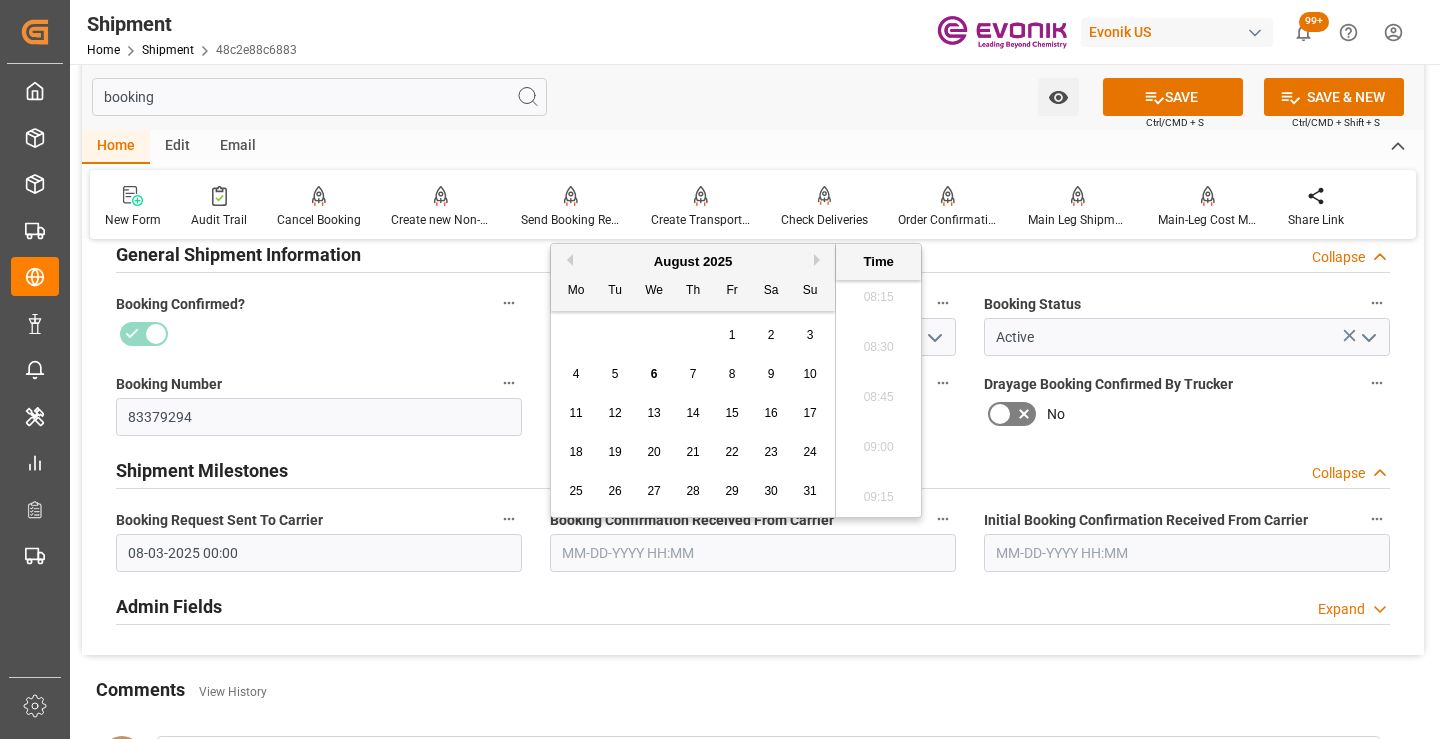 click on "4" at bounding box center (576, 374) 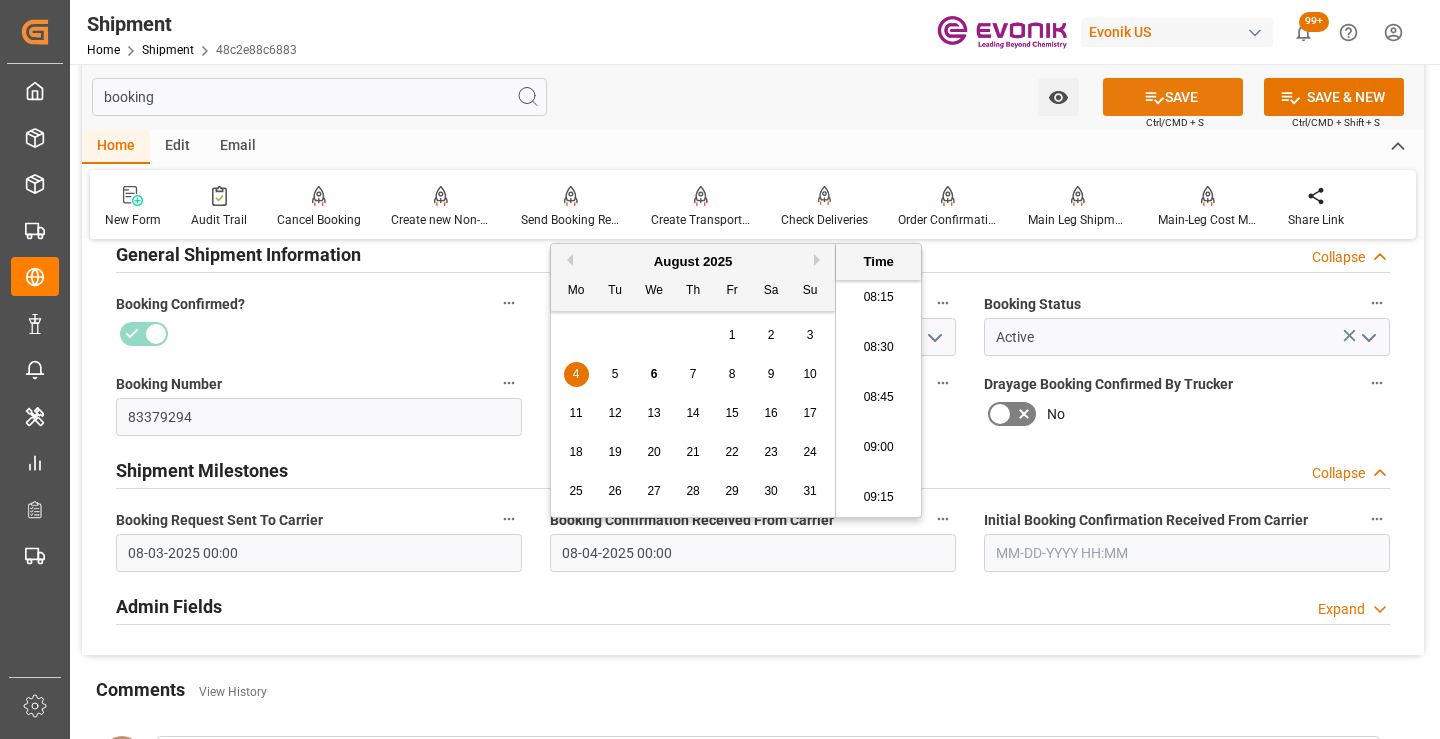 click on "SAVE" at bounding box center [1173, 97] 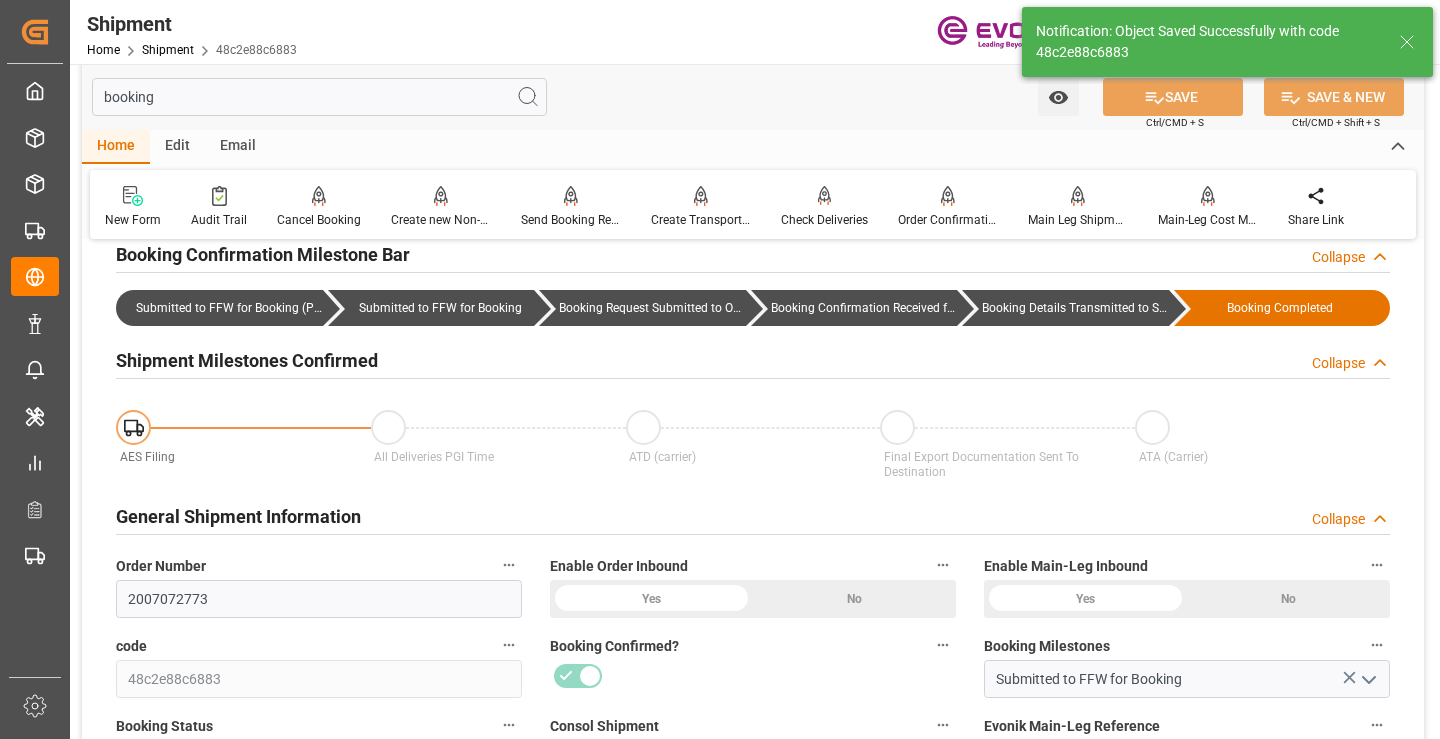 type on "Booking Details Transmitted to SAP" 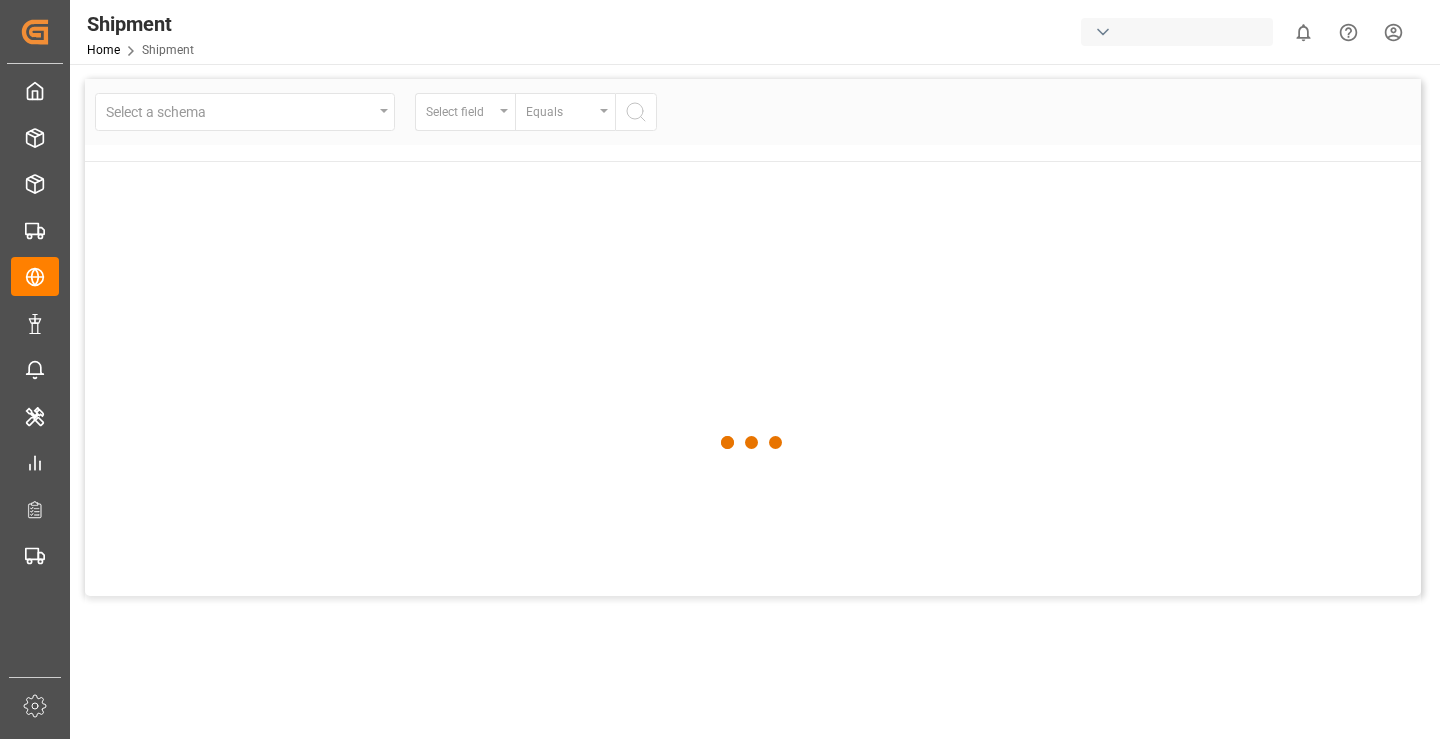 scroll, scrollTop: 0, scrollLeft: 0, axis: both 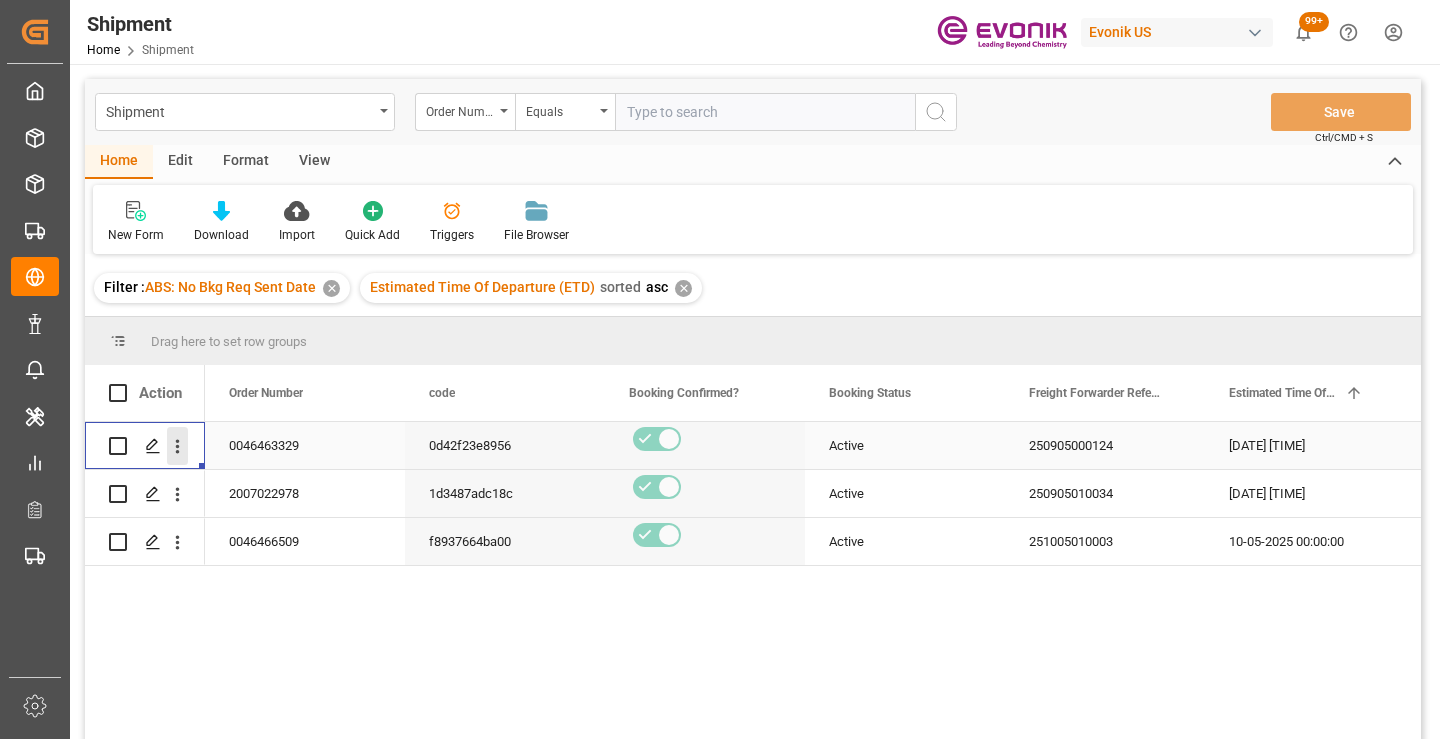 click 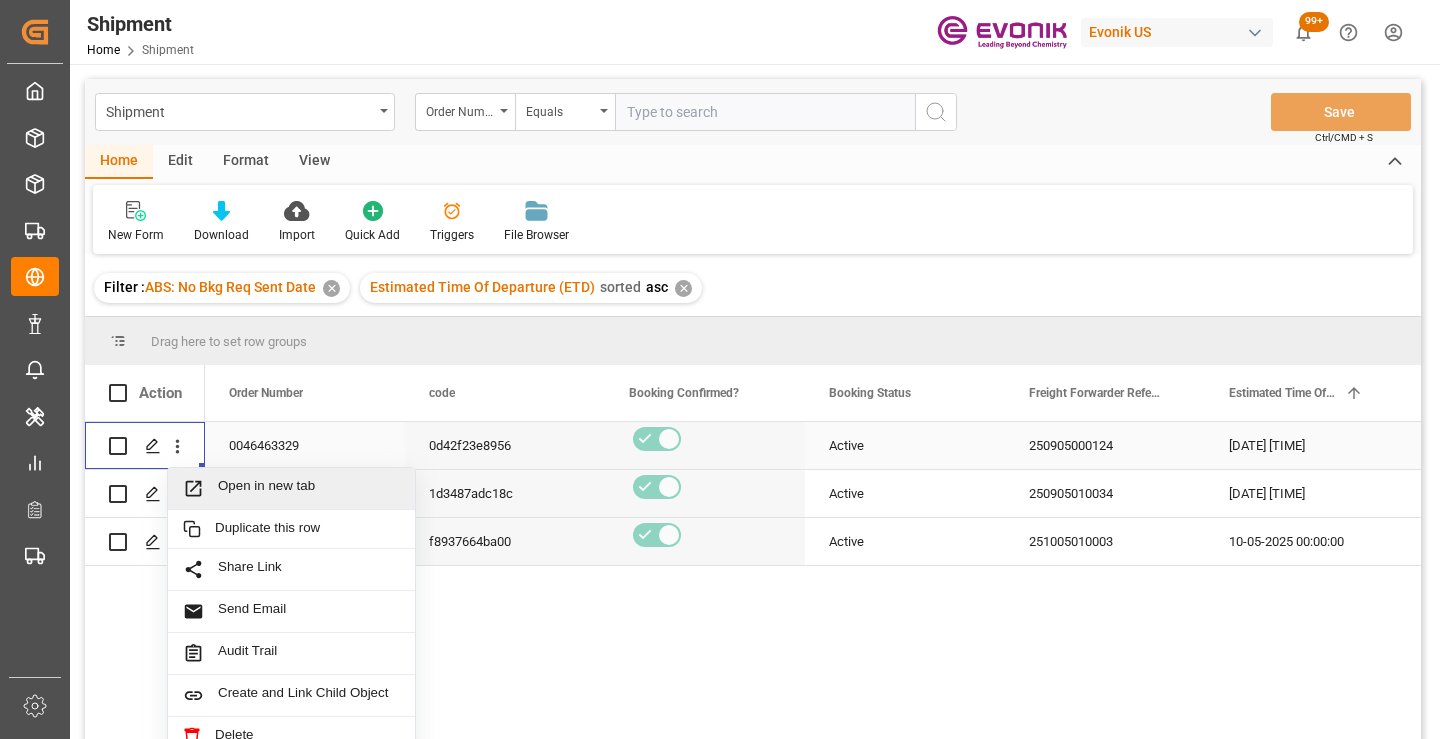 click on "Open in new tab" at bounding box center (309, 488) 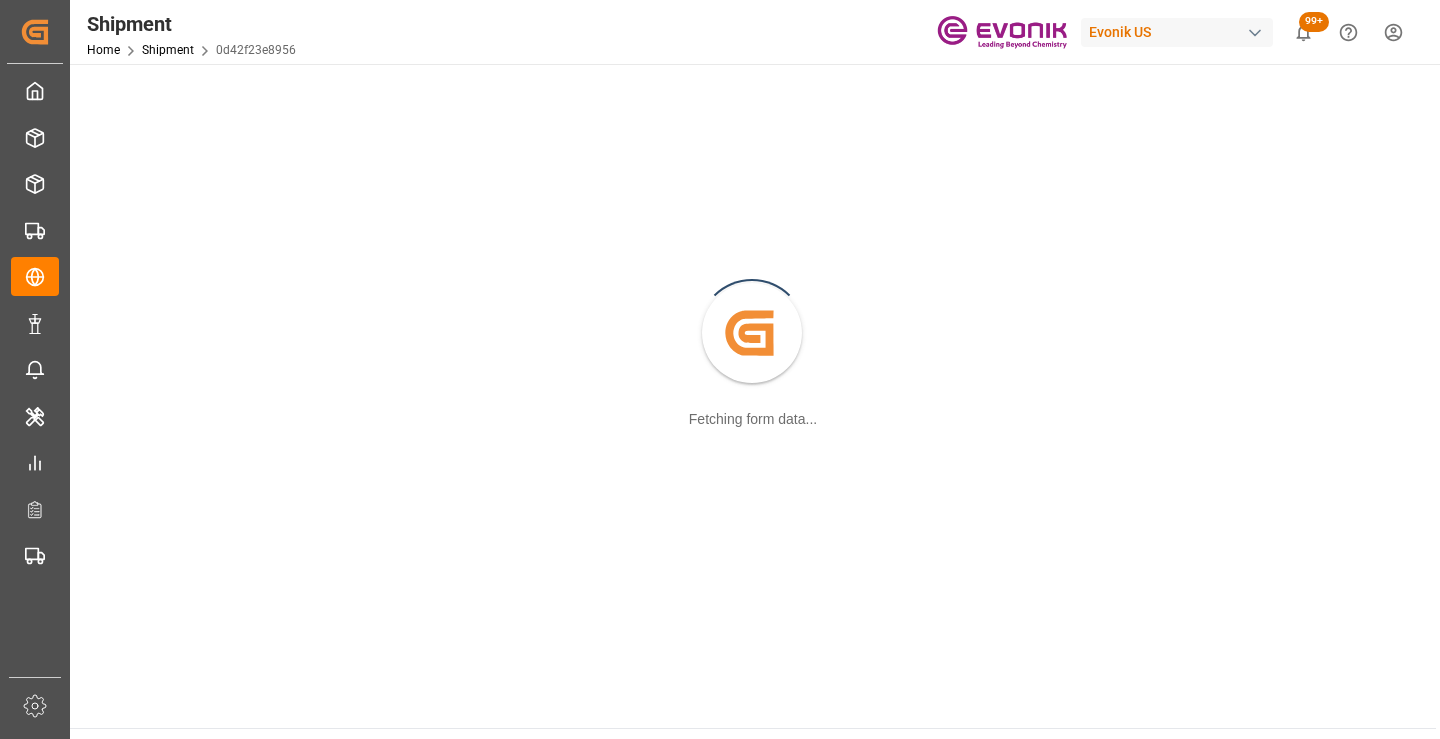 scroll, scrollTop: 0, scrollLeft: 0, axis: both 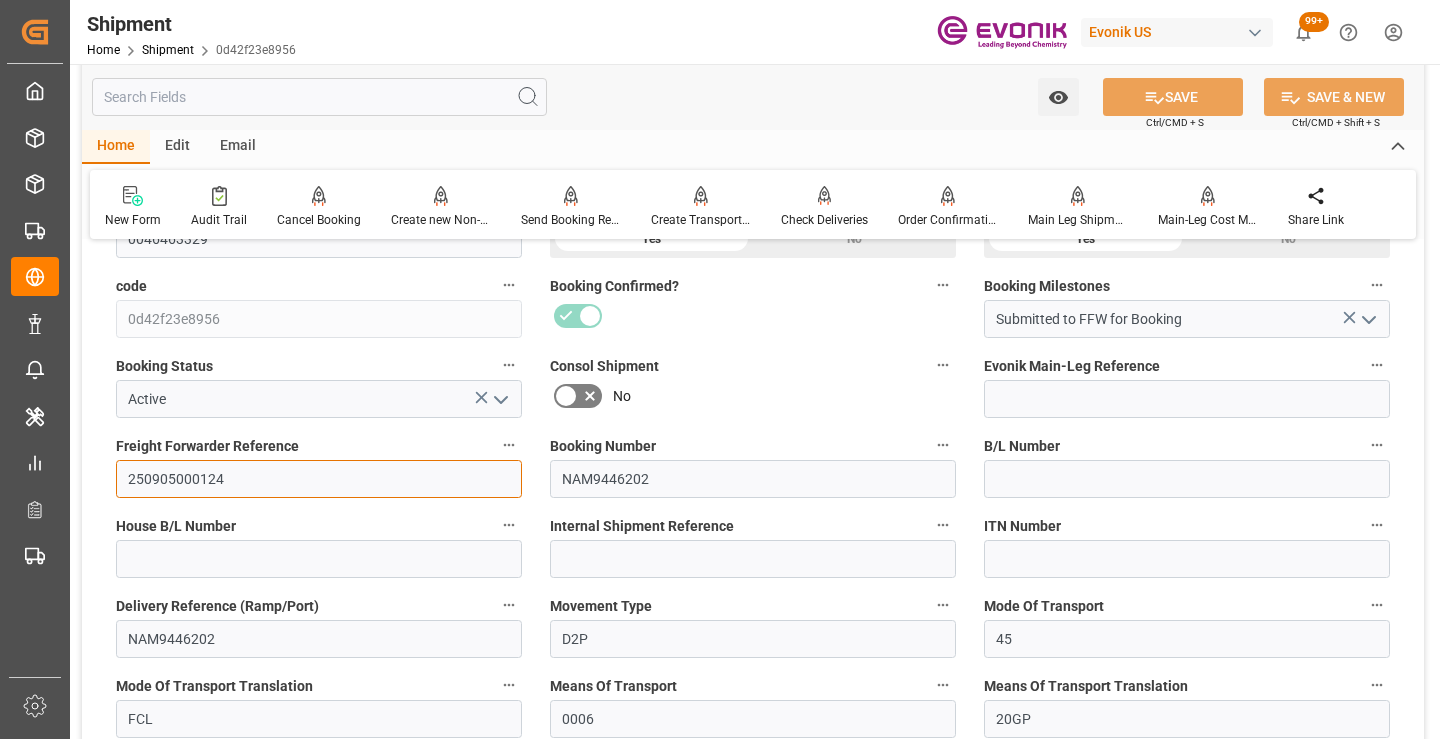 click on "250905000124" at bounding box center [319, 479] 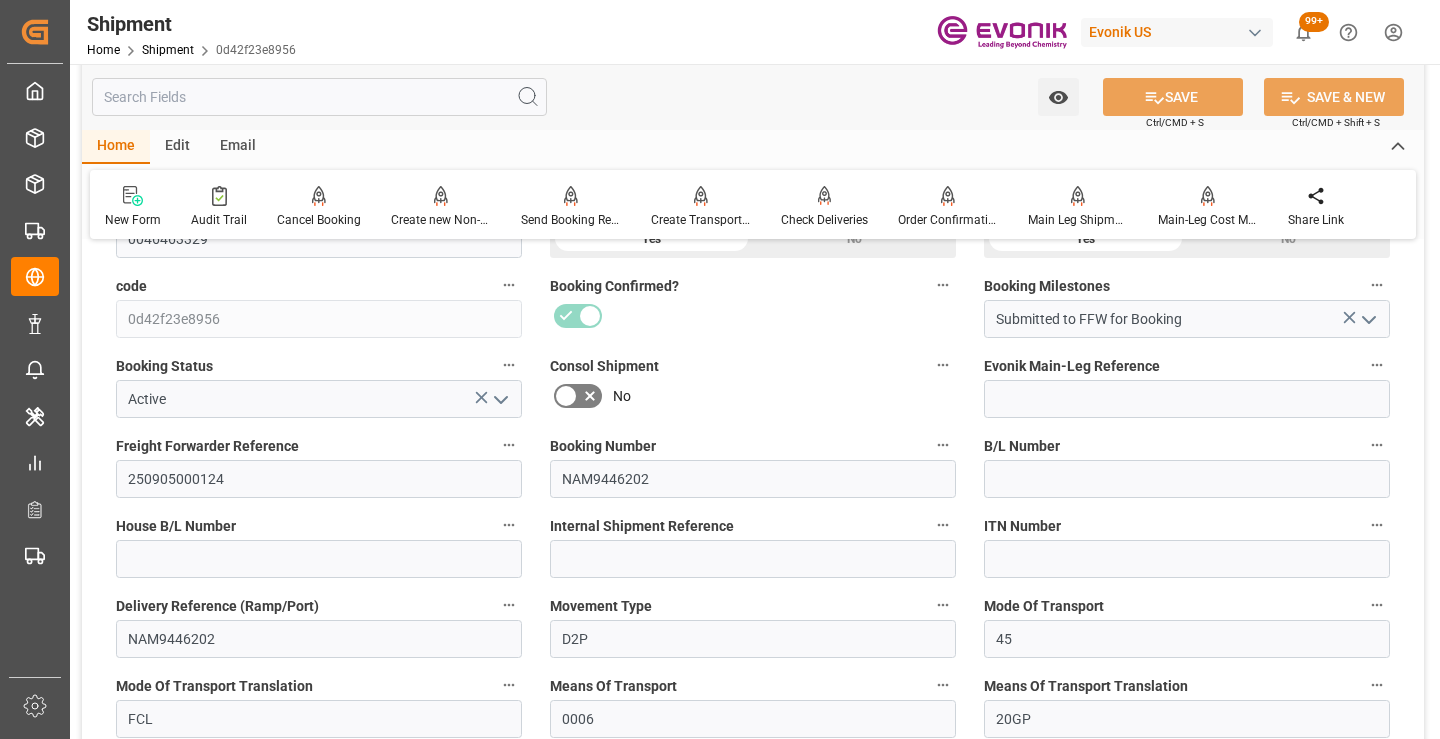 click at bounding box center (319, 97) 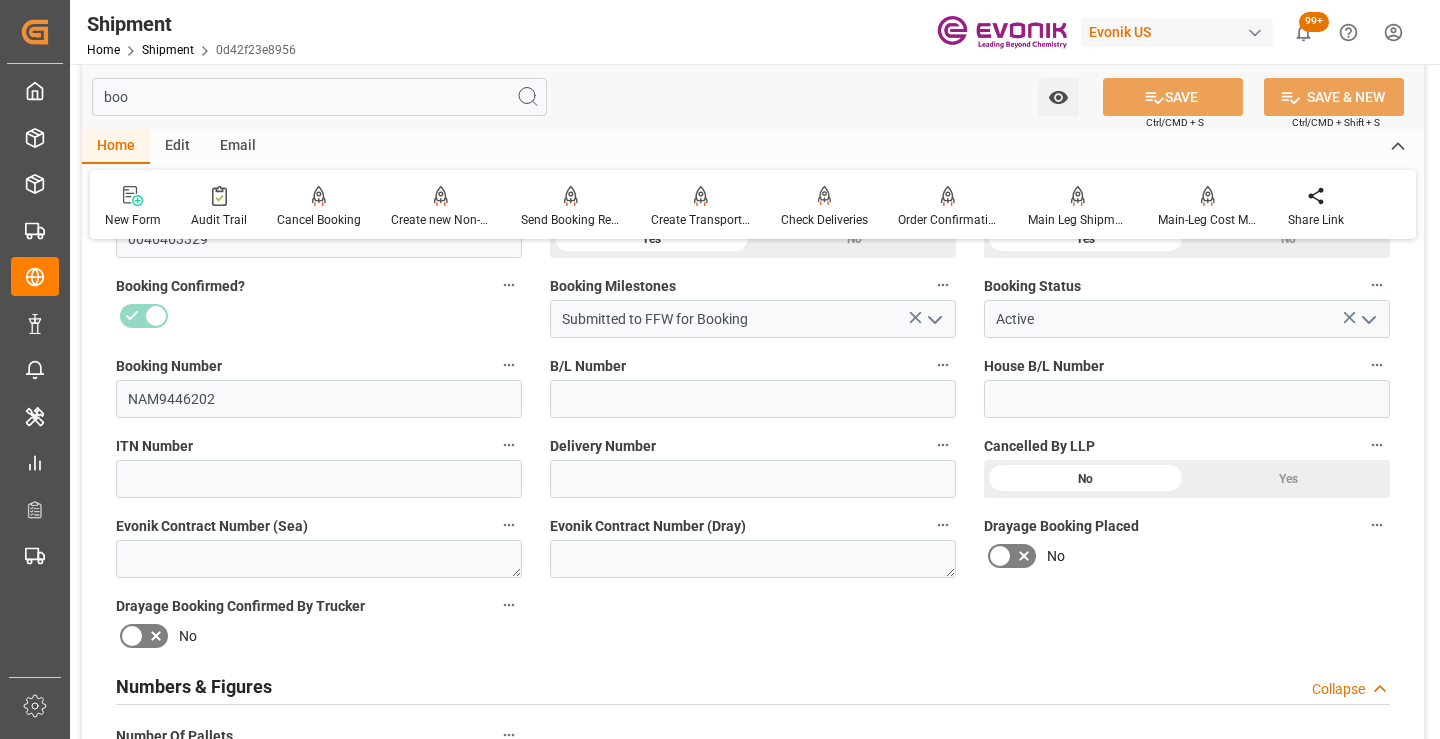 scroll, scrollTop: 140, scrollLeft: 0, axis: vertical 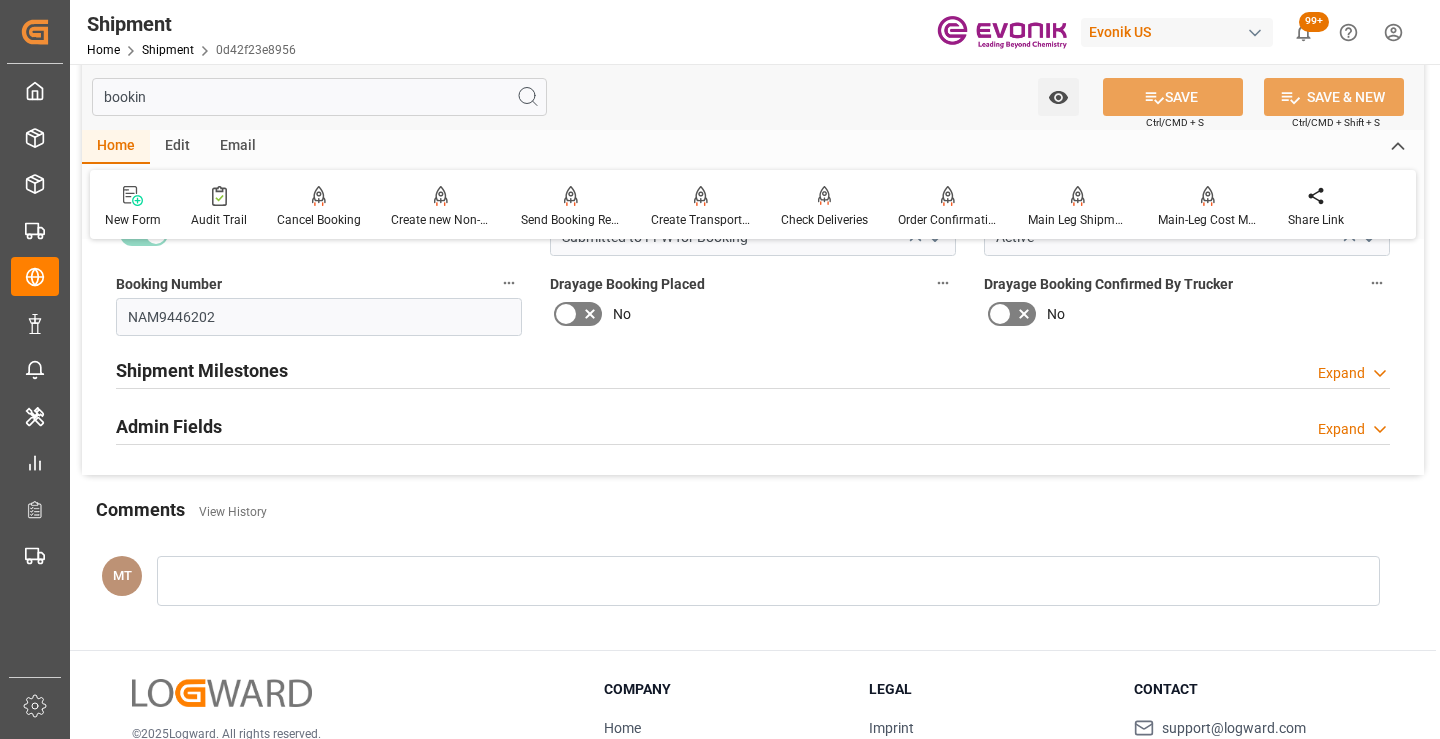 type on "bookin" 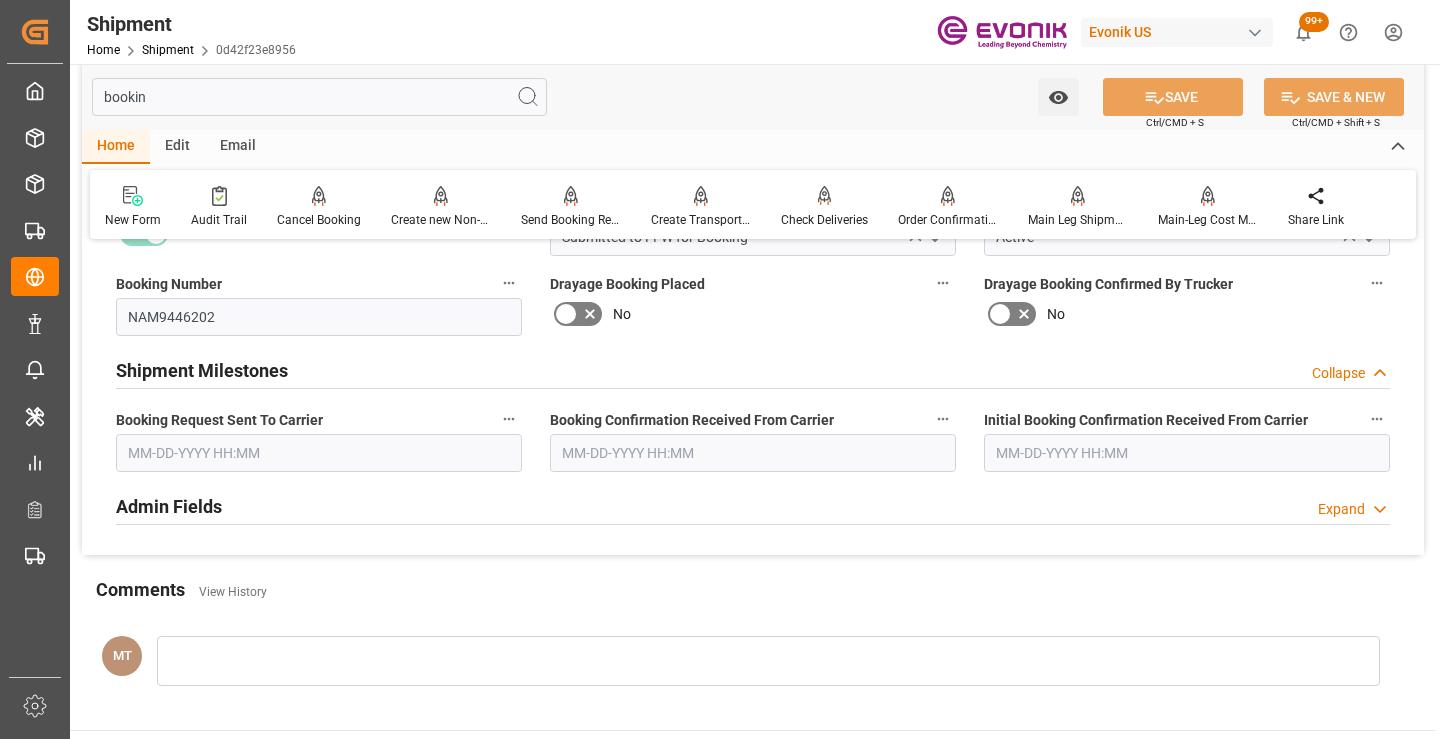 click at bounding box center (319, 453) 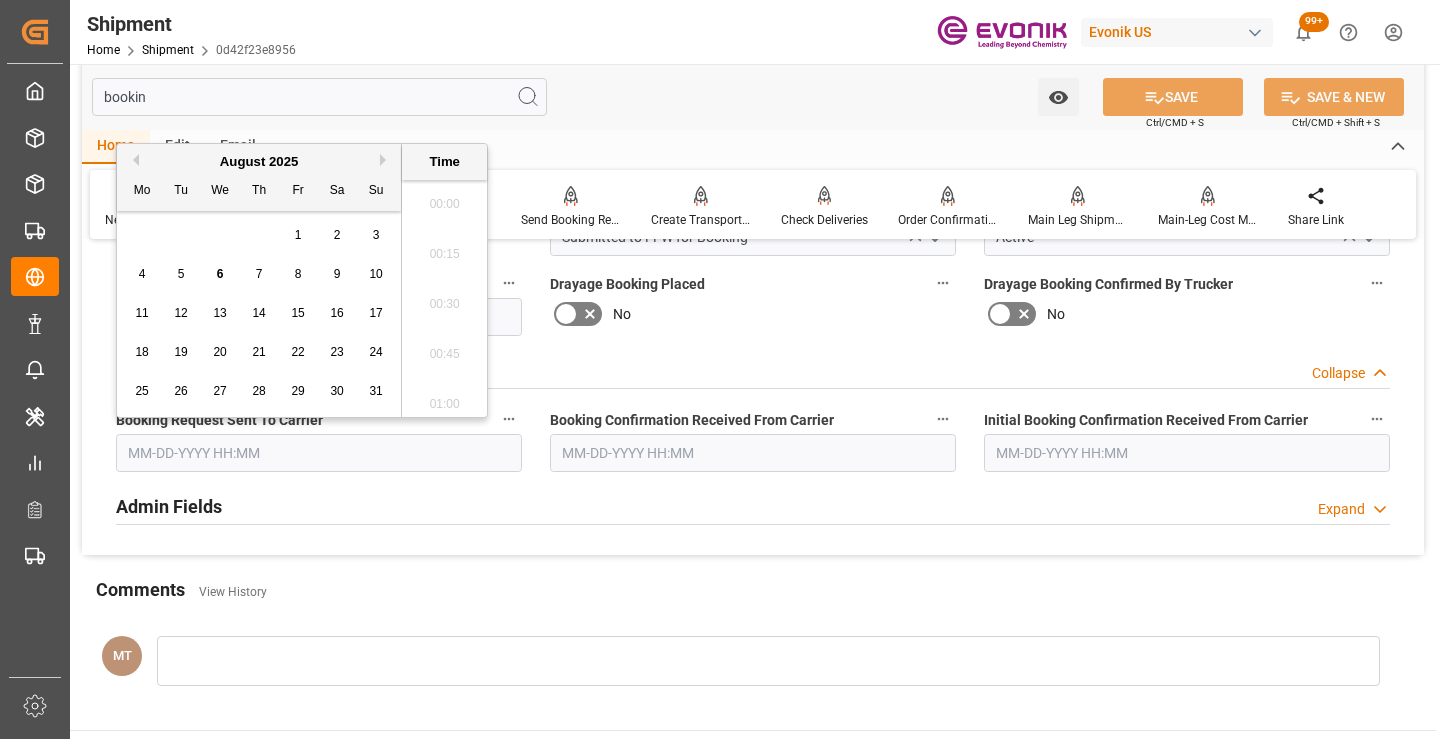 scroll, scrollTop: 1657, scrollLeft: 0, axis: vertical 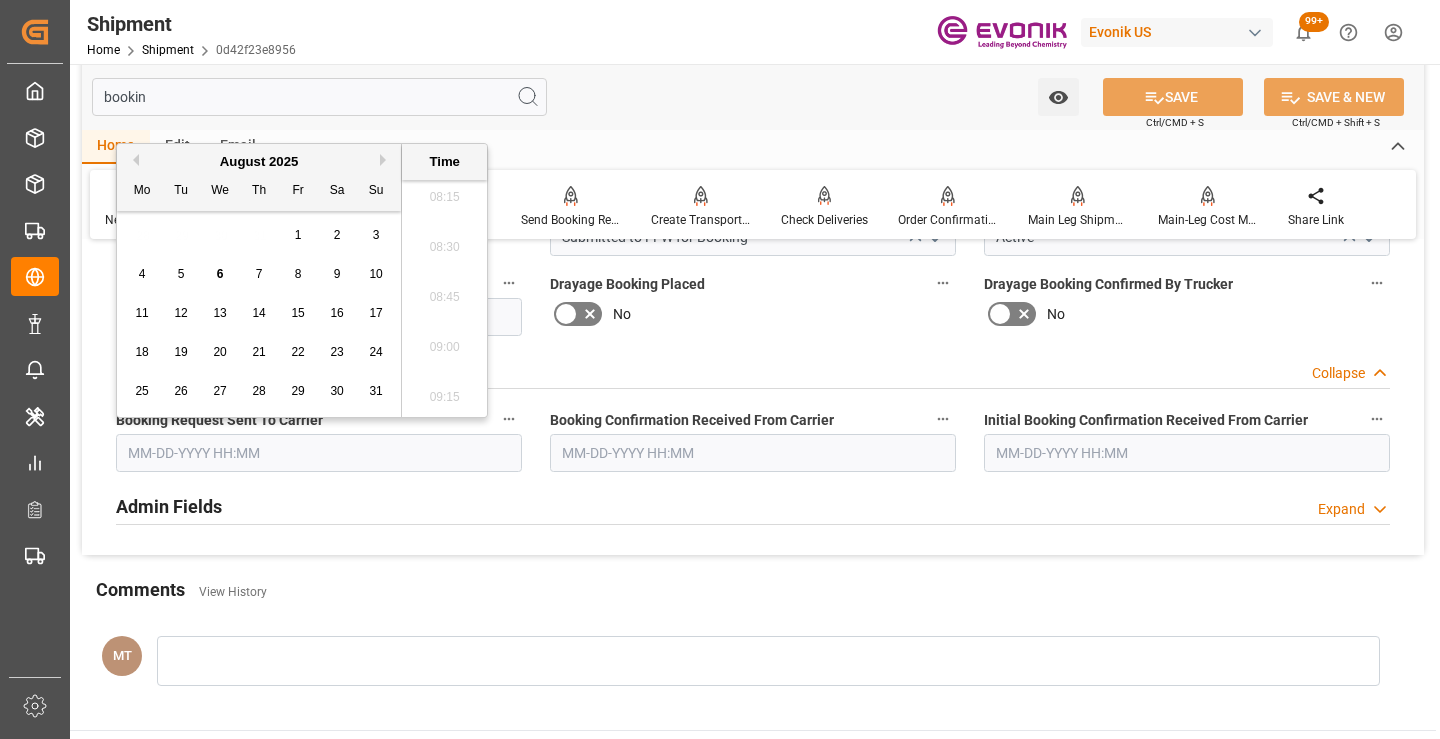 click on "5" at bounding box center [181, 274] 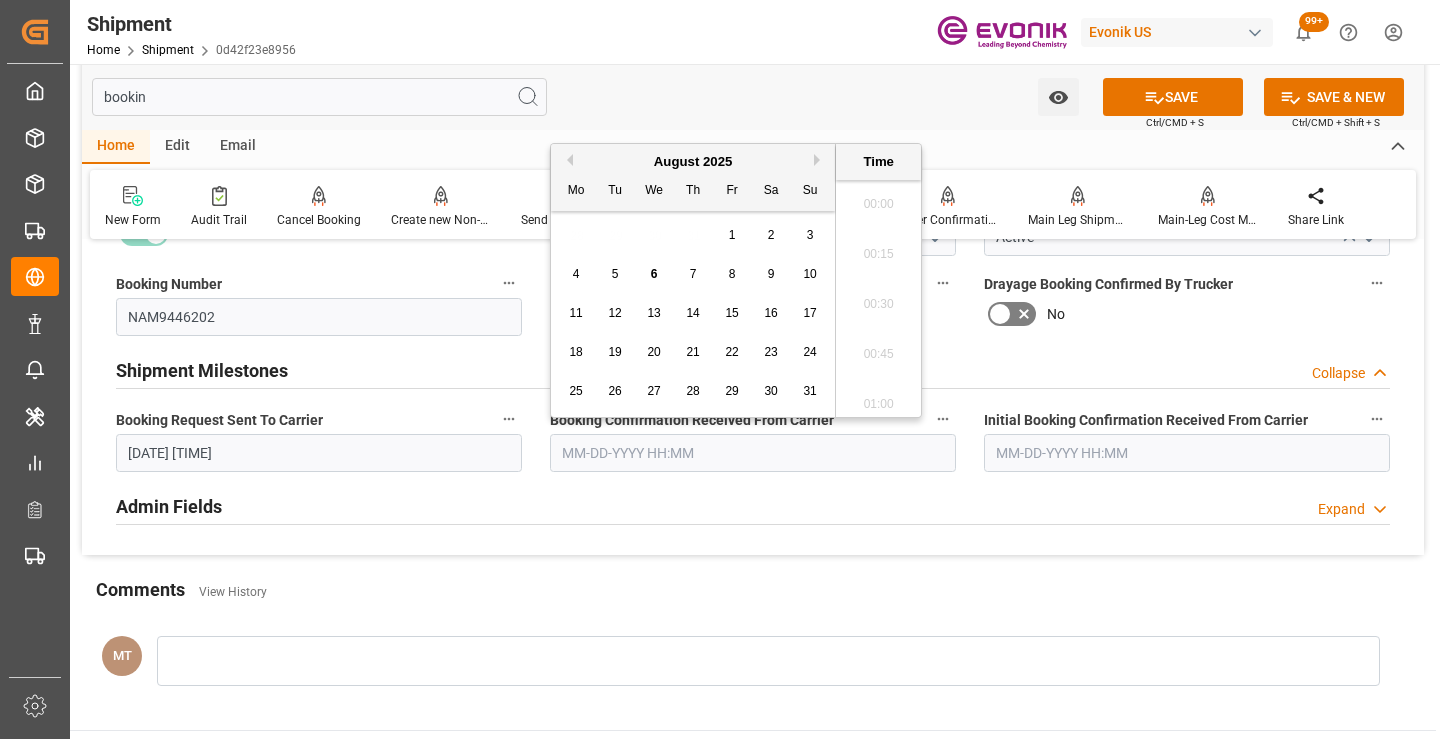 click at bounding box center [753, 453] 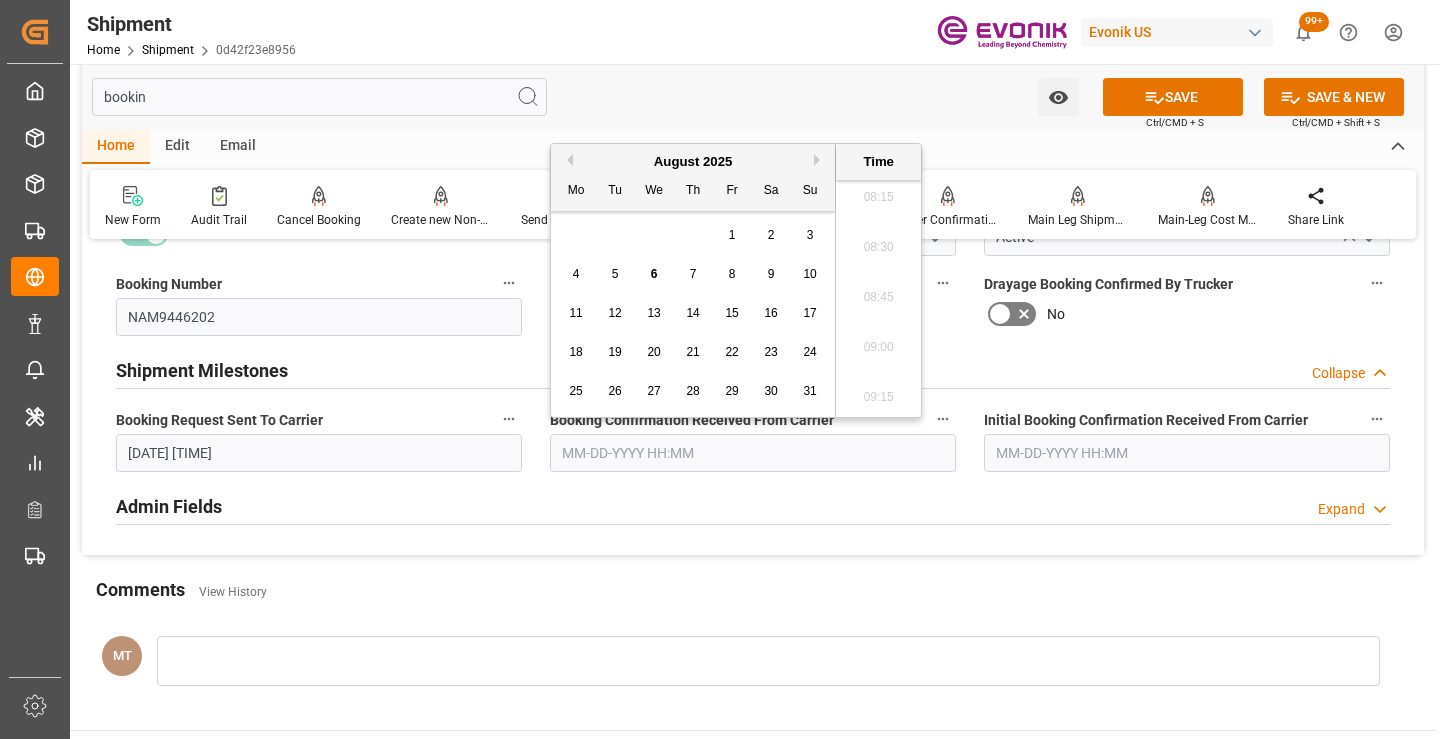 click on "6" at bounding box center (654, 274) 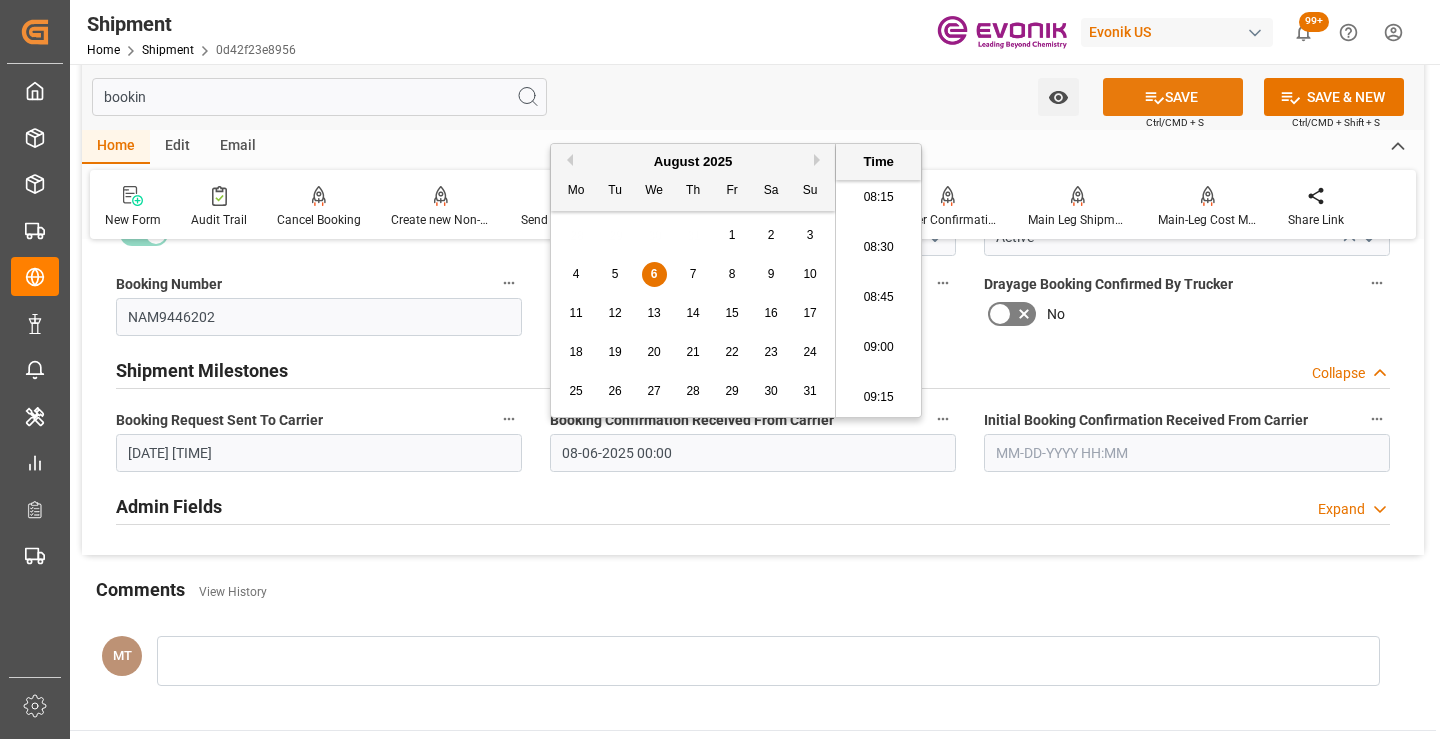 click on "SAVE" at bounding box center [1173, 97] 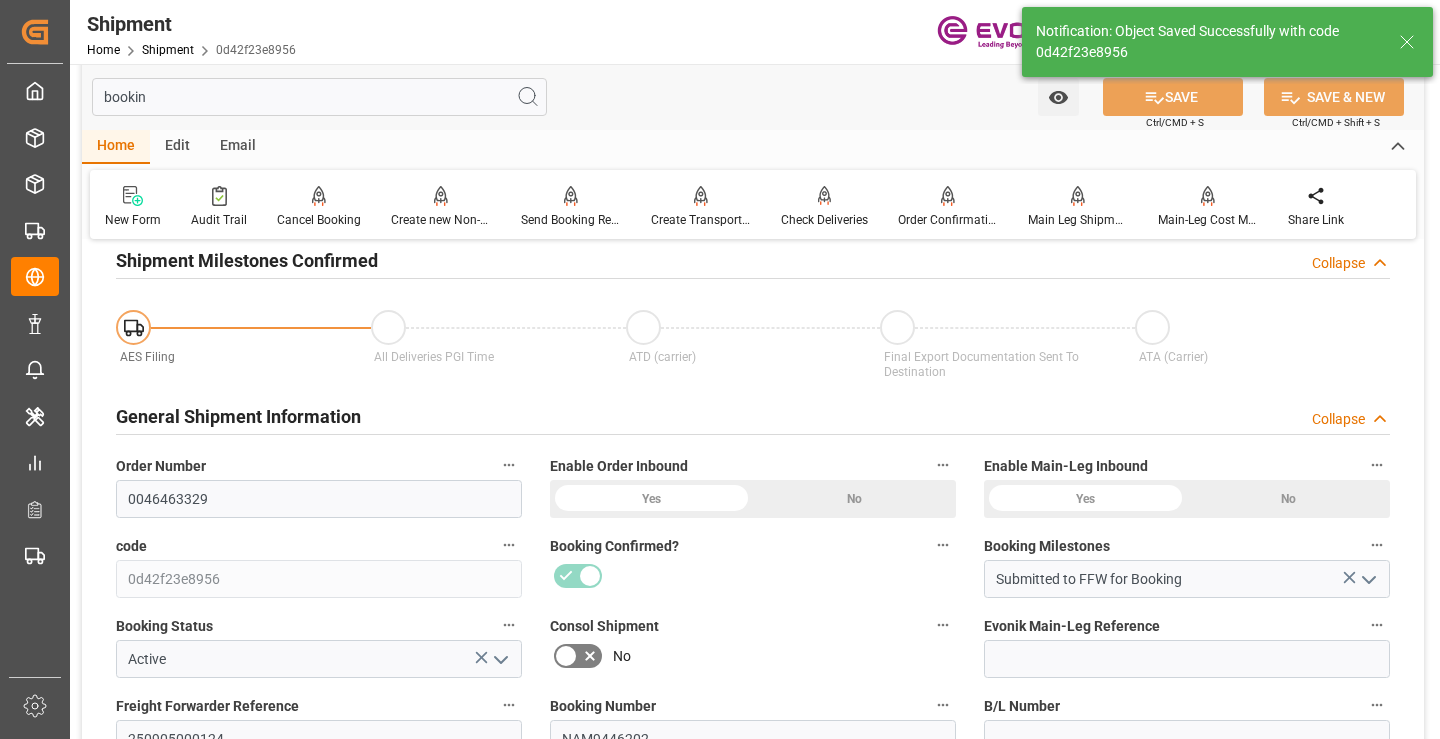 type on "Booking Details Transmitted to SAP" 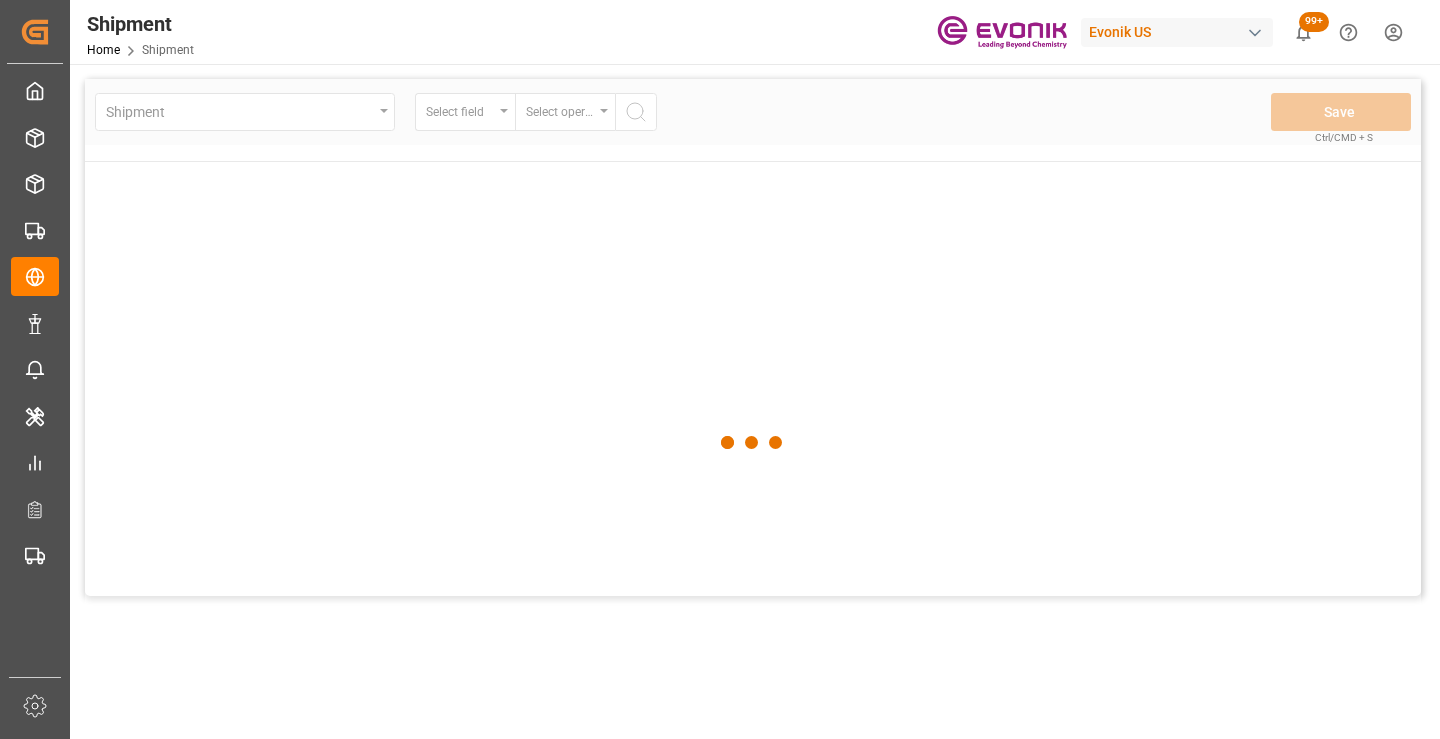scroll, scrollTop: 0, scrollLeft: 0, axis: both 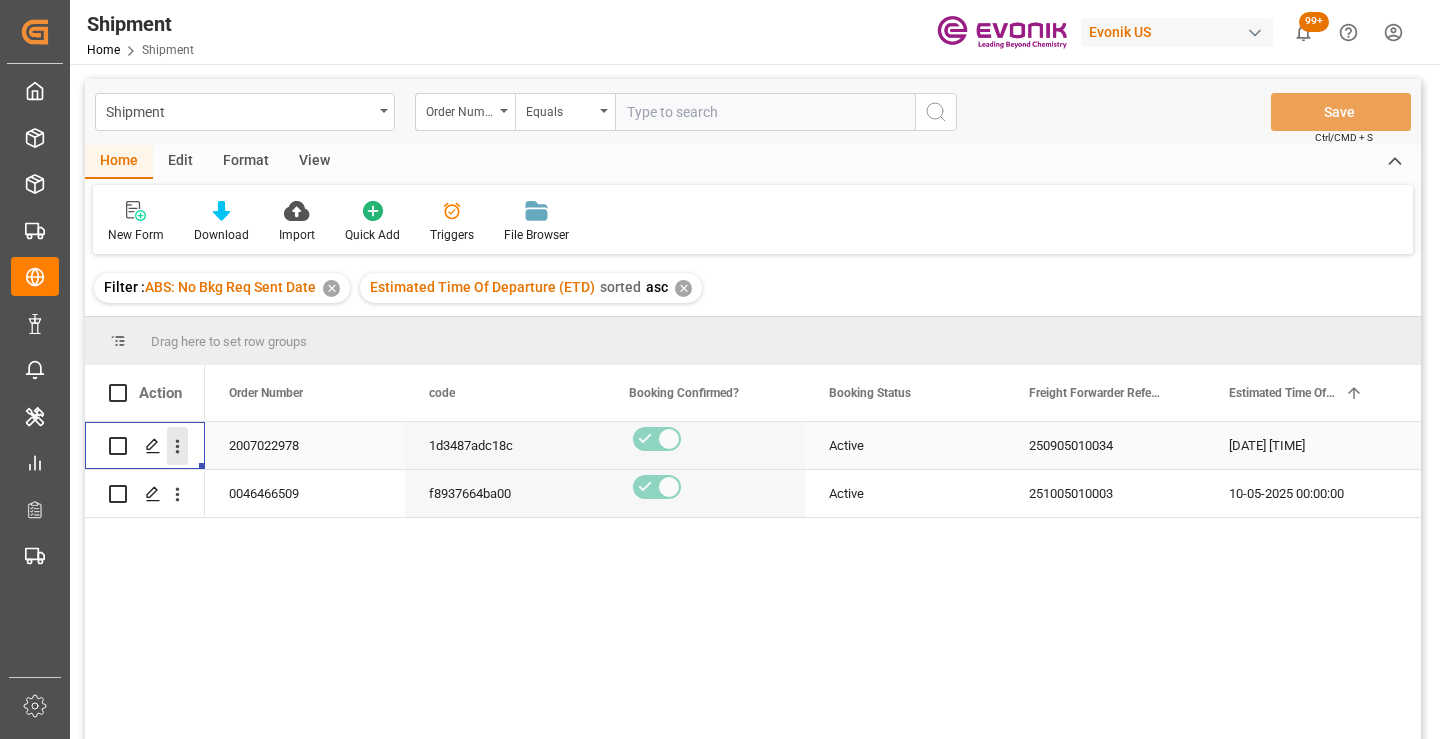 click 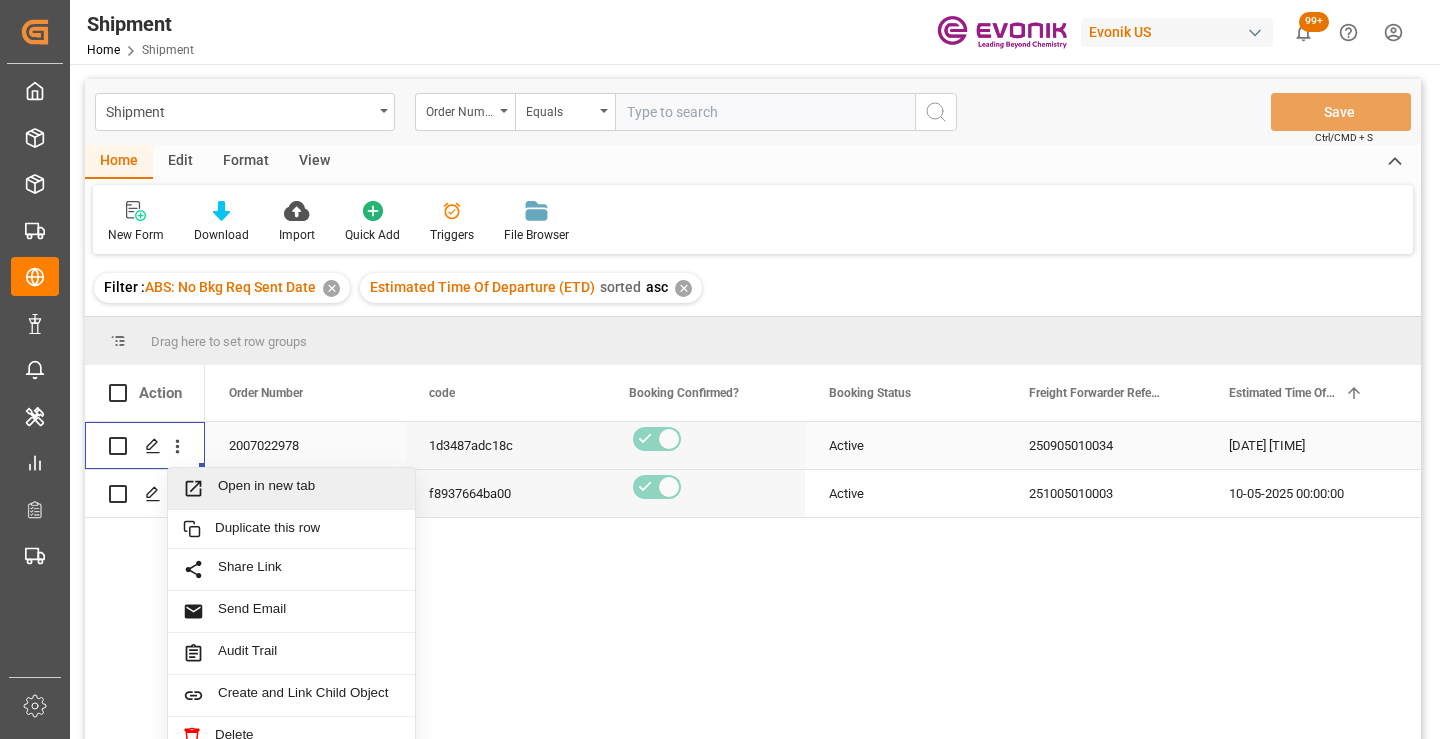 click on "Open in new tab" at bounding box center [309, 488] 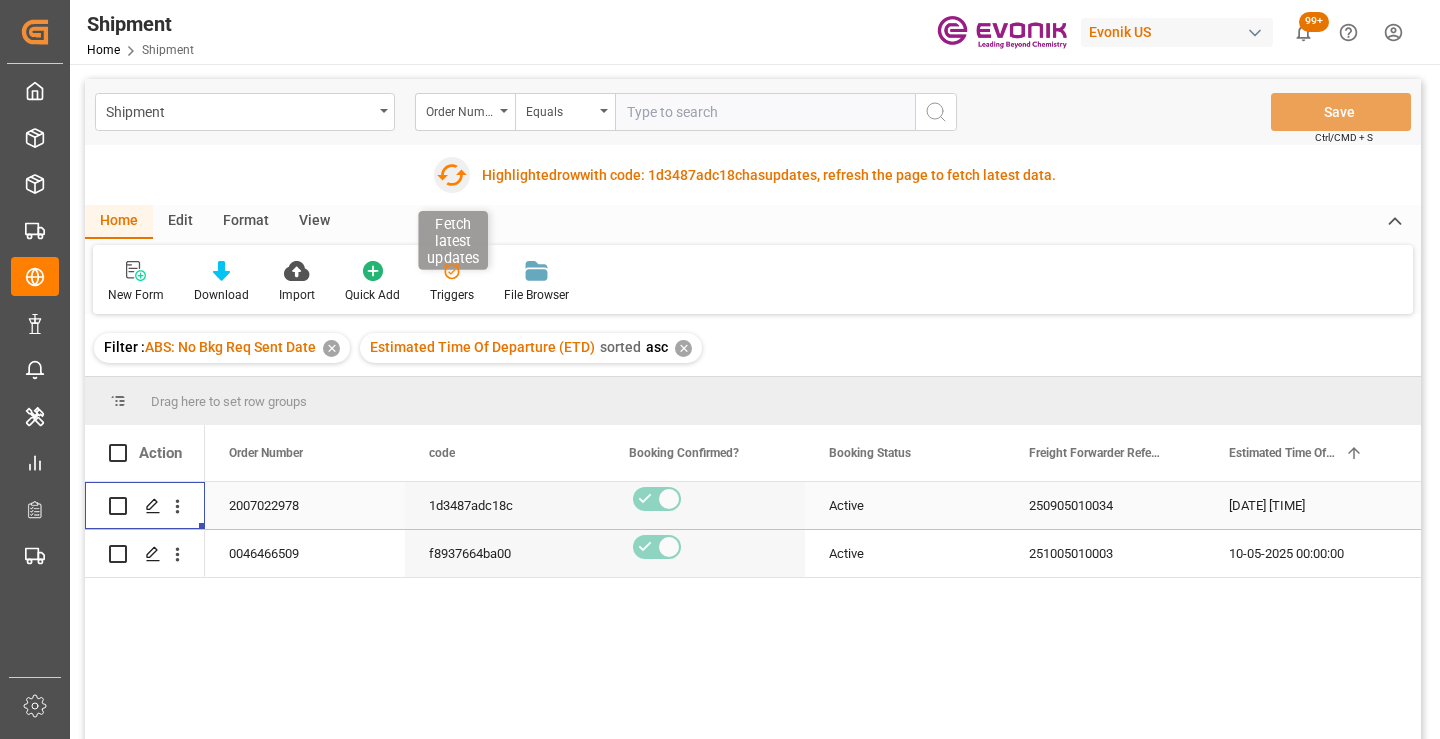 click on "Fetch latest updates Highlighted  row  with code:   [CODE] [CODE]  has  updates, refresh the page to fetch latest data." at bounding box center [748, 175] 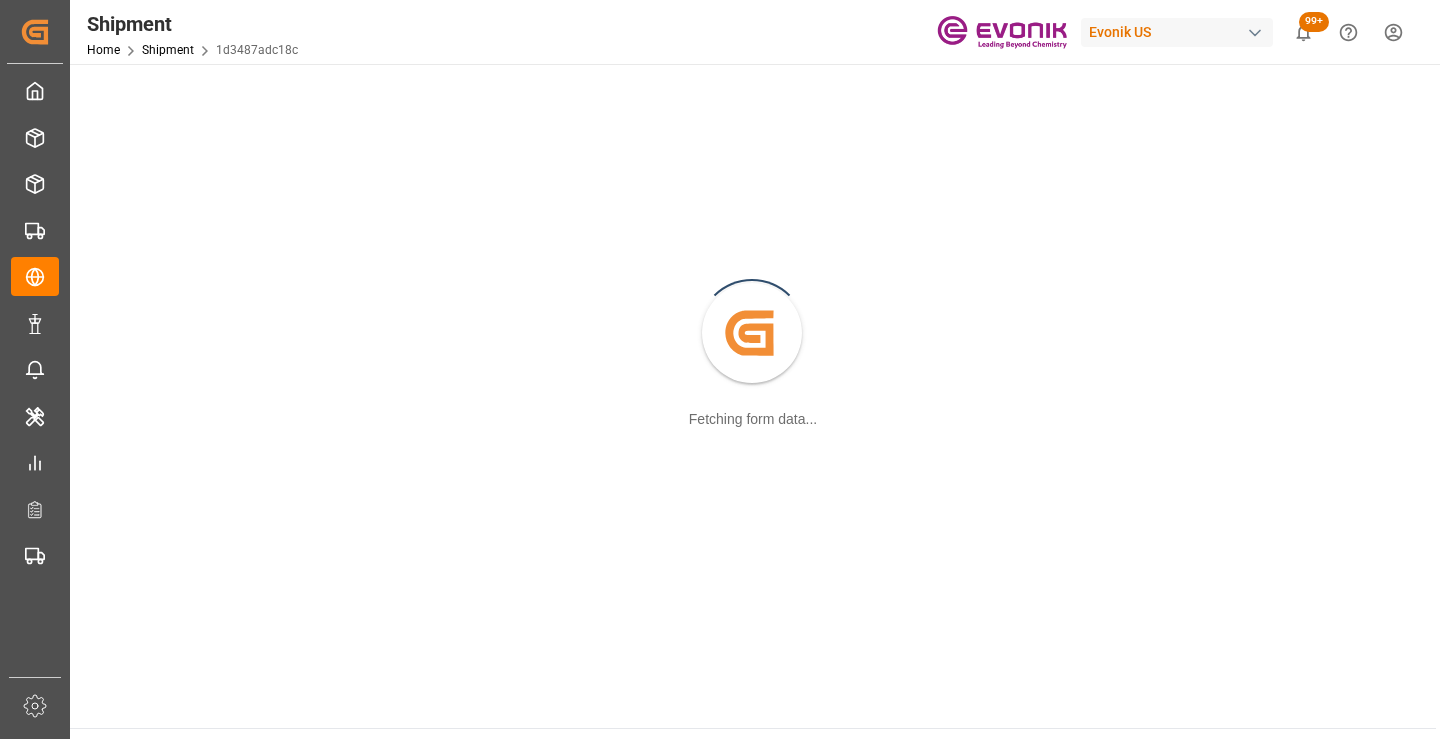 scroll, scrollTop: 0, scrollLeft: 0, axis: both 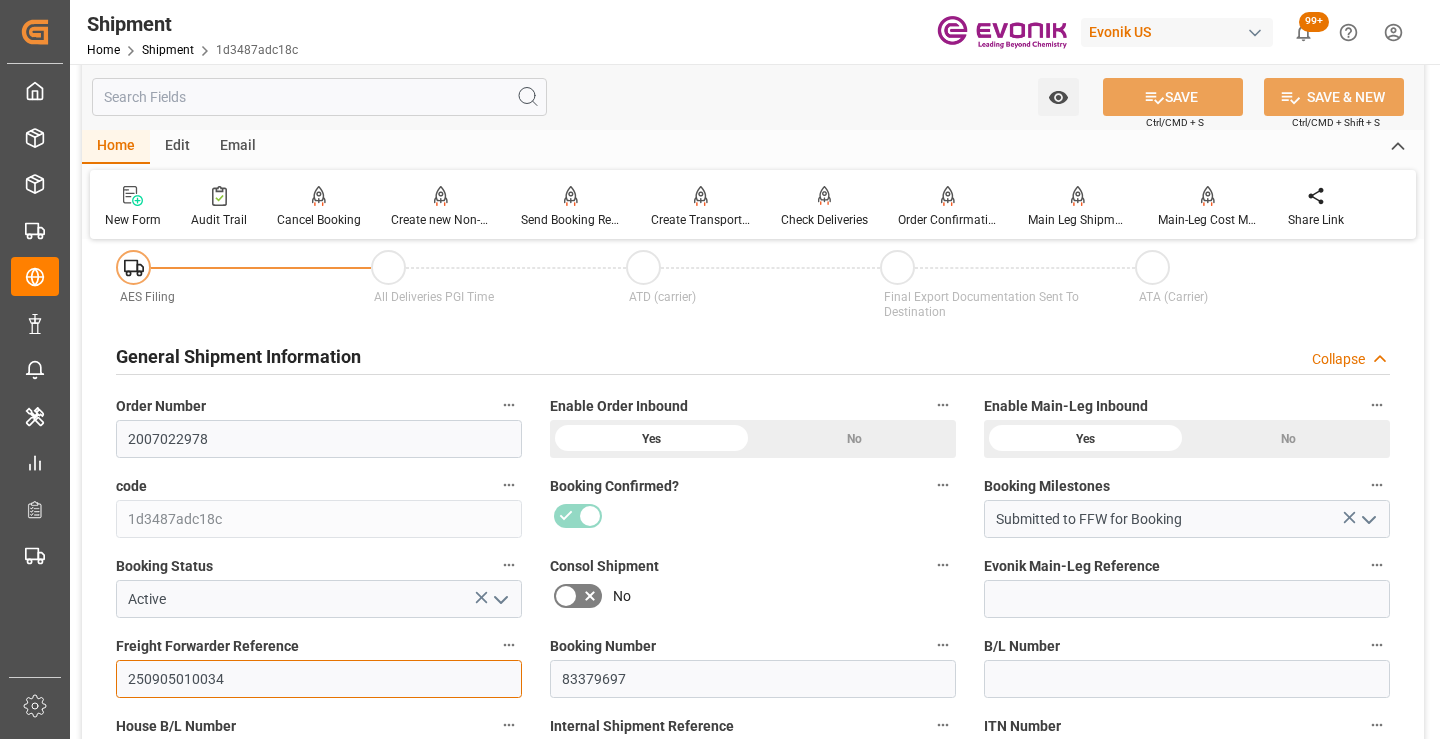 click on "250905010034" at bounding box center (319, 679) 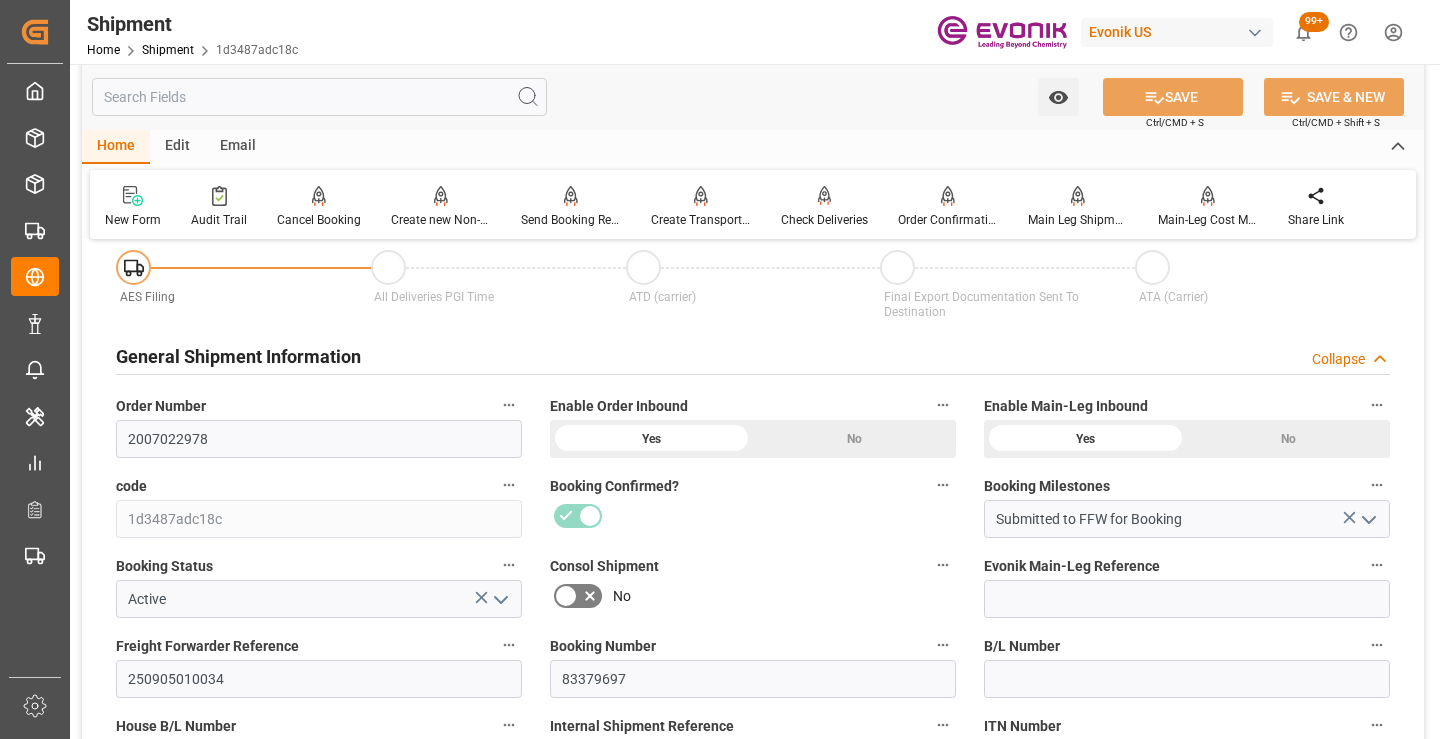 click at bounding box center [319, 97] 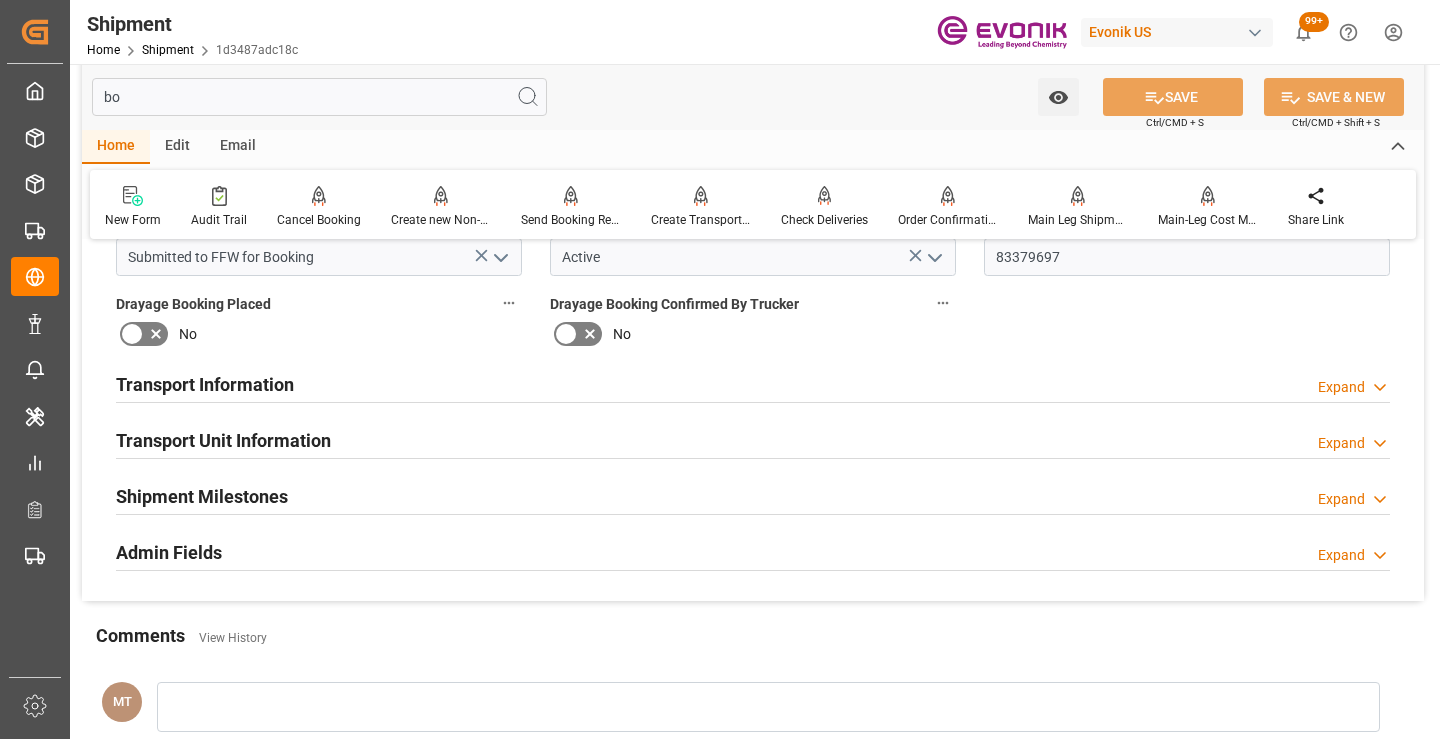 scroll, scrollTop: 0, scrollLeft: 0, axis: both 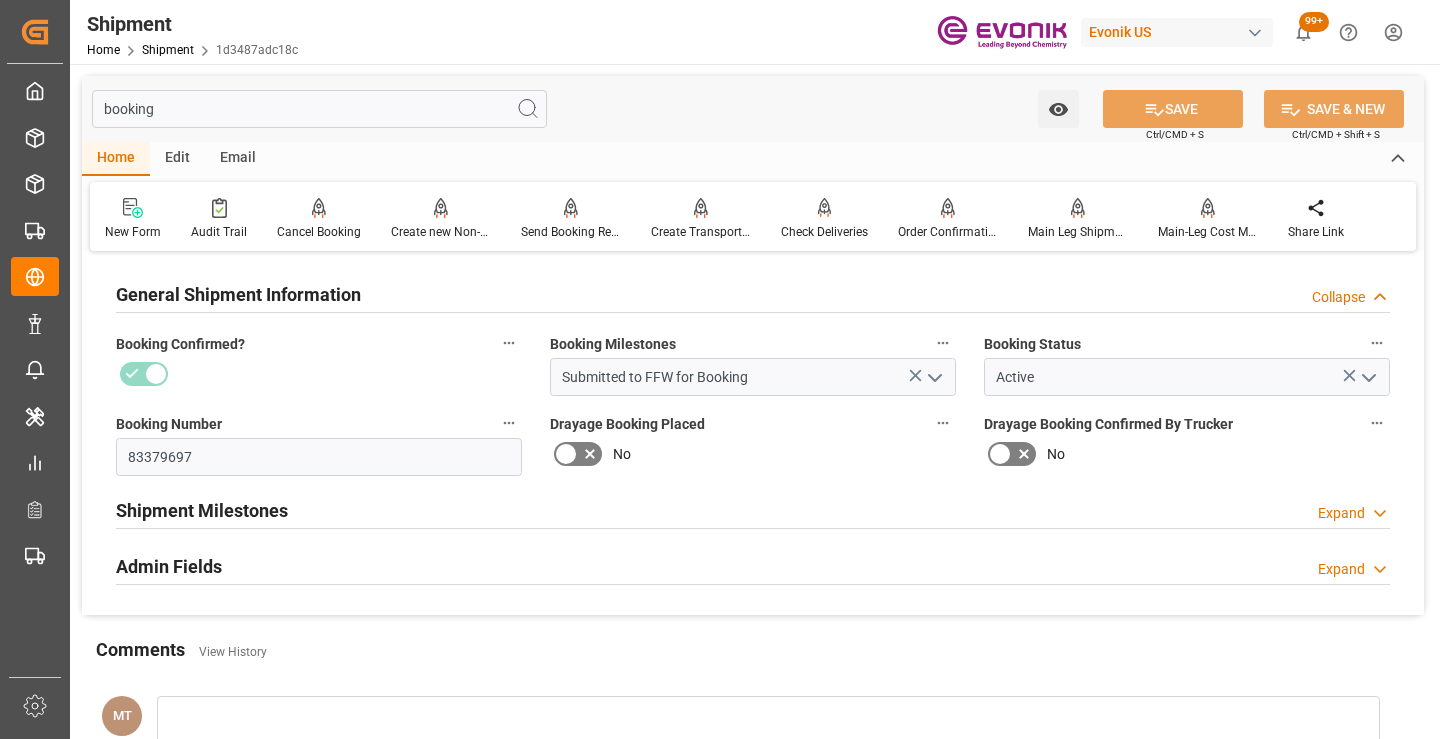 type on "booking" 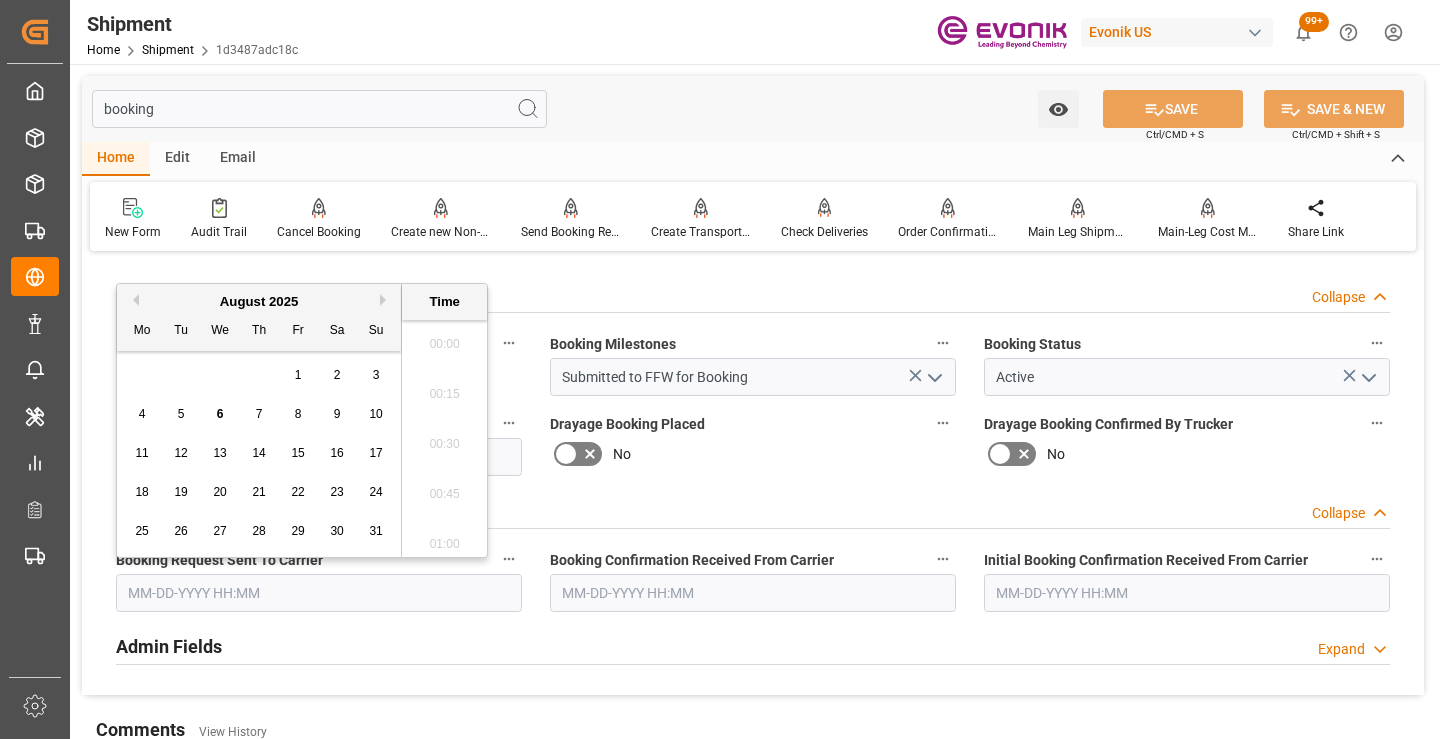 click at bounding box center [319, 593] 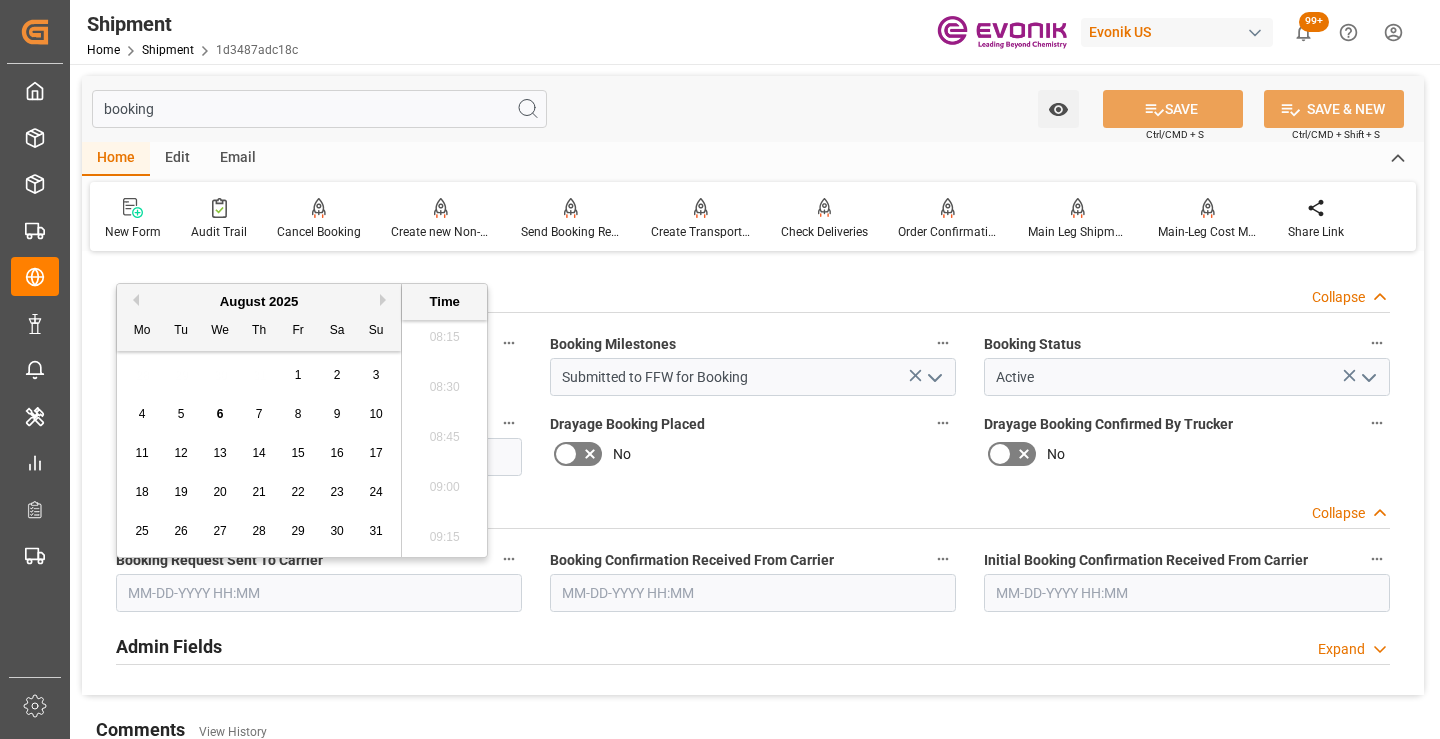 click on "4" at bounding box center (142, 414) 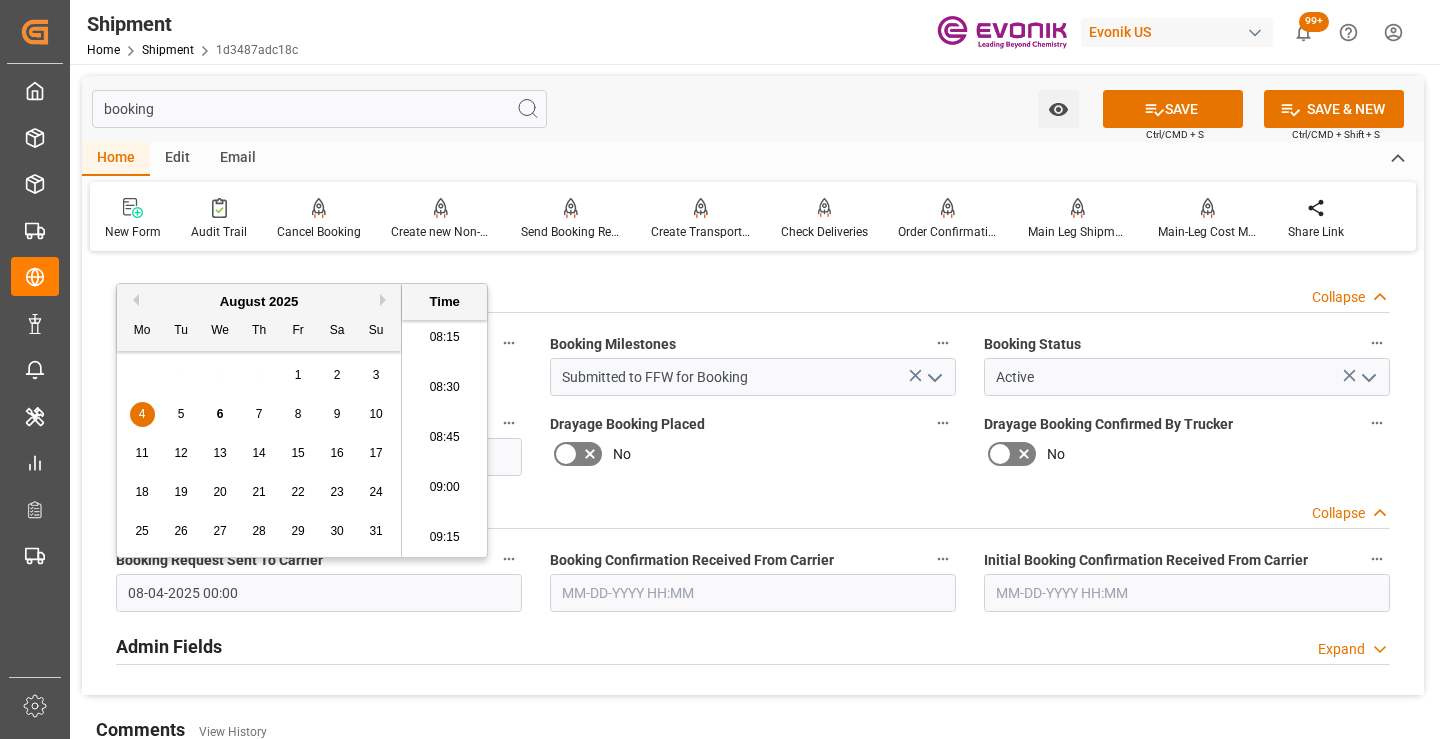 click at bounding box center (753, 593) 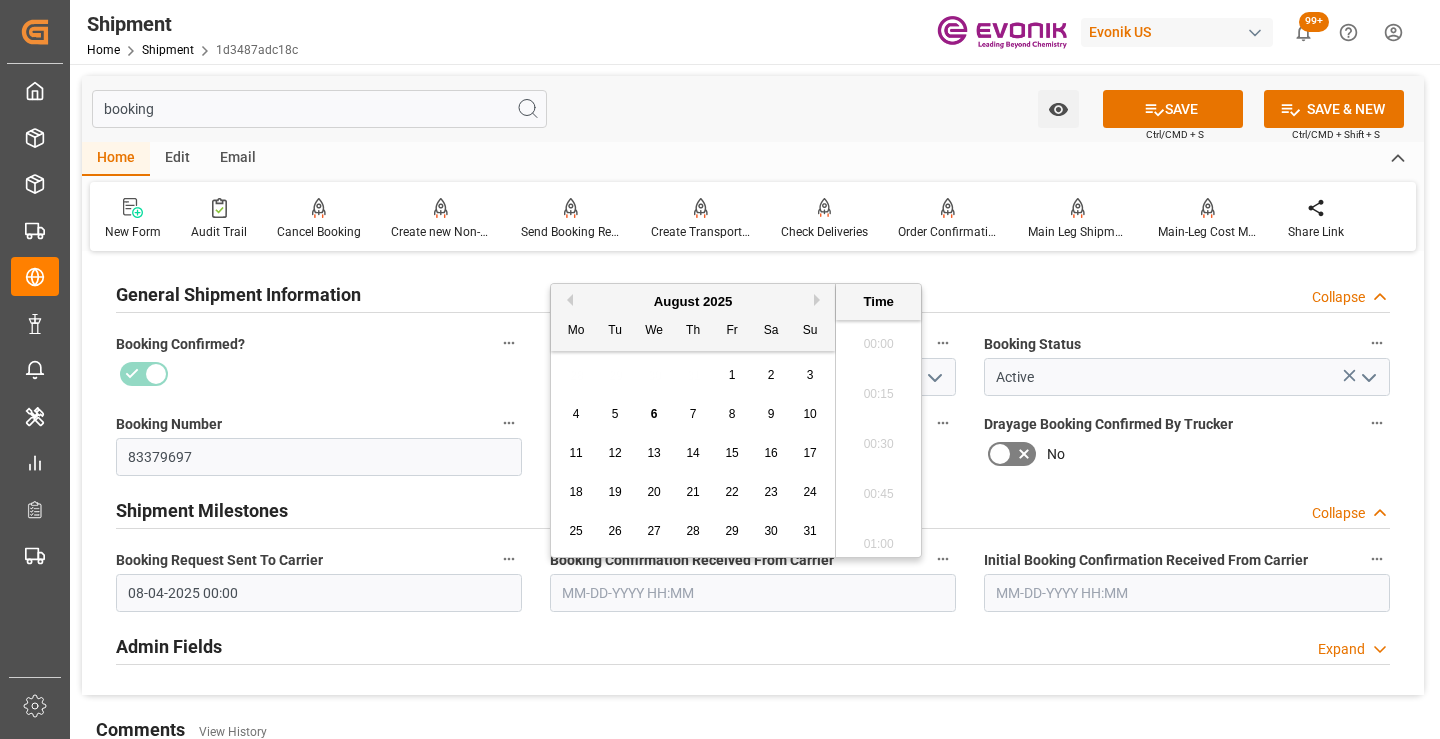 scroll, scrollTop: 1657, scrollLeft: 0, axis: vertical 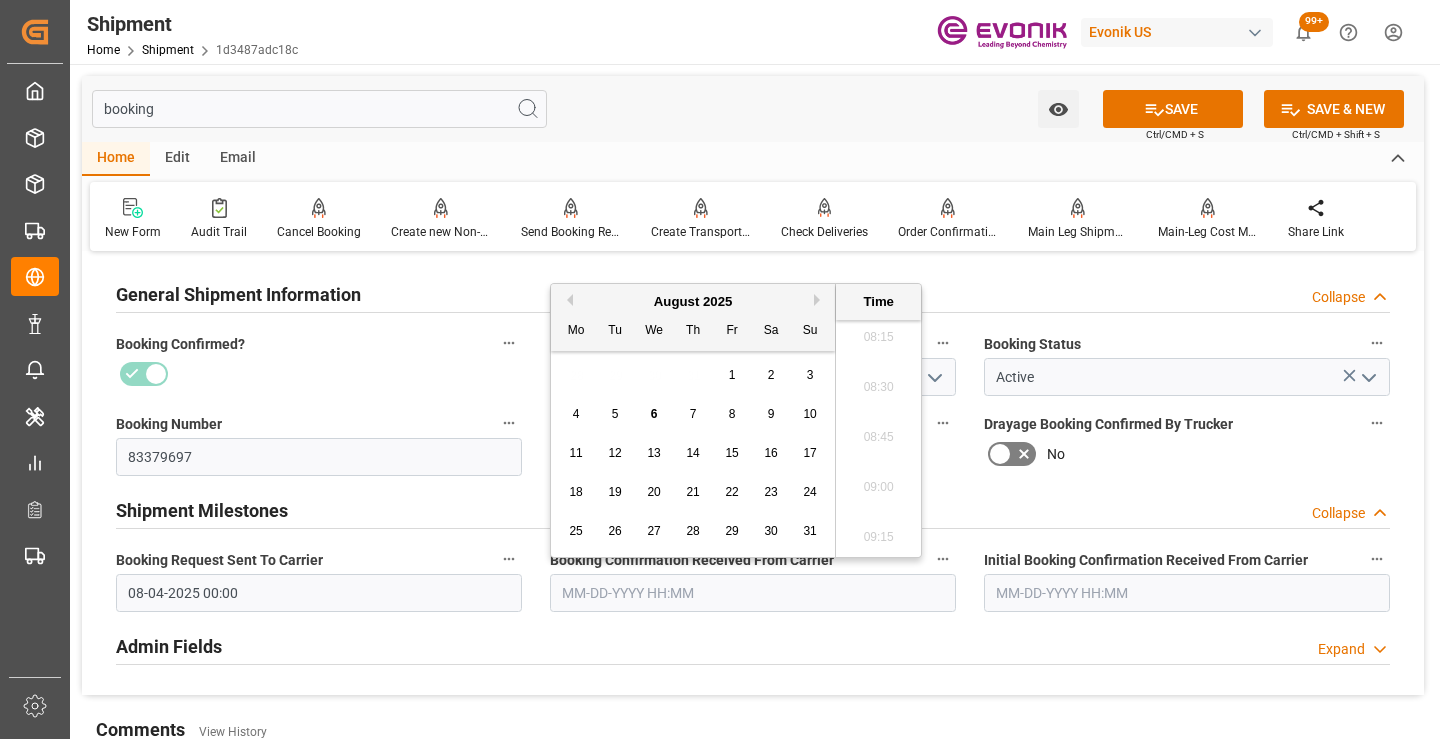 click on "5" at bounding box center [615, 414] 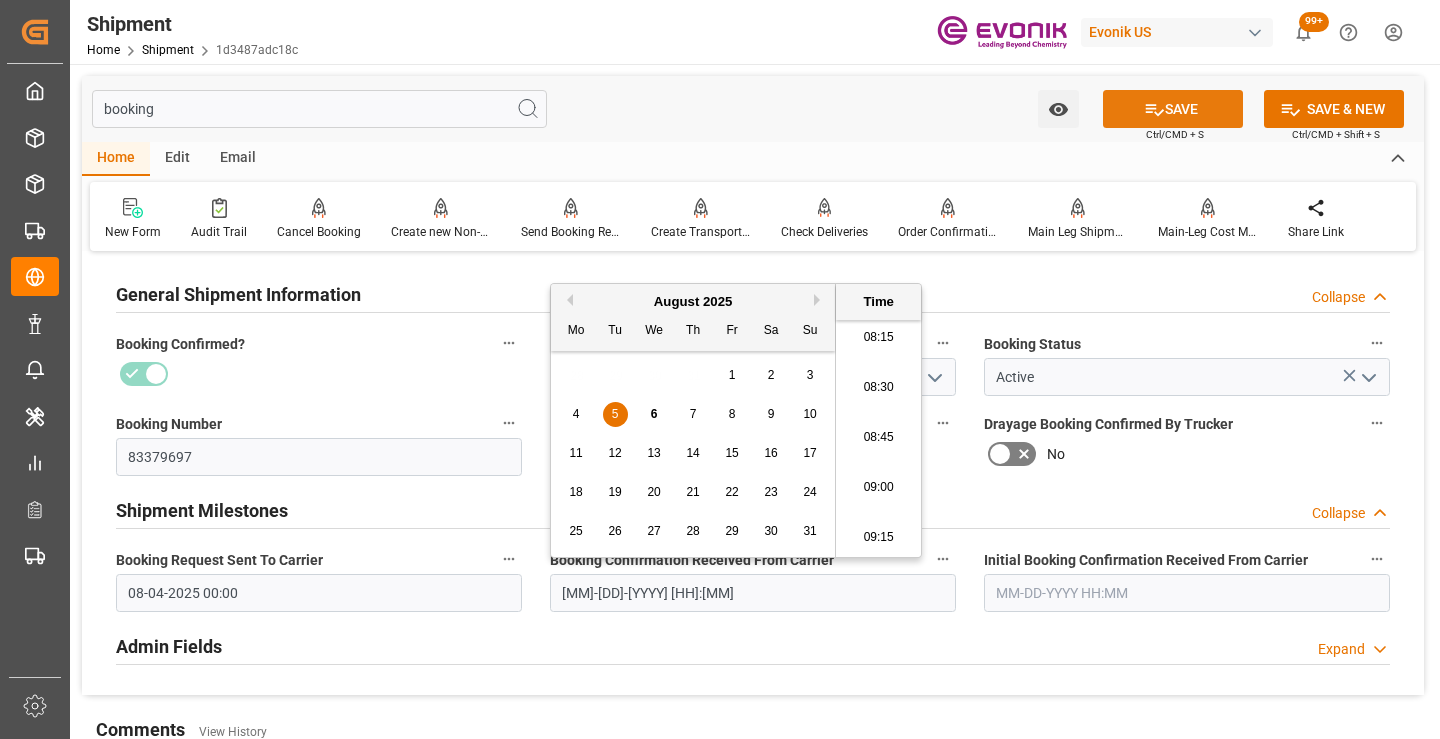 click on "SAVE" at bounding box center (1173, 109) 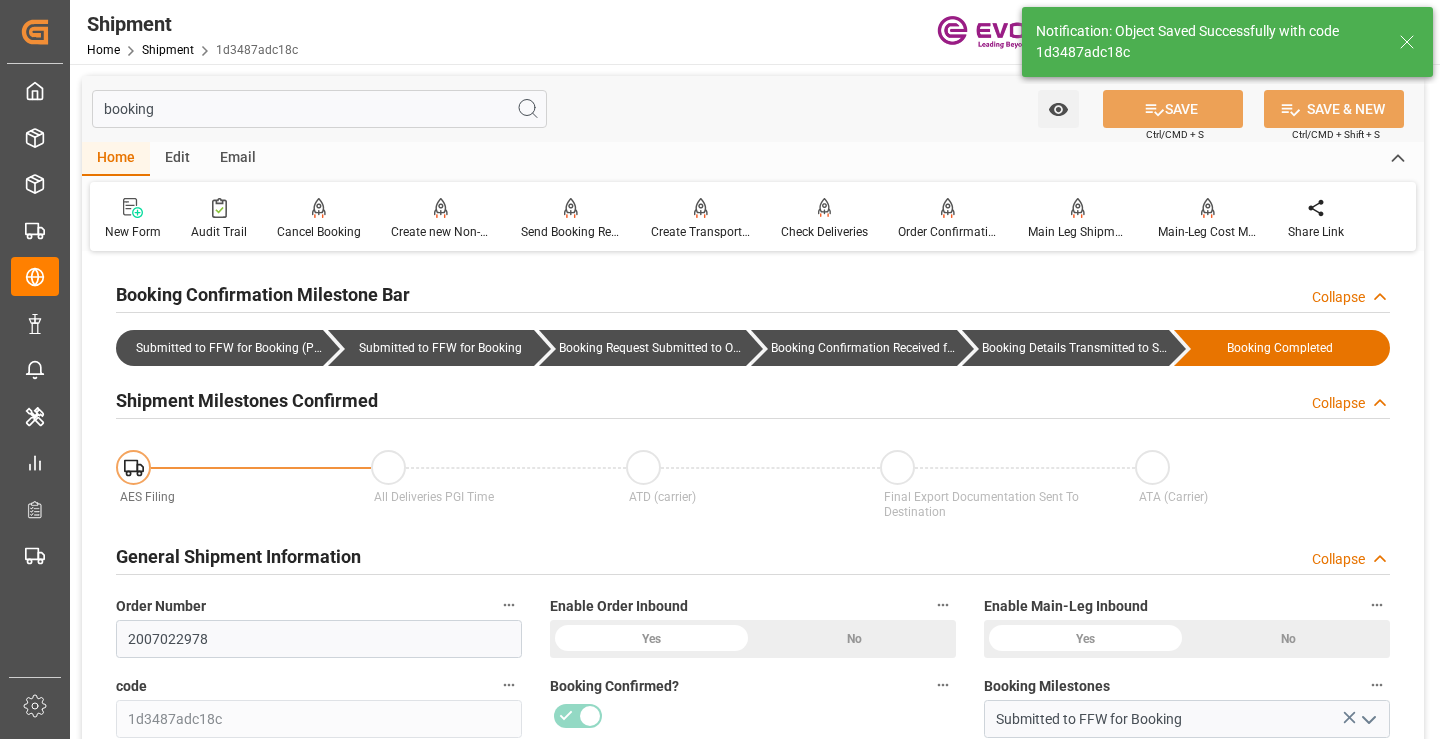type on "Booking Details Transmitted to SAP" 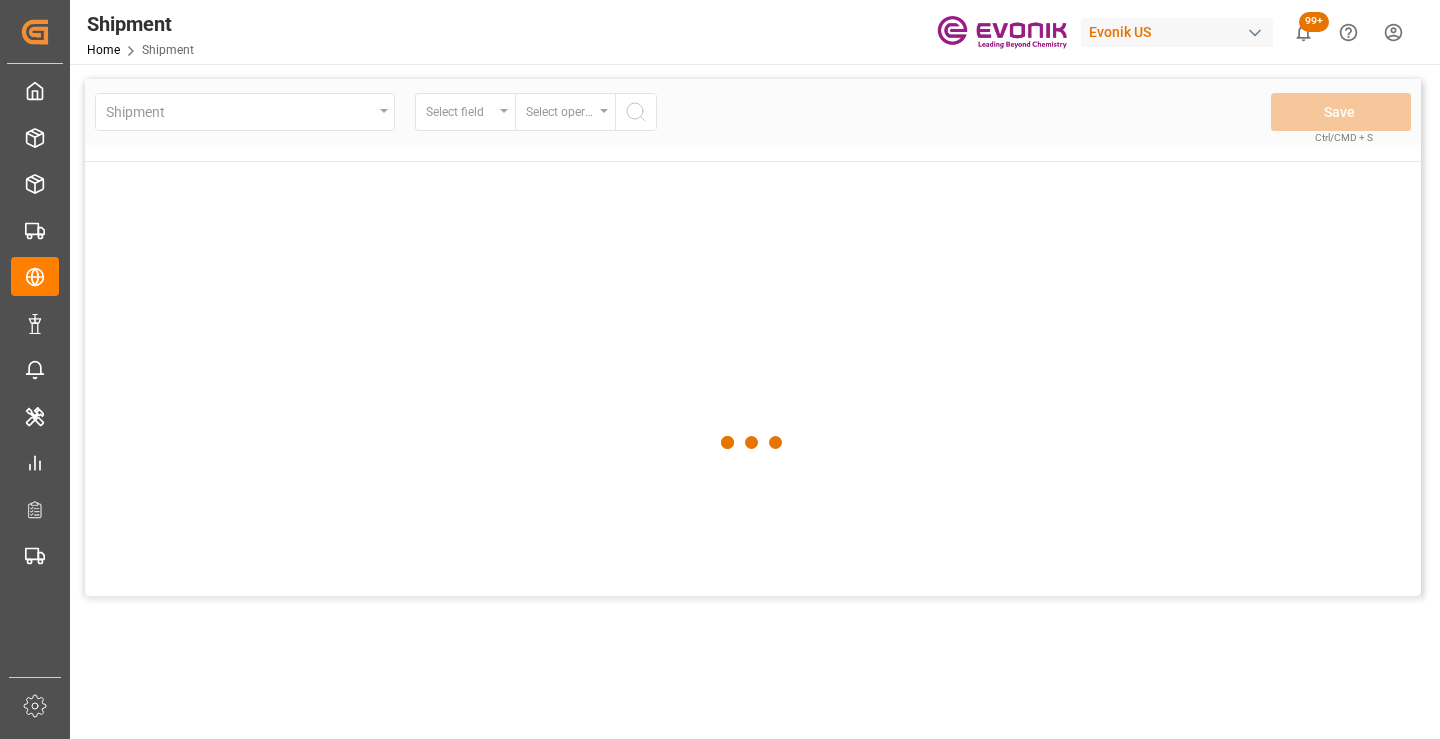 scroll, scrollTop: 0, scrollLeft: 0, axis: both 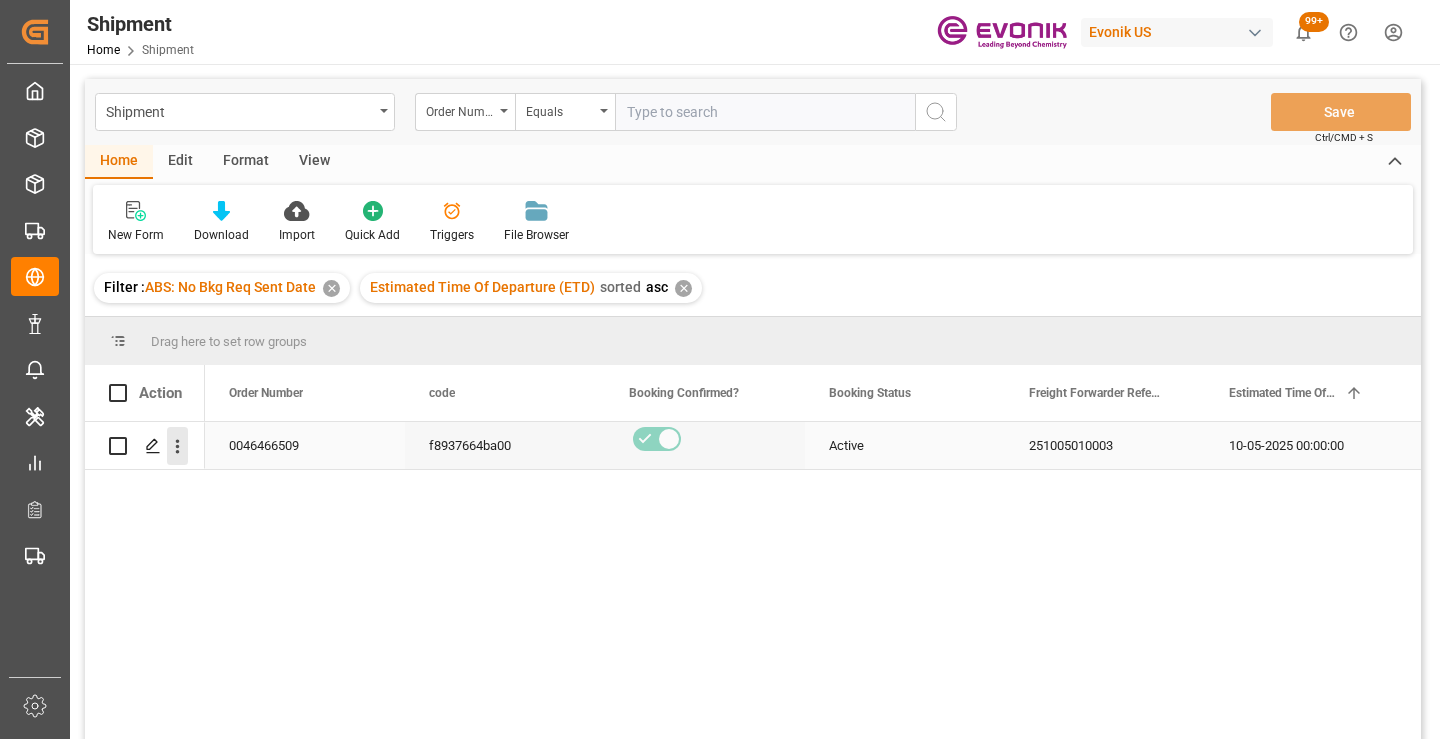 click 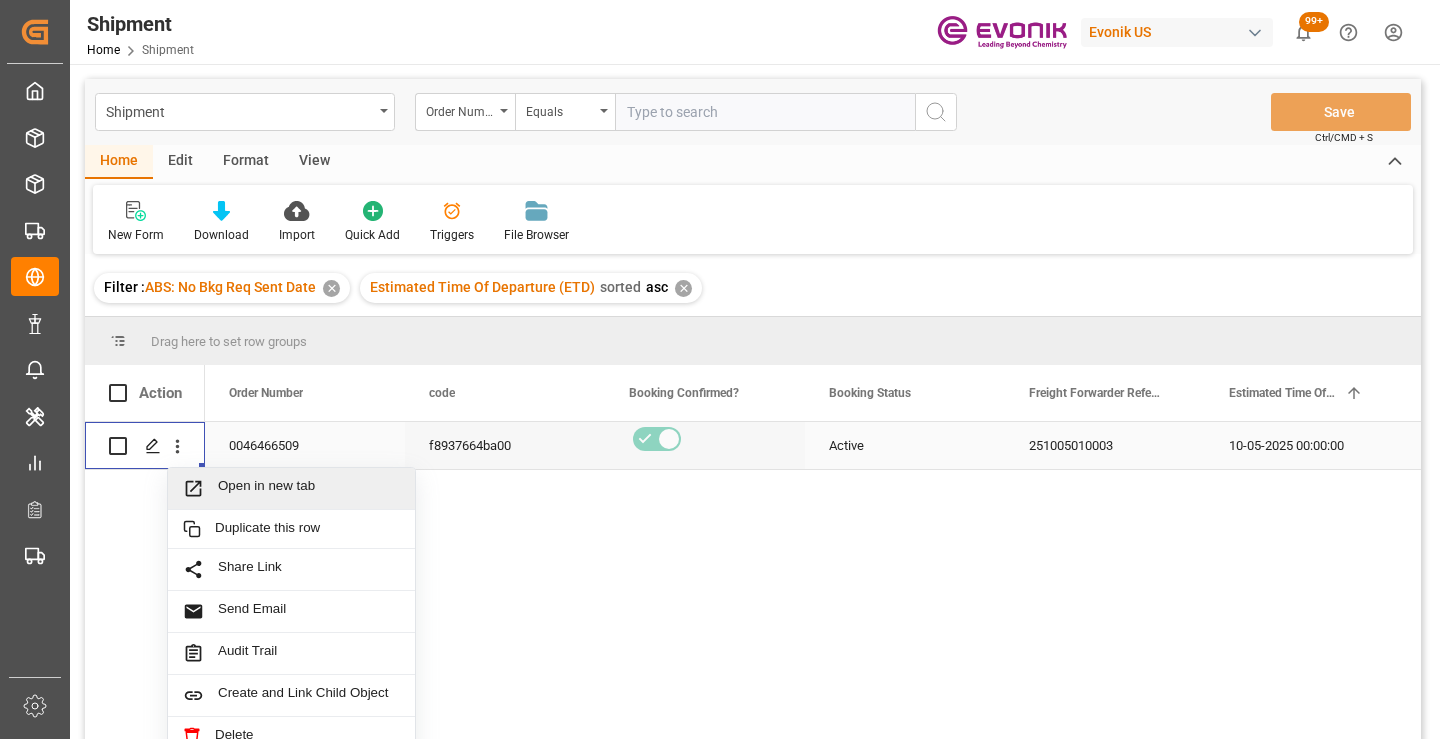 click on "Open in new tab" at bounding box center [309, 488] 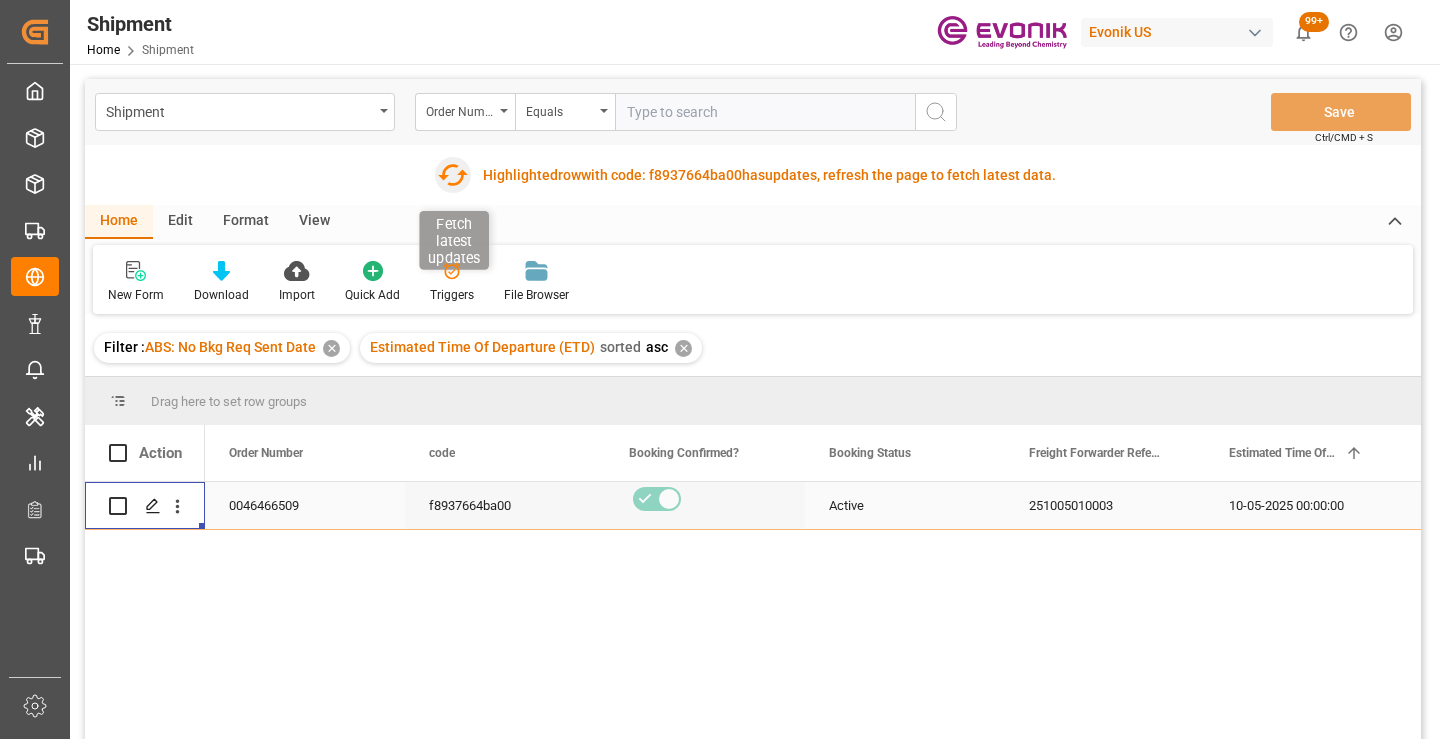click 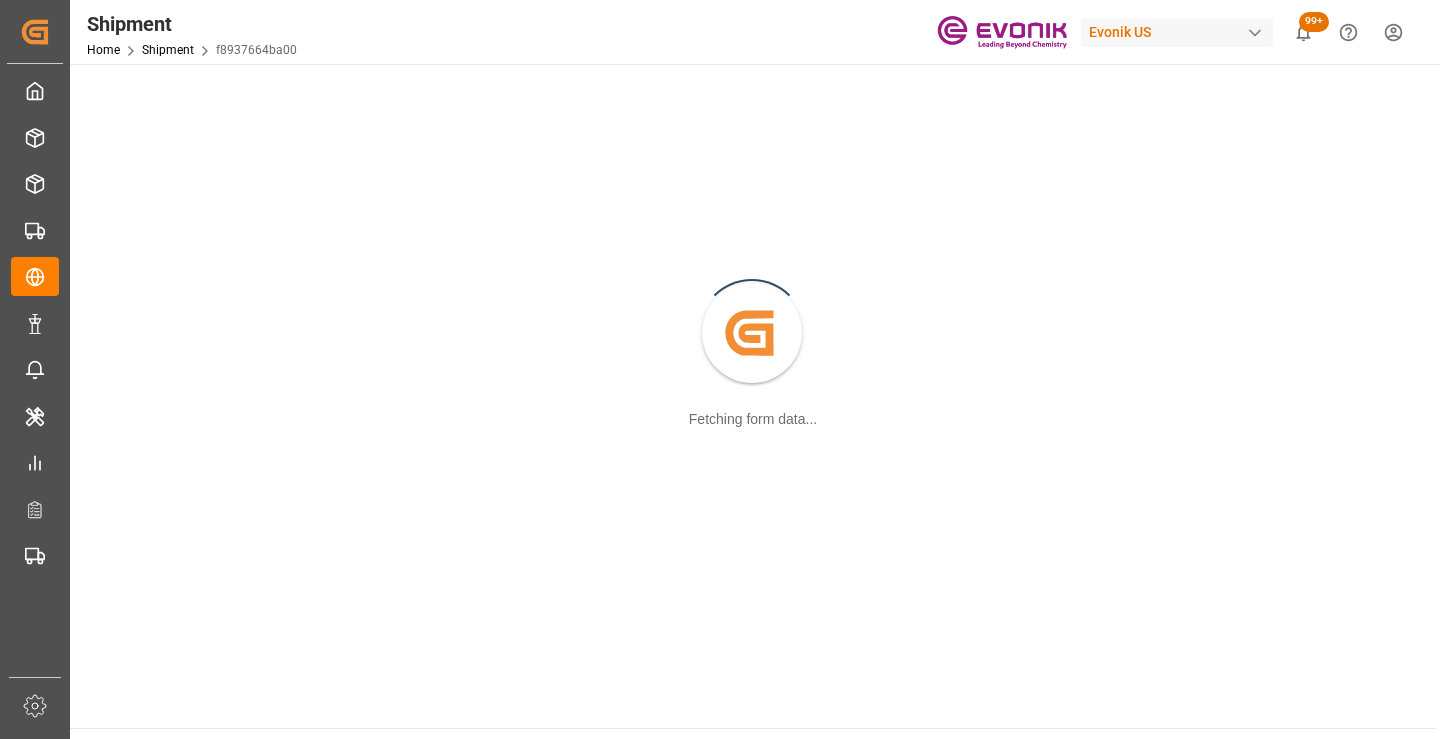 scroll, scrollTop: 0, scrollLeft: 0, axis: both 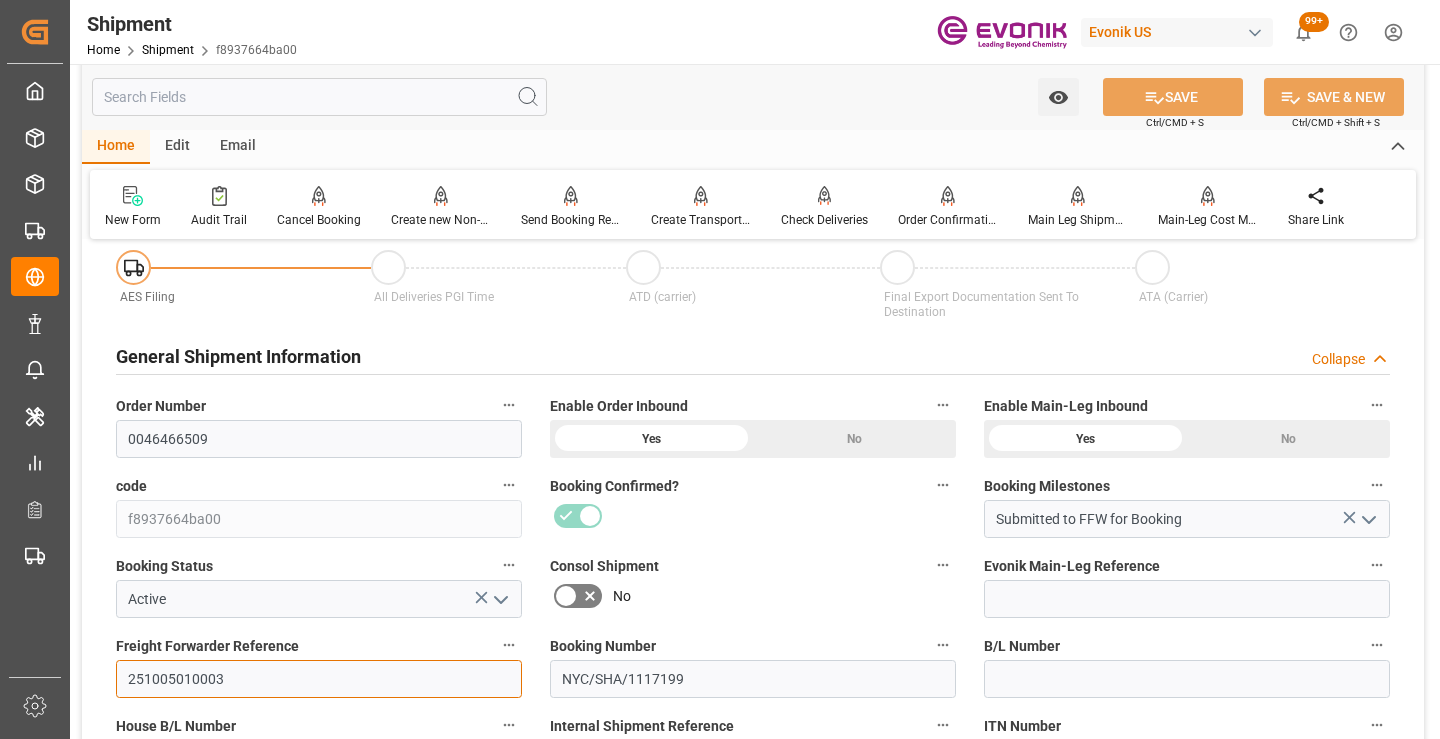 click on "251005010003" at bounding box center (319, 679) 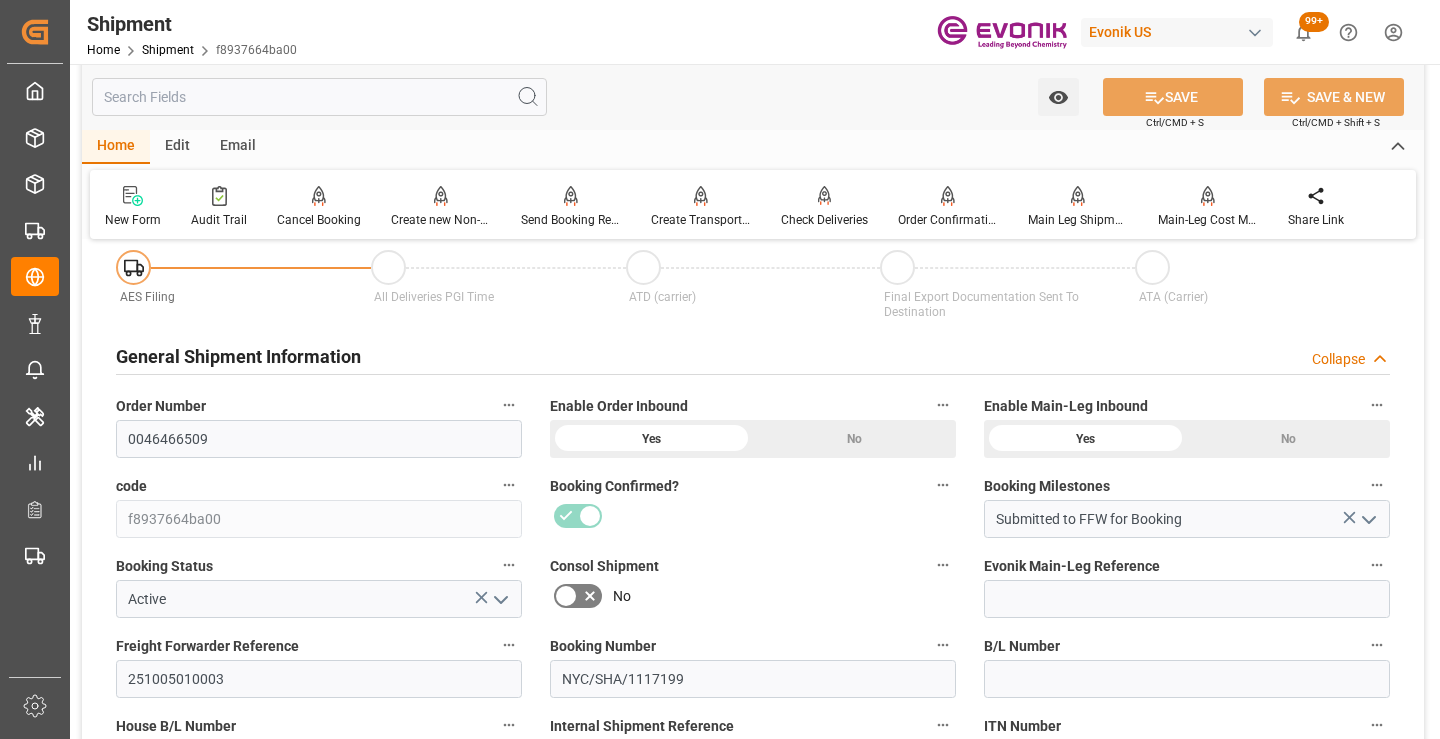 click at bounding box center (319, 97) 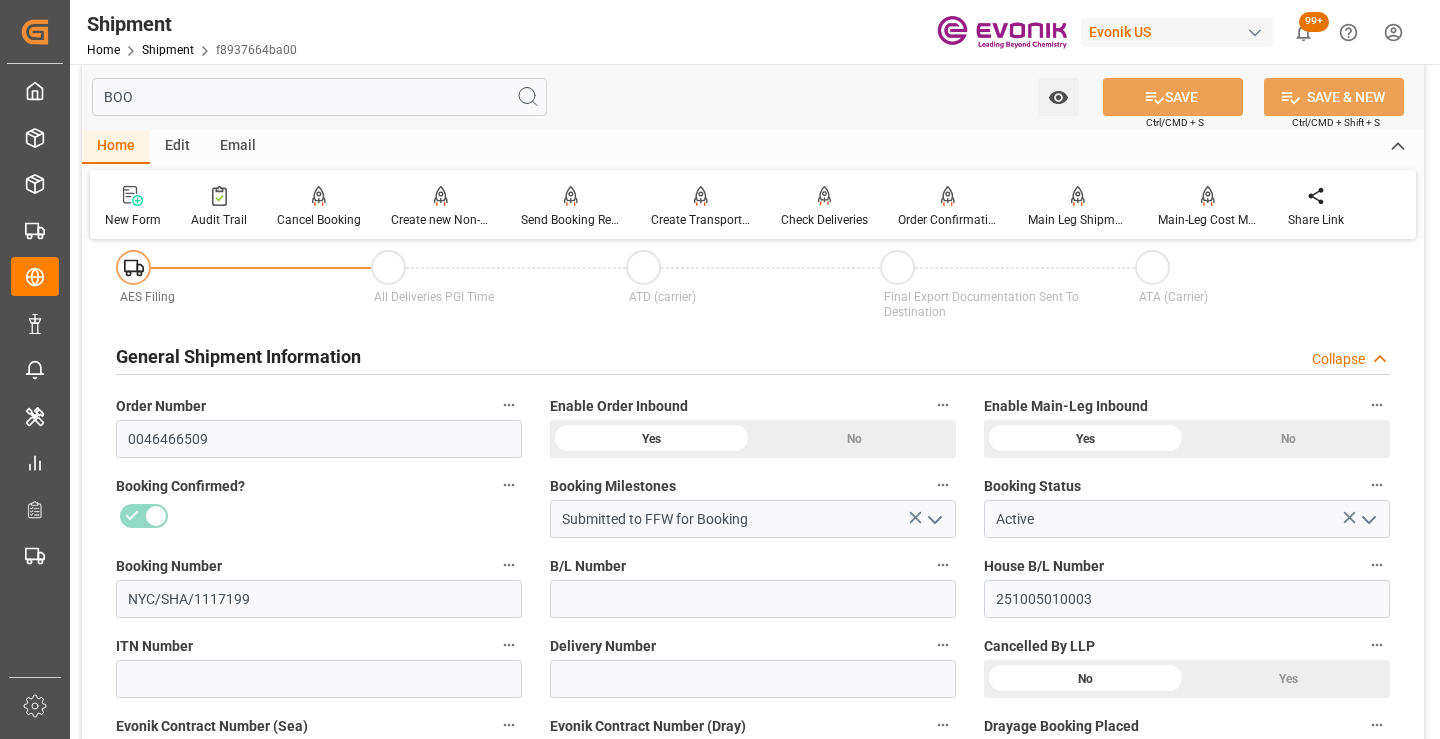 scroll, scrollTop: 0, scrollLeft: 0, axis: both 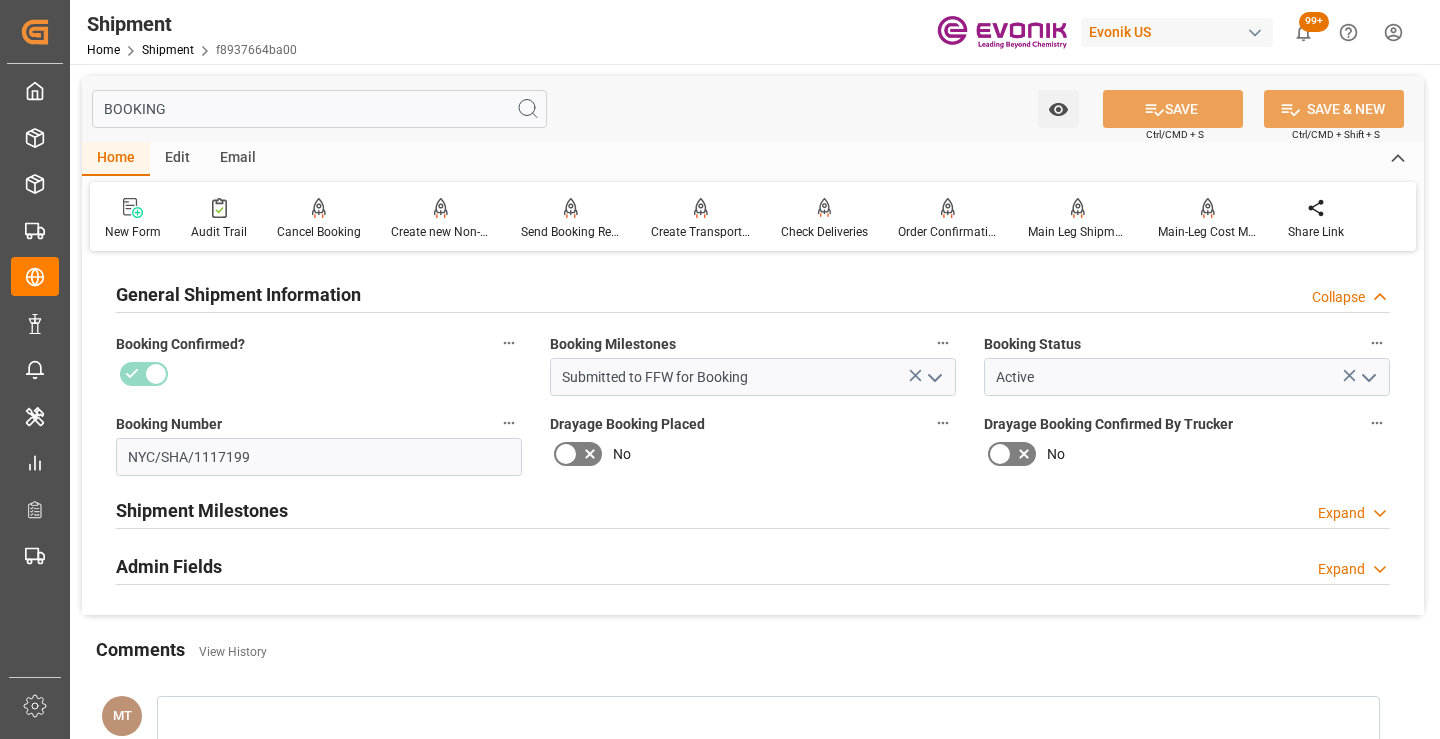 type on "BOOKING" 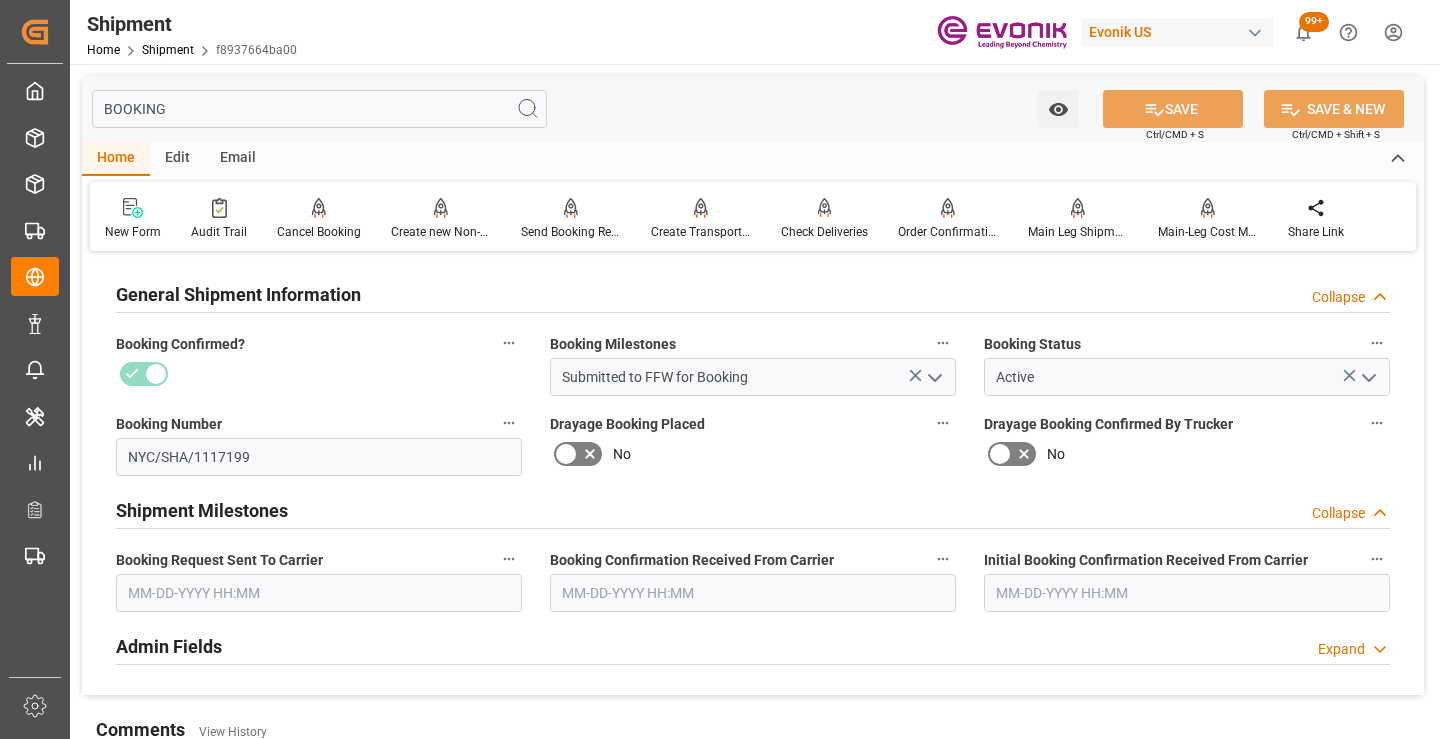 click at bounding box center [319, 593] 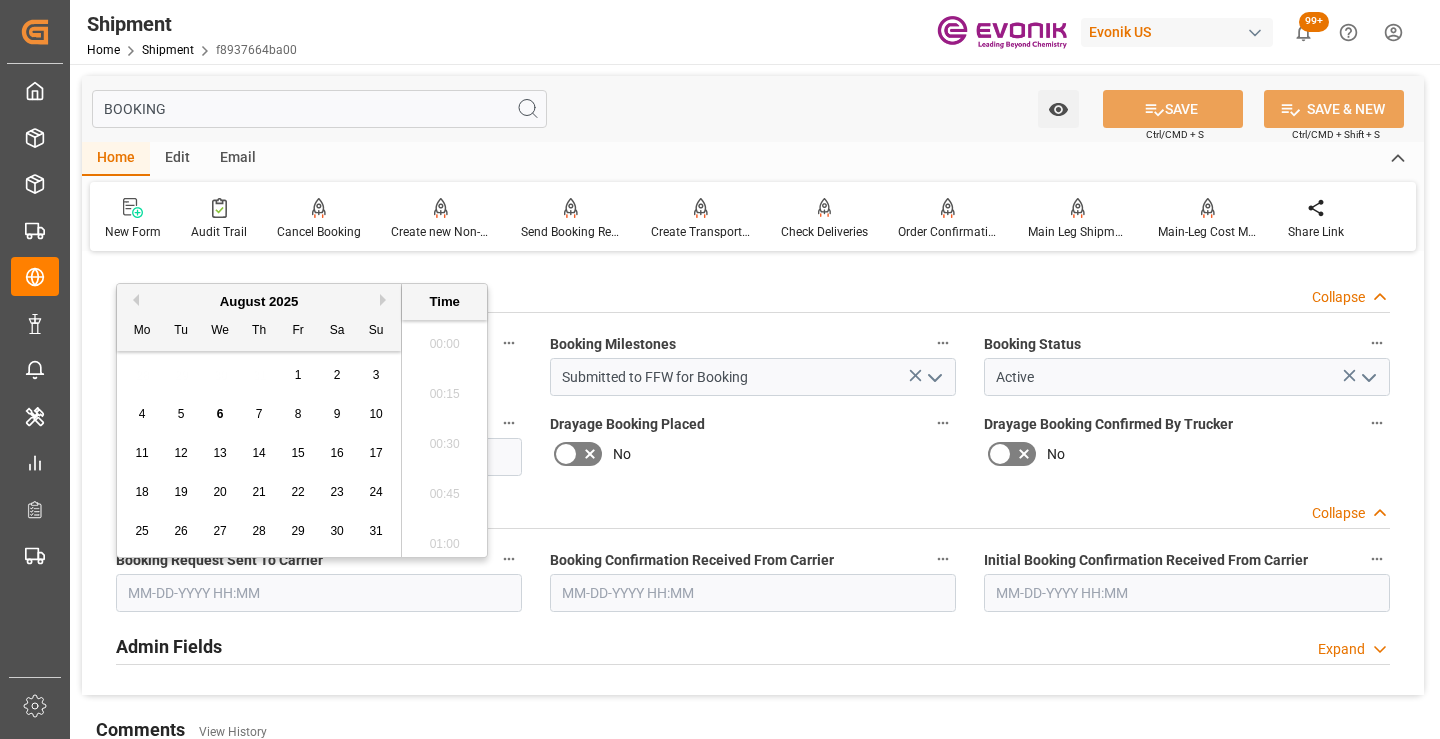 scroll, scrollTop: 1657, scrollLeft: 0, axis: vertical 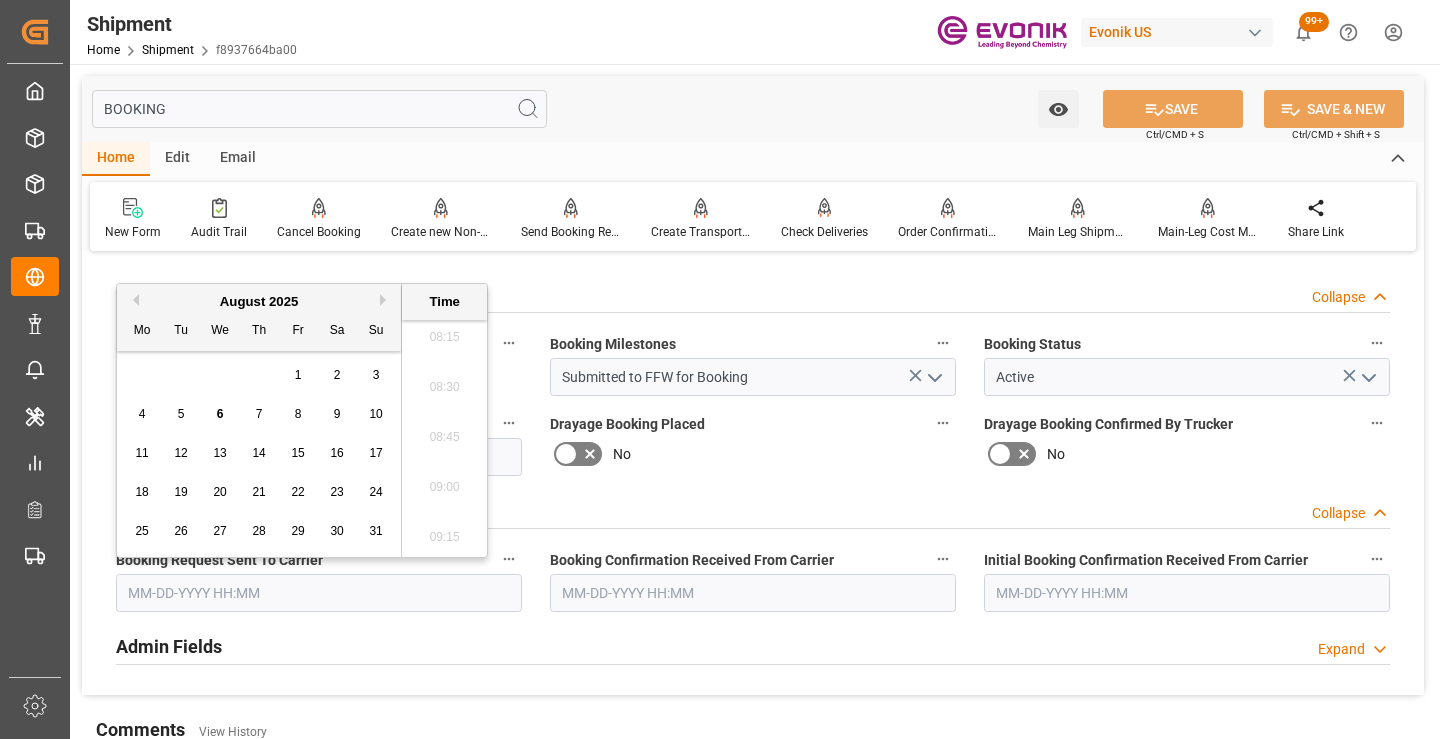 click on "4" at bounding box center [142, 414] 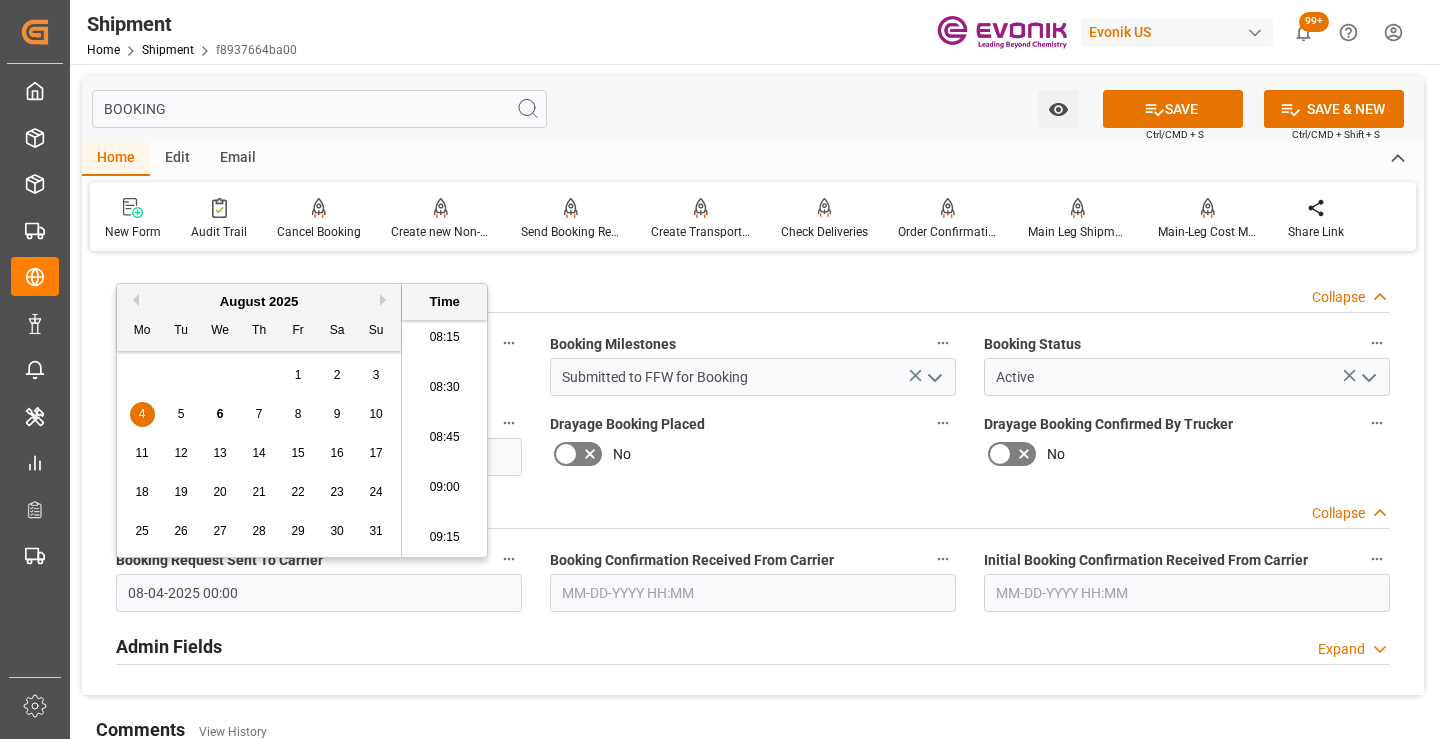 click at bounding box center [753, 593] 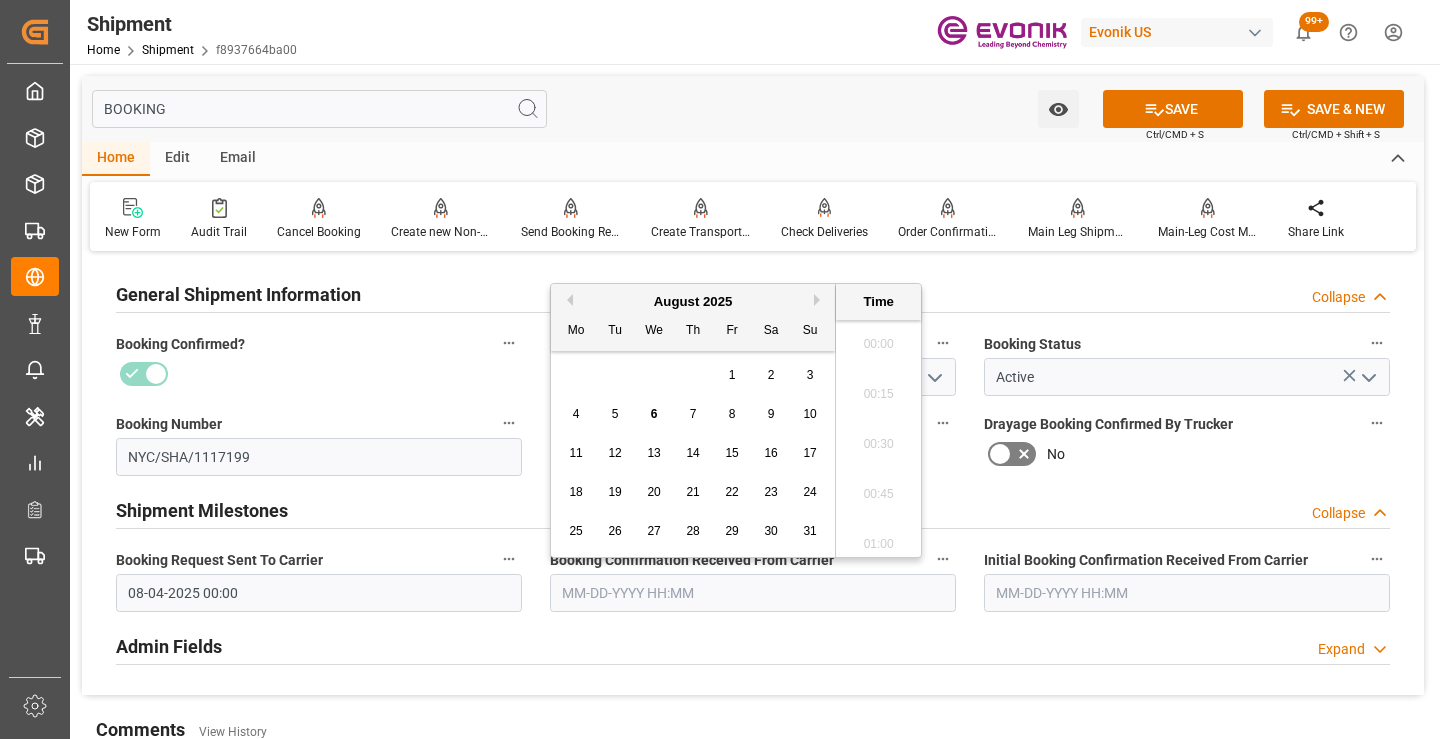 scroll, scrollTop: 1657, scrollLeft: 0, axis: vertical 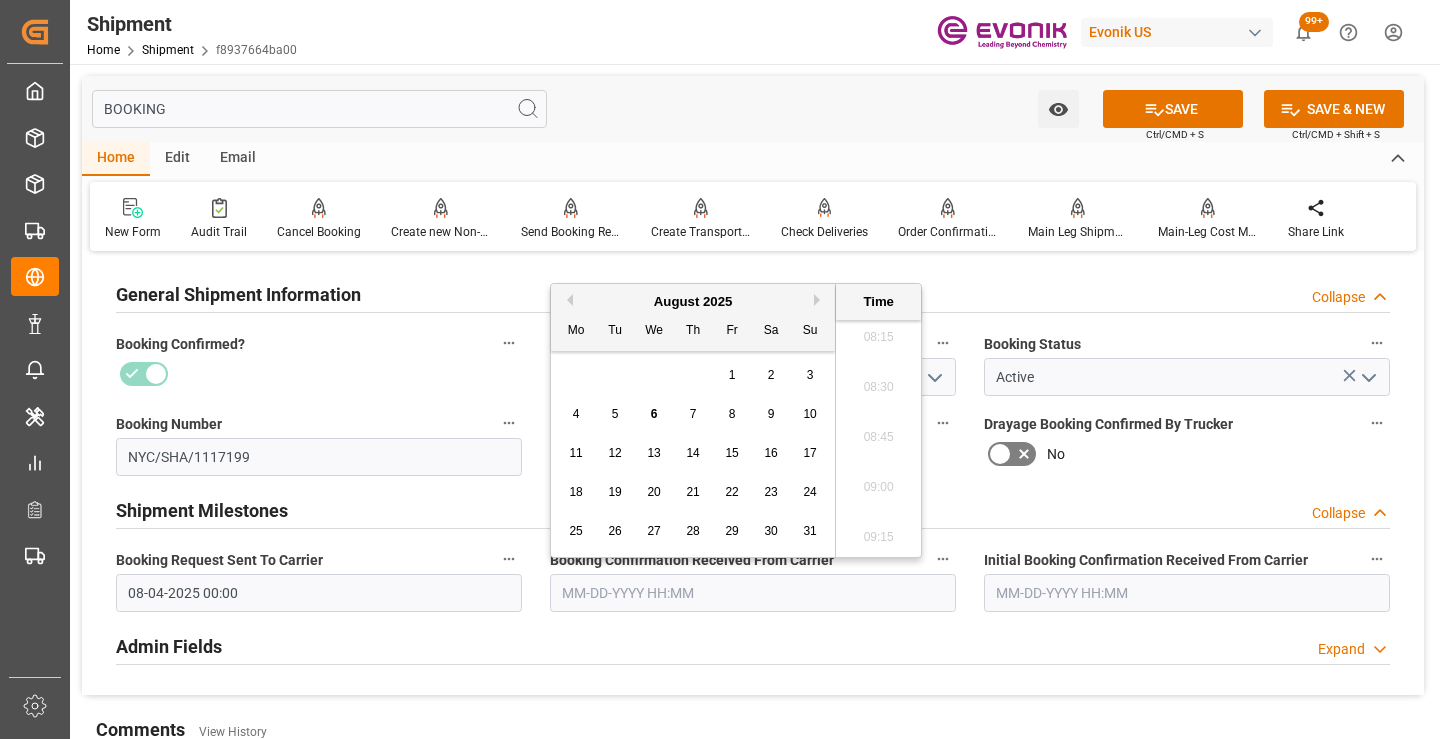 click on "4" at bounding box center (576, 414) 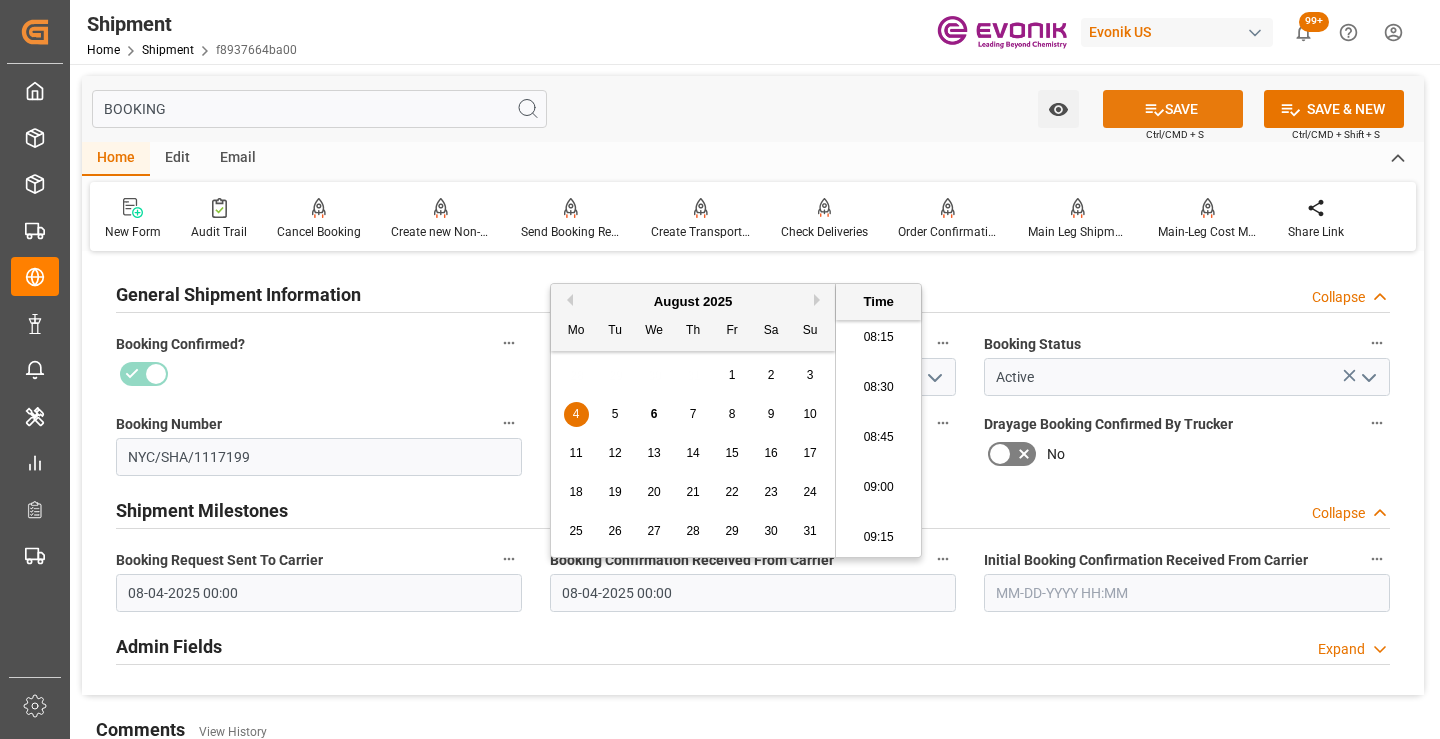 click 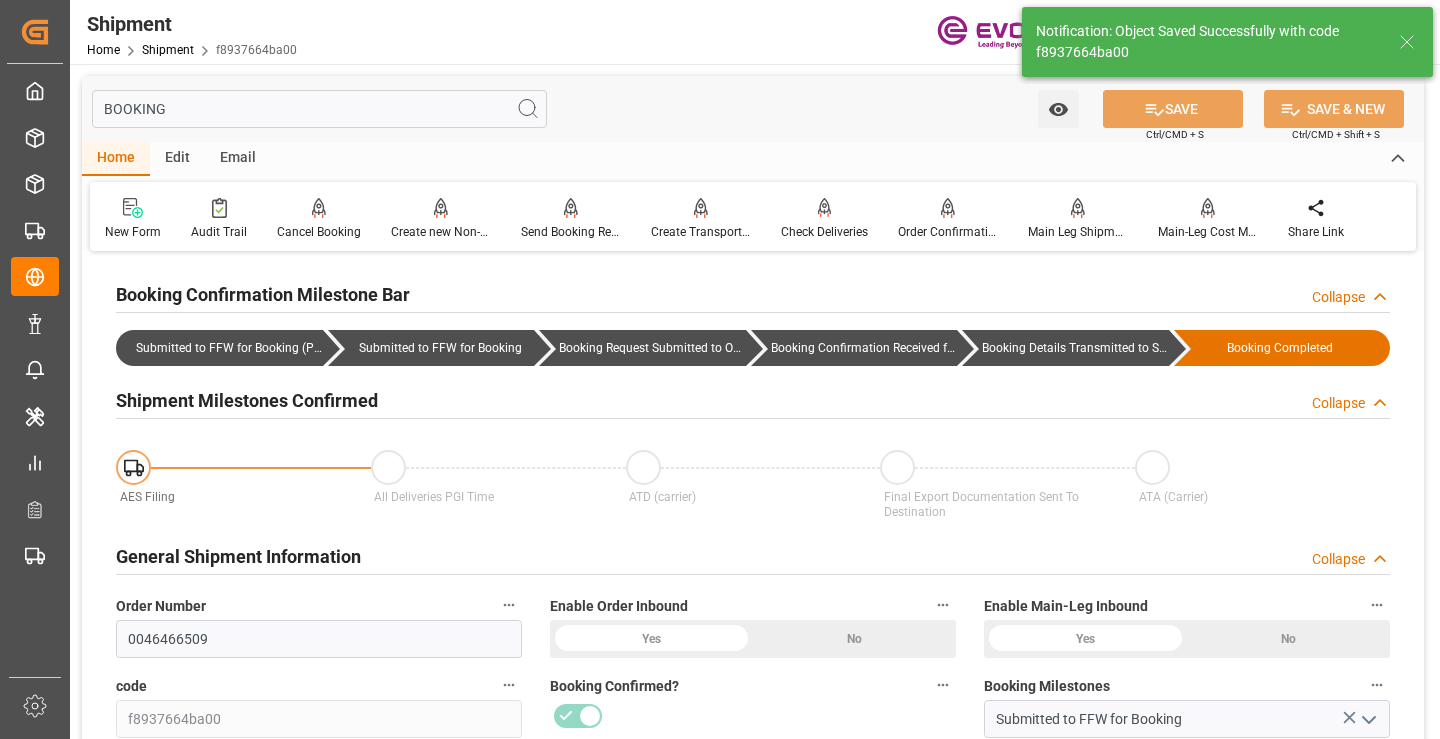 type on "Booking Details Transmitted to SAP" 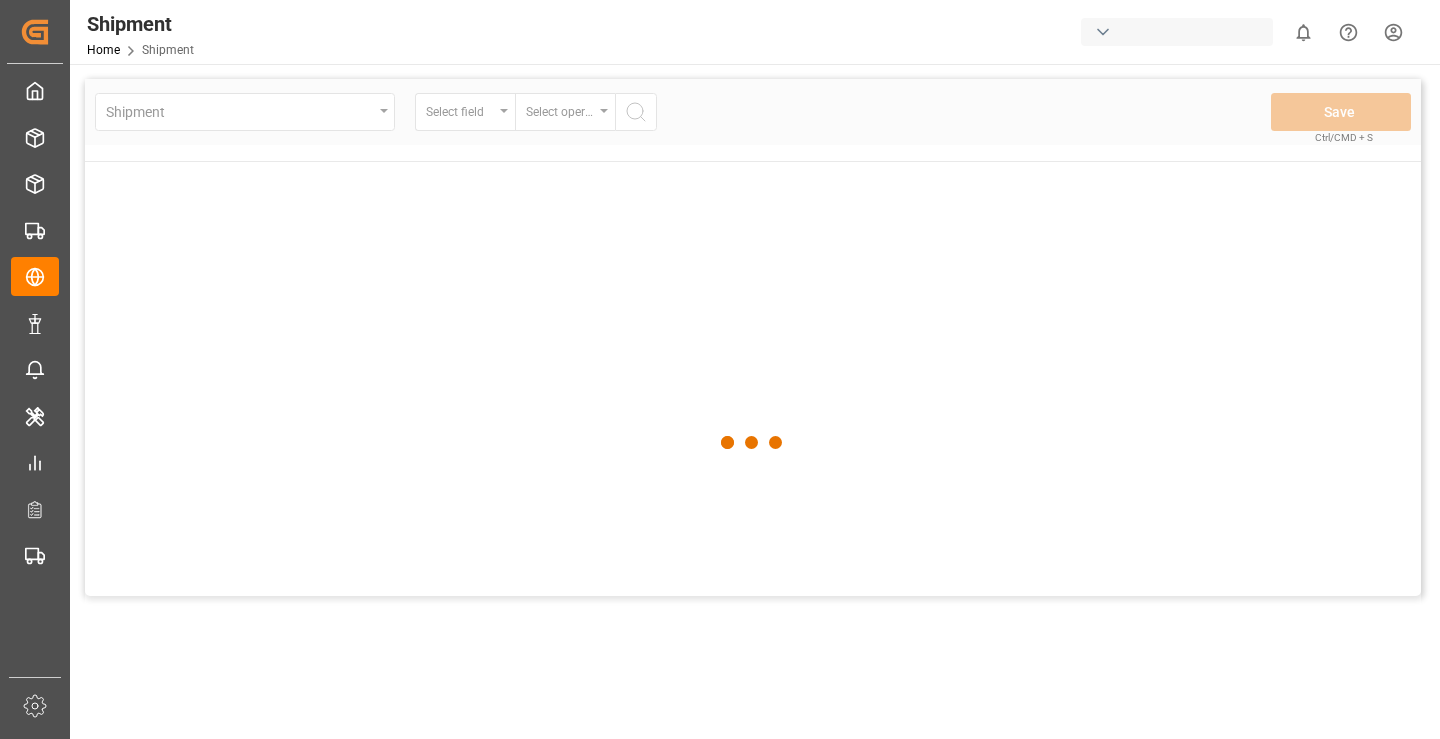 scroll, scrollTop: 0, scrollLeft: 0, axis: both 